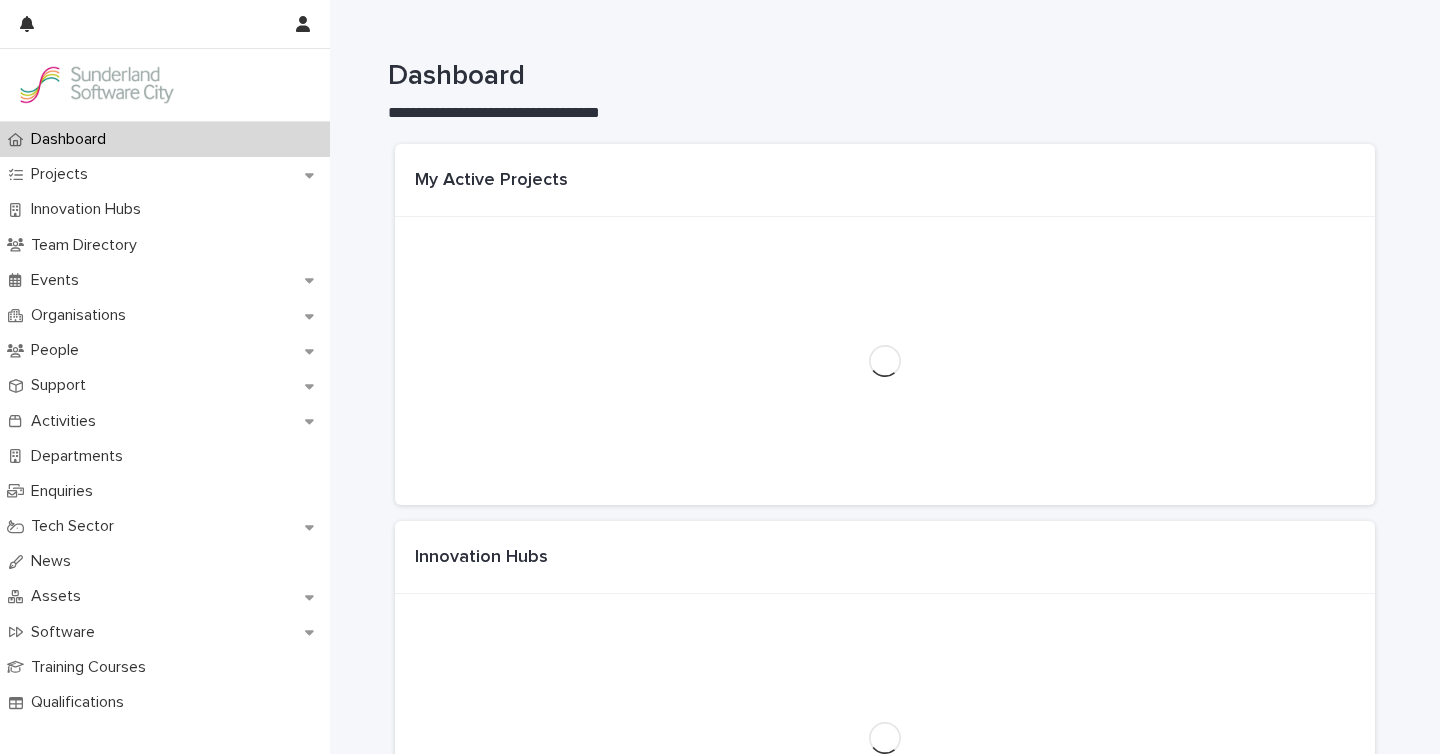 scroll, scrollTop: 0, scrollLeft: 0, axis: both 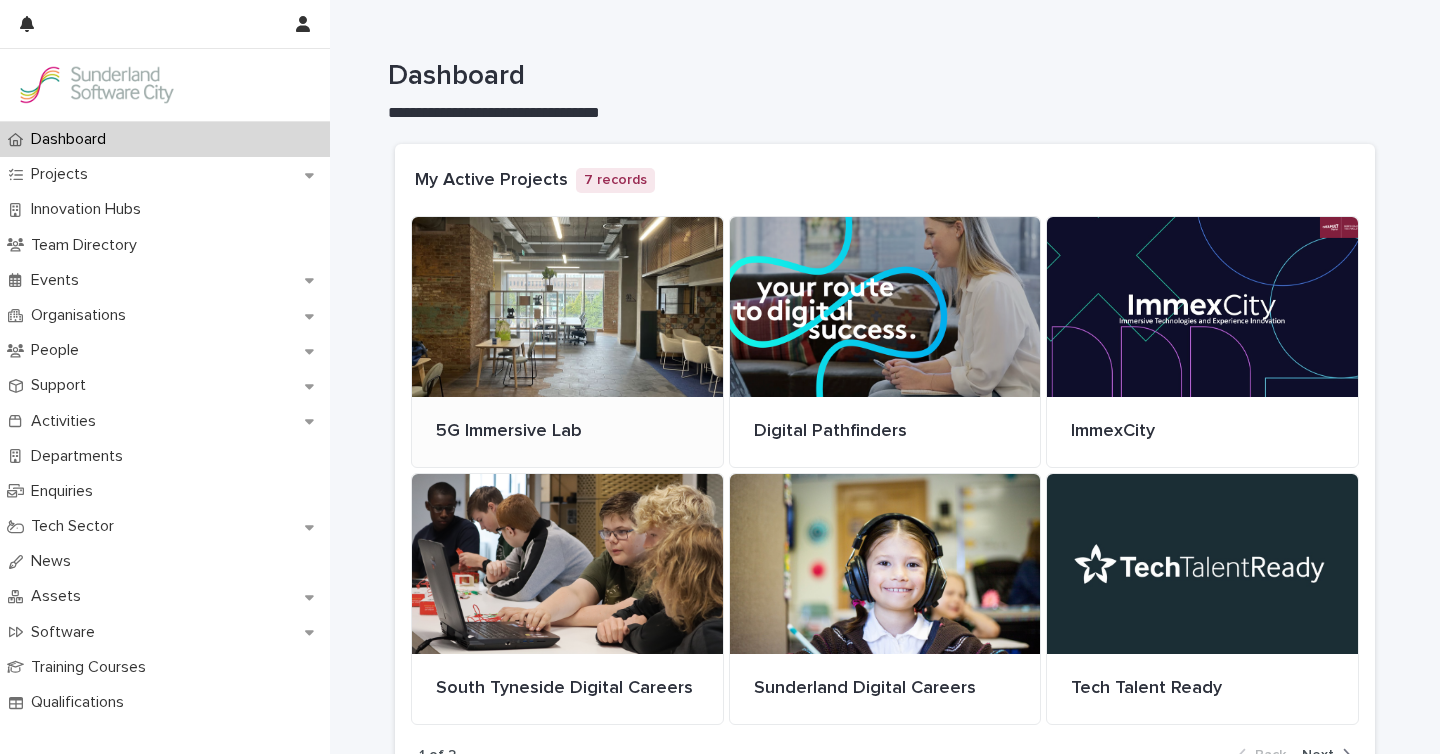 click at bounding box center [567, 307] 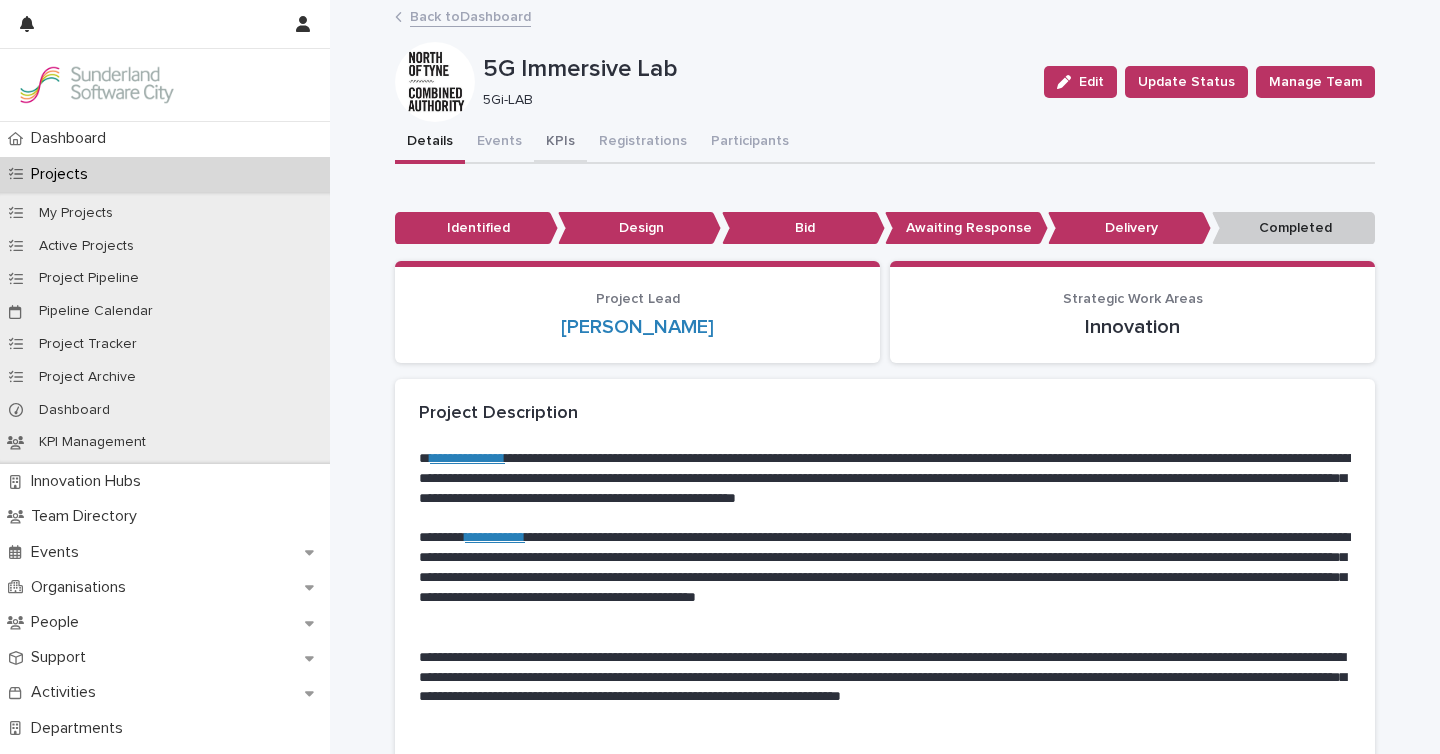 click on "KPIs" at bounding box center (560, 143) 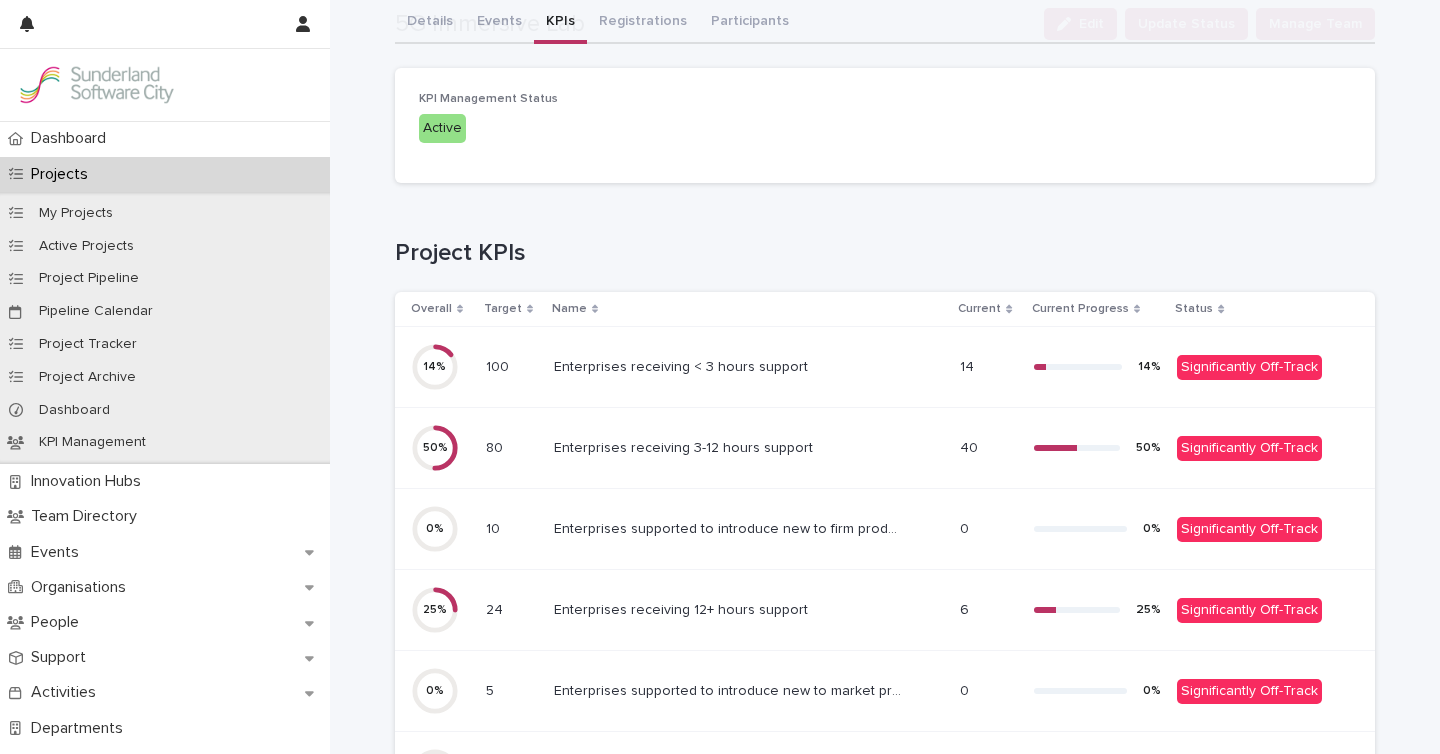 scroll, scrollTop: 354, scrollLeft: 0, axis: vertical 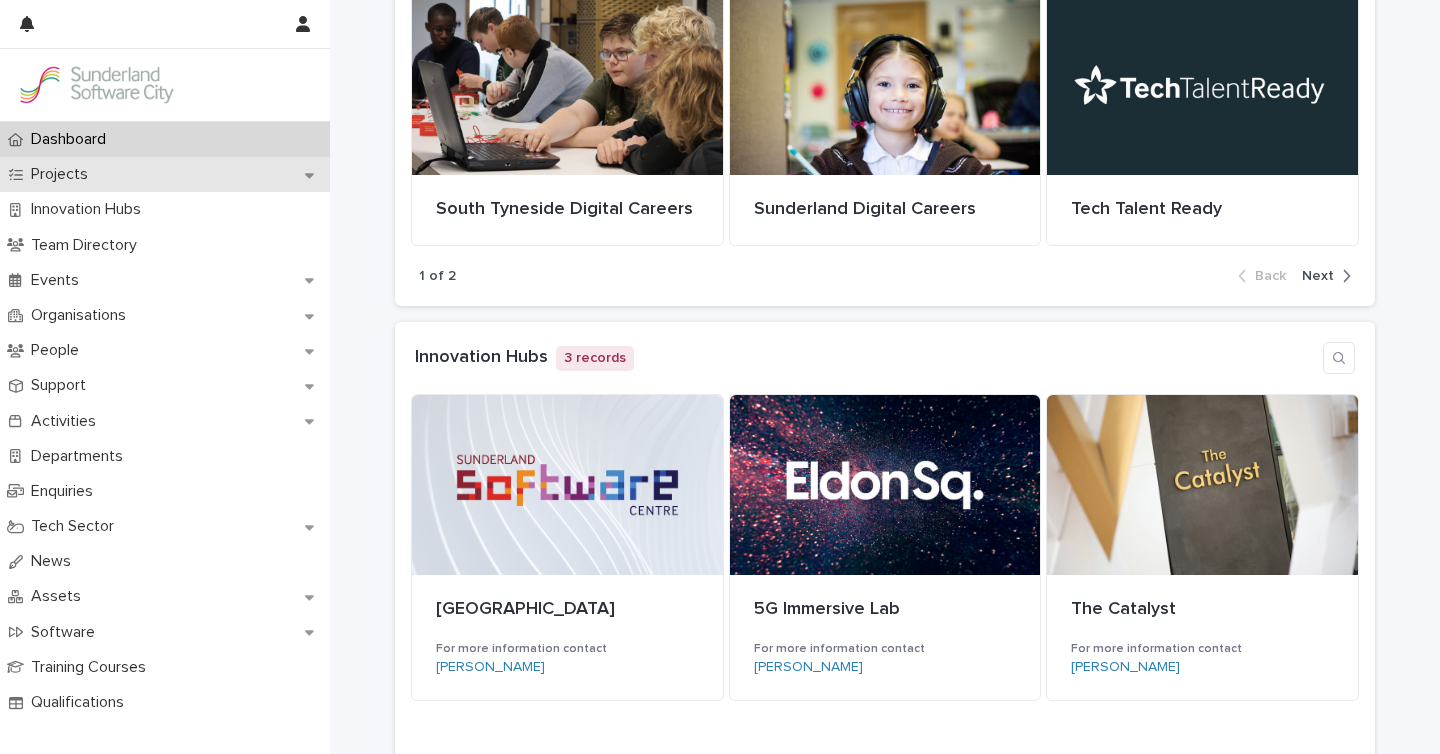 click on "Projects" at bounding box center (63, 174) 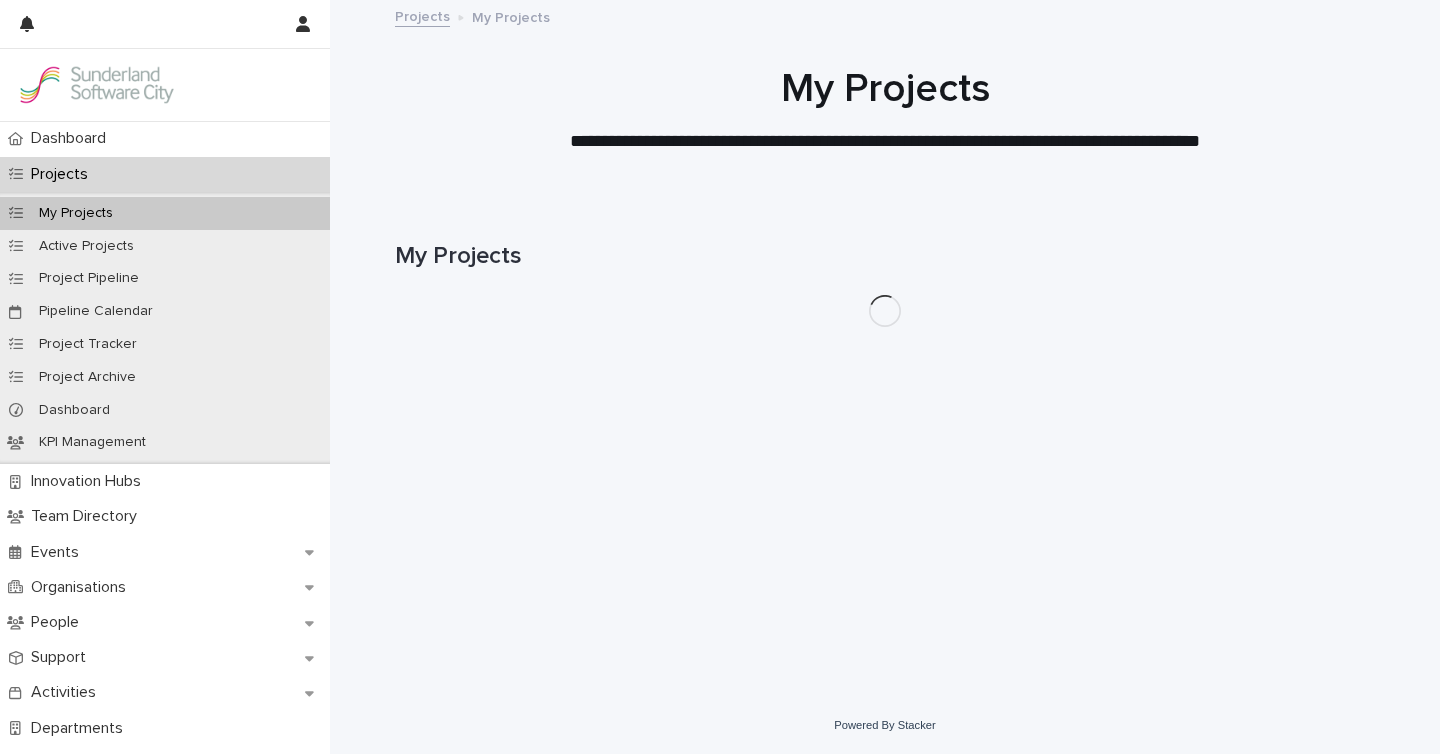 scroll, scrollTop: 0, scrollLeft: 0, axis: both 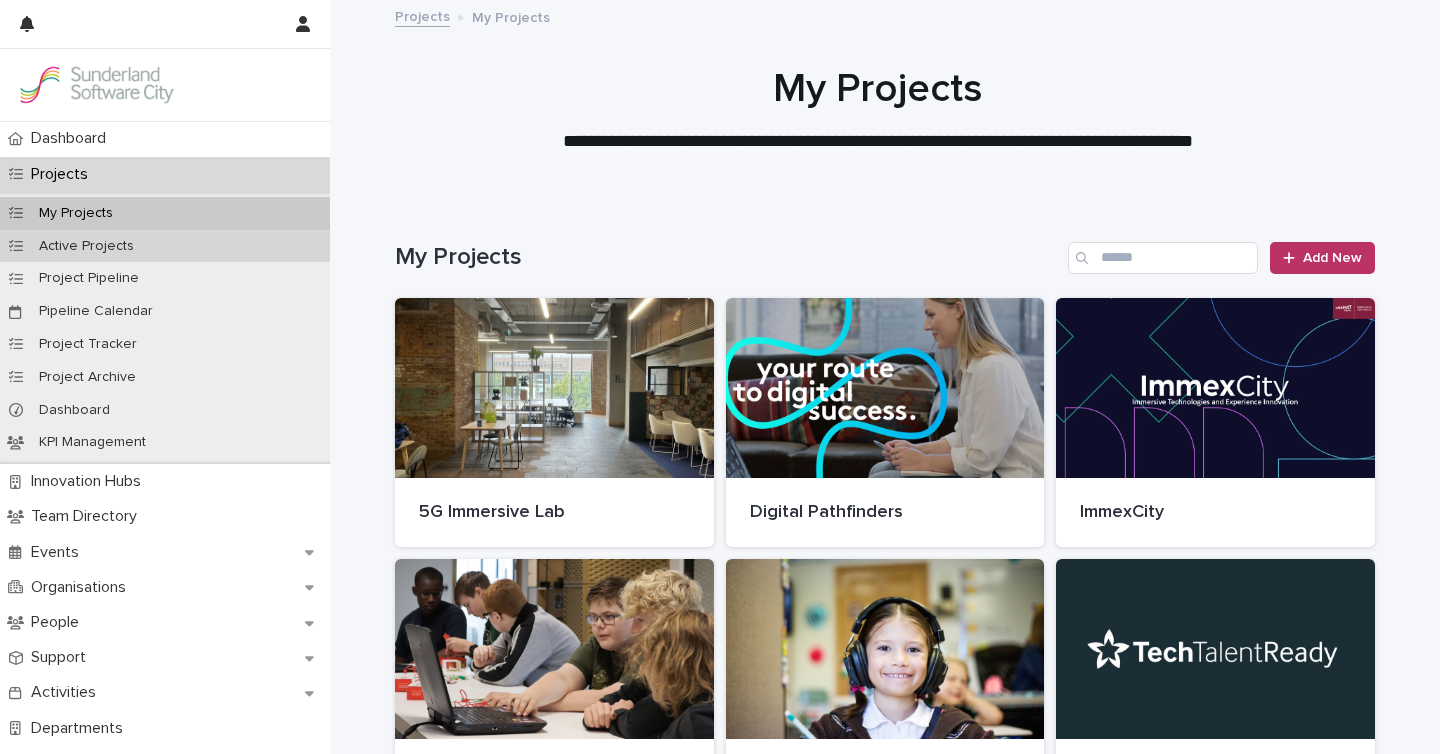 click on "Active Projects" at bounding box center [86, 246] 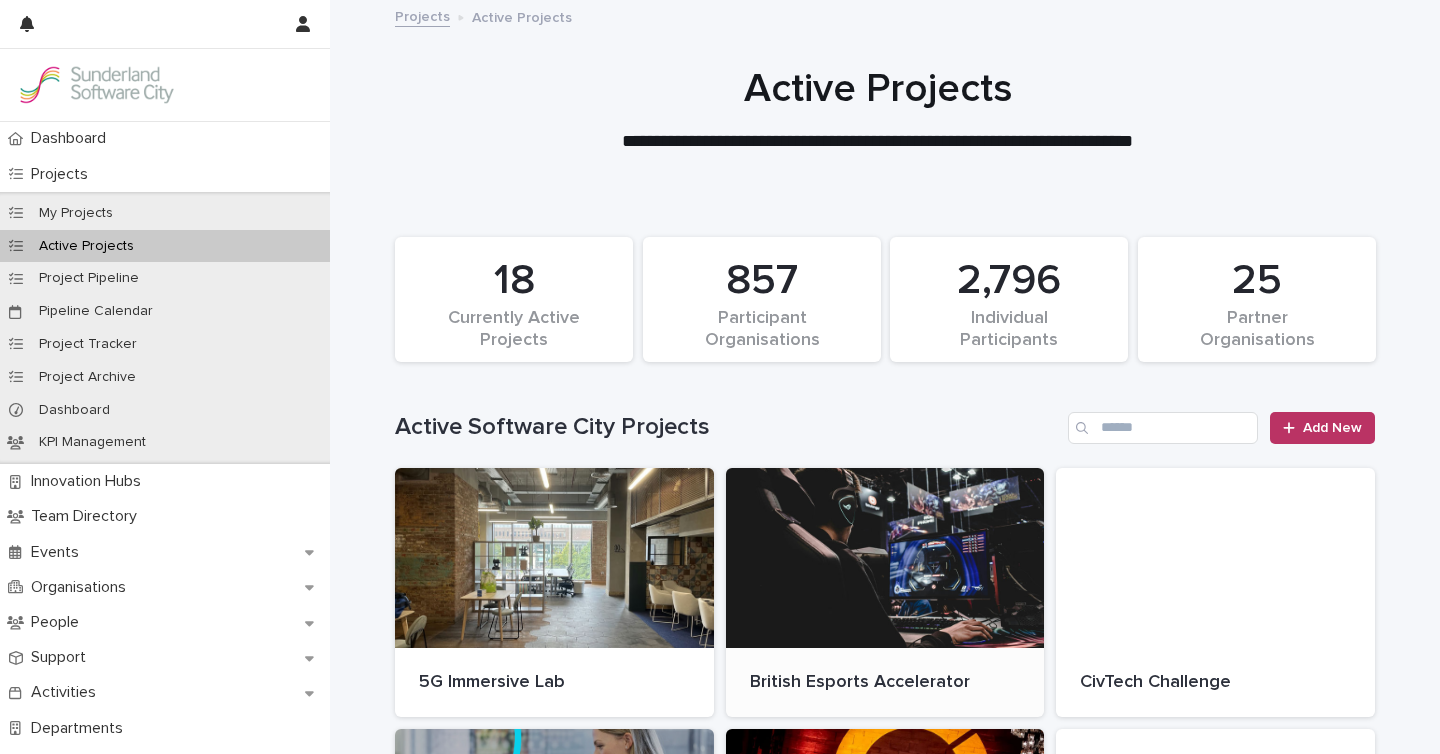 click at bounding box center (885, 558) 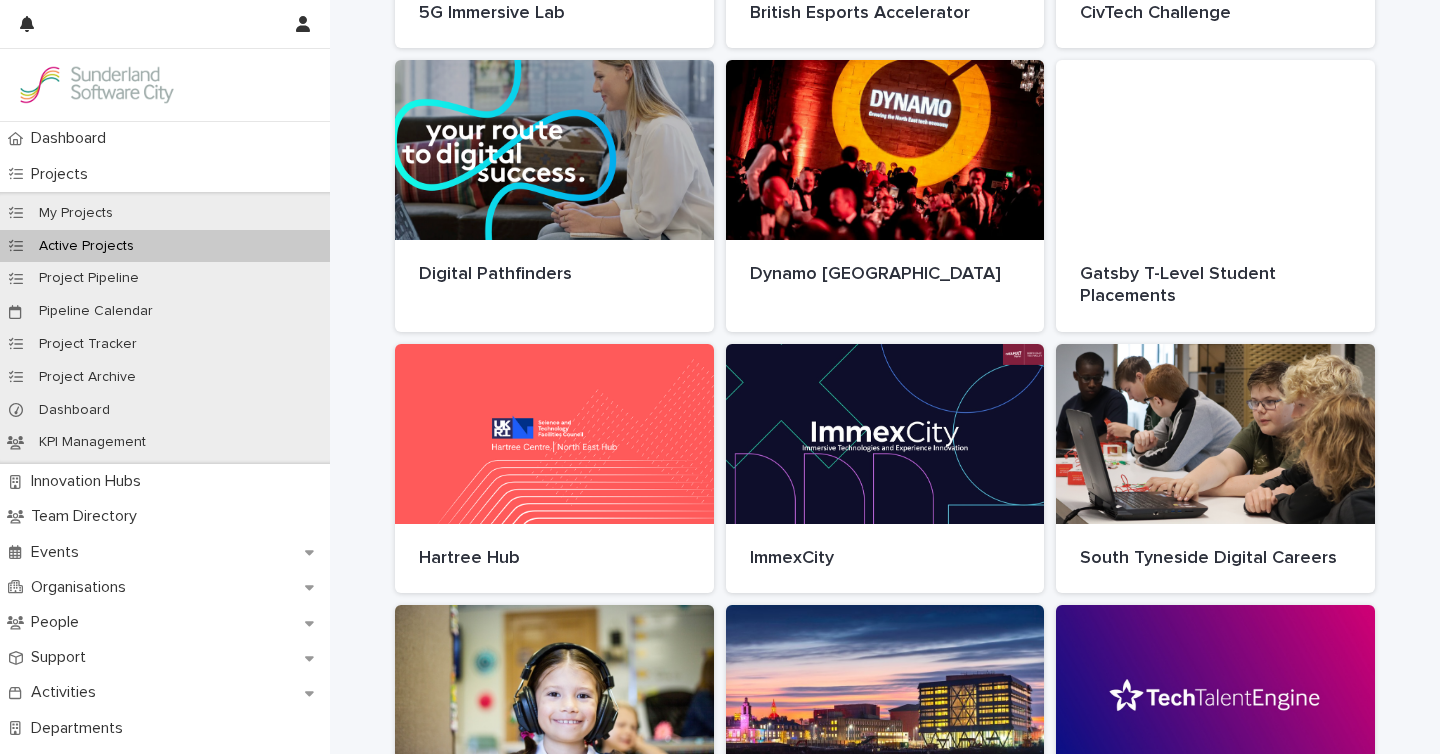 scroll, scrollTop: 0, scrollLeft: 0, axis: both 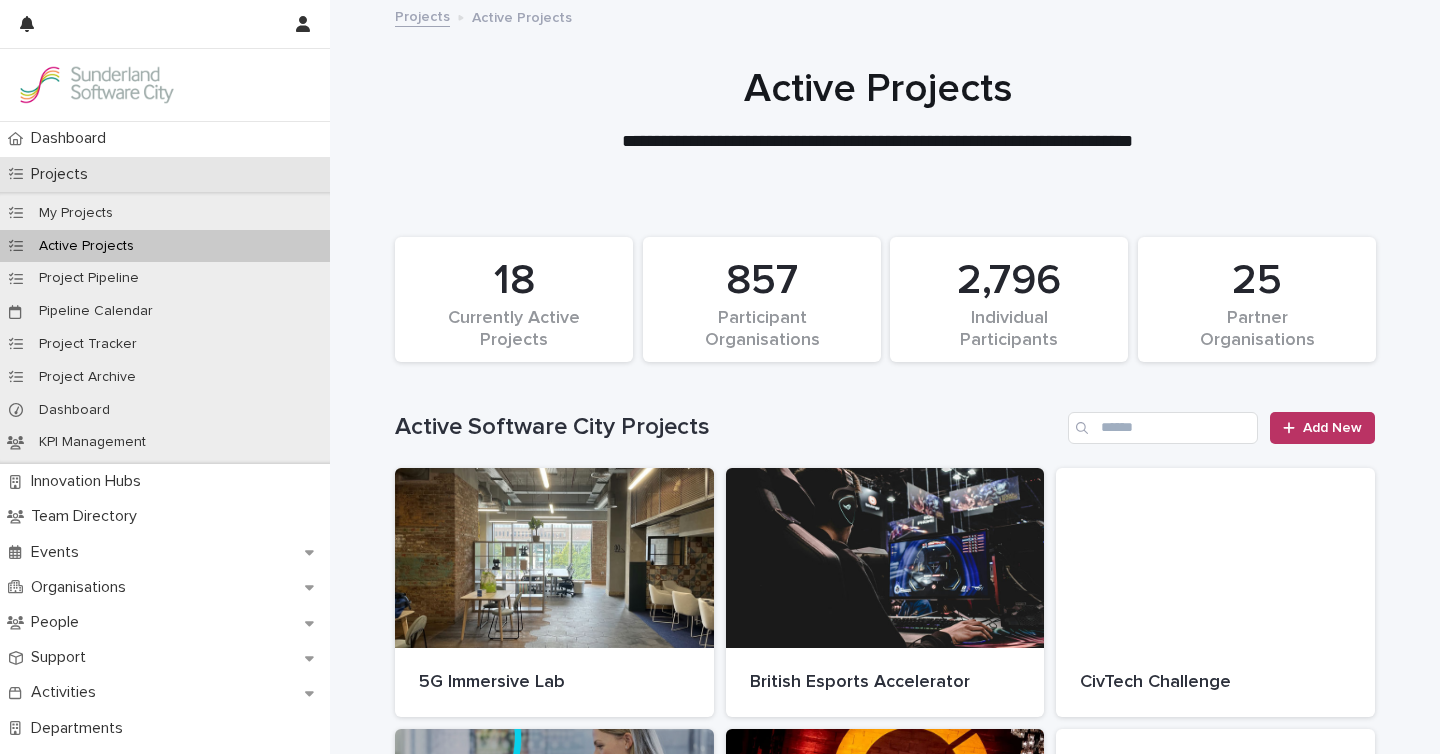 click on "Projects" at bounding box center [63, 174] 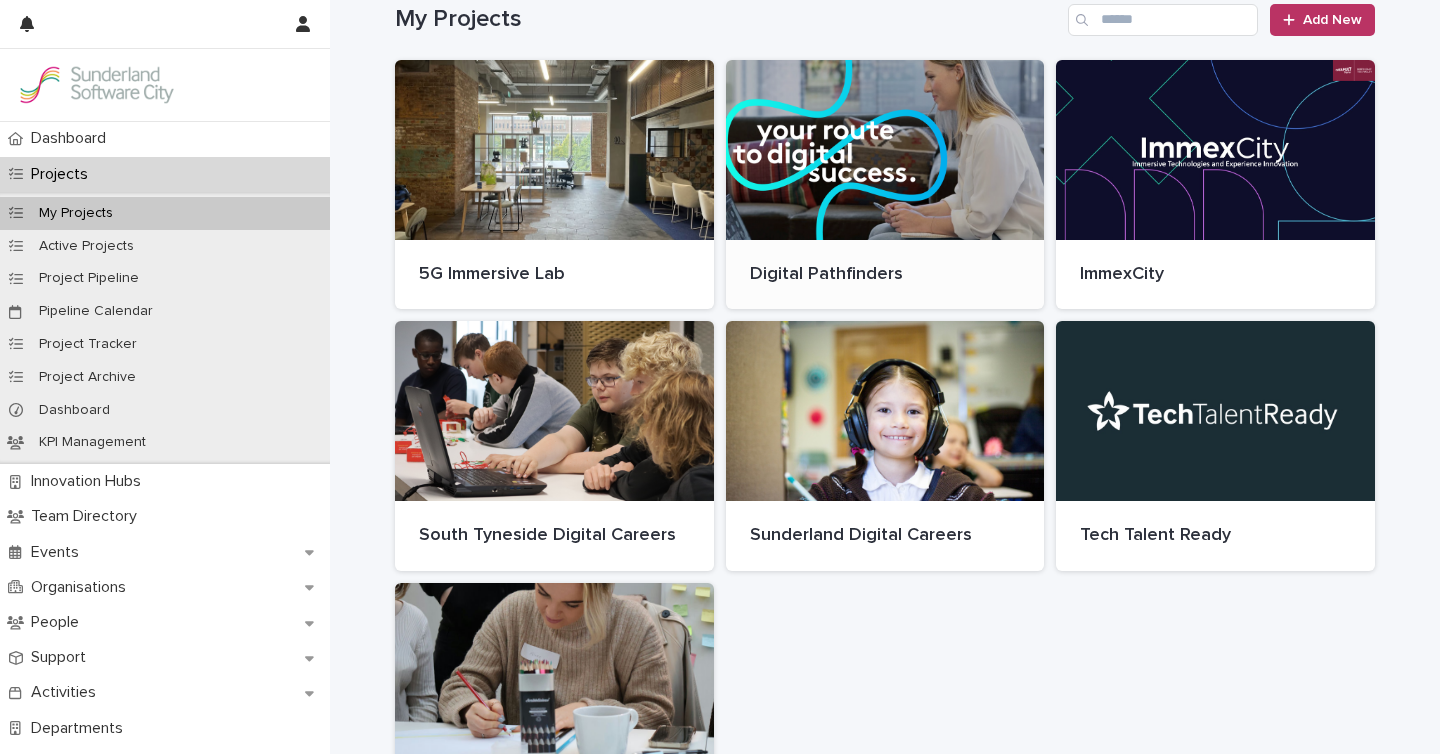 scroll, scrollTop: 523, scrollLeft: 0, axis: vertical 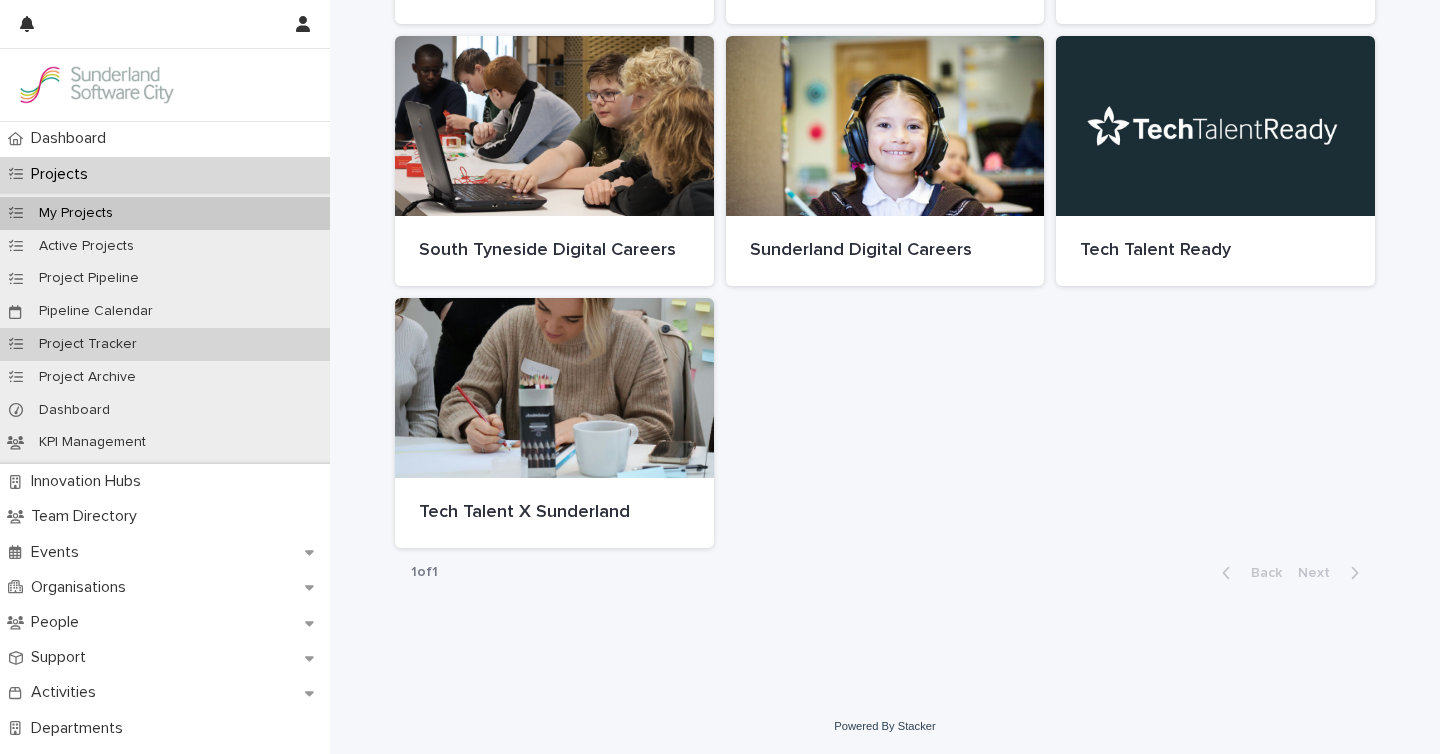 click on "Project Tracker" at bounding box center [88, 344] 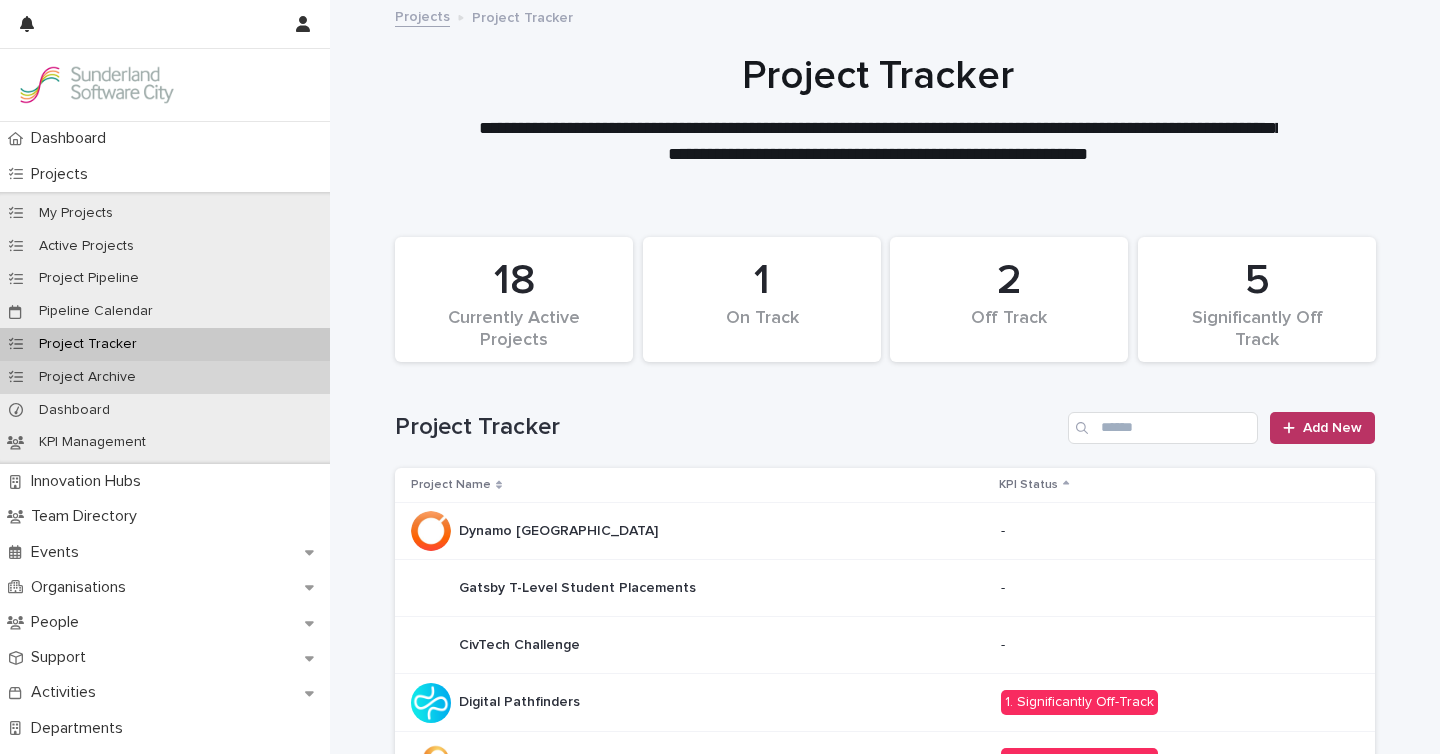 click on "Project Archive" at bounding box center [87, 377] 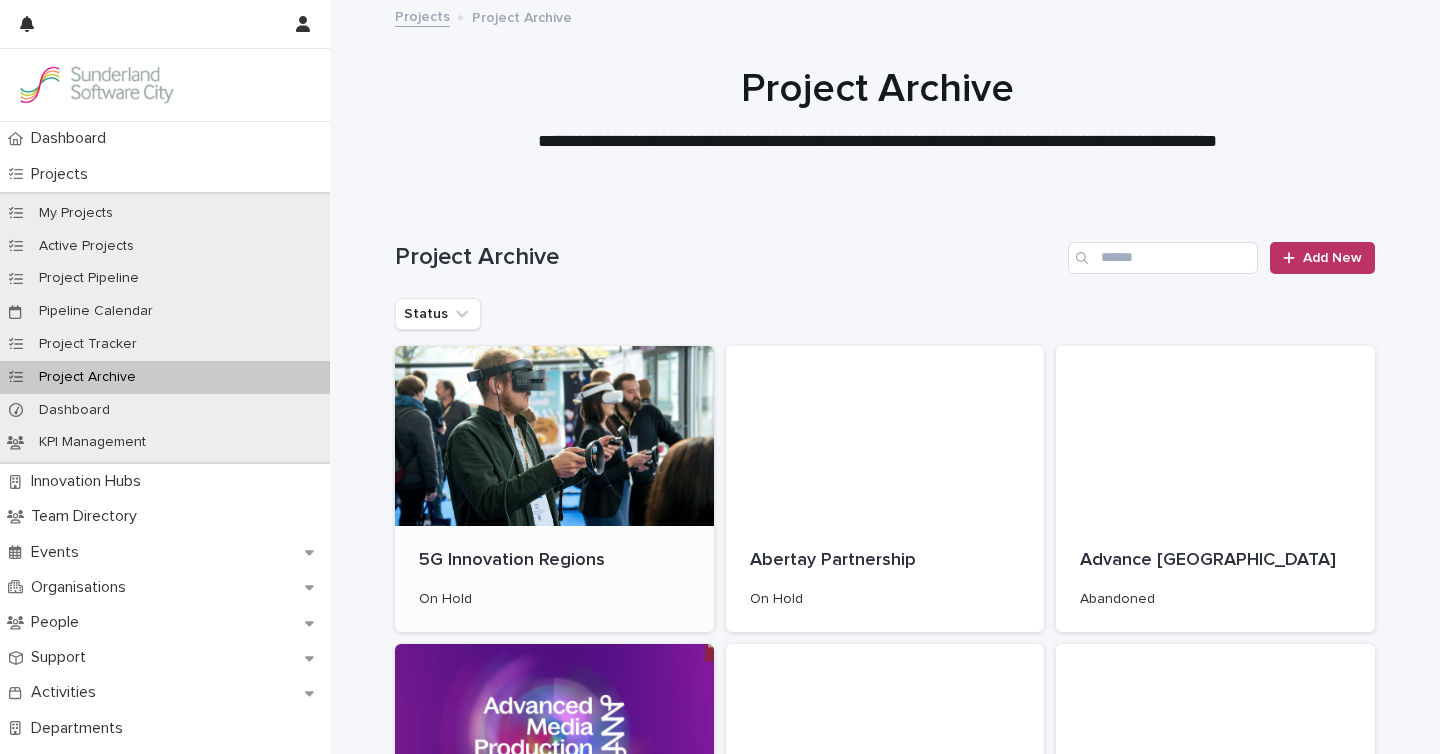 click at bounding box center [554, 436] 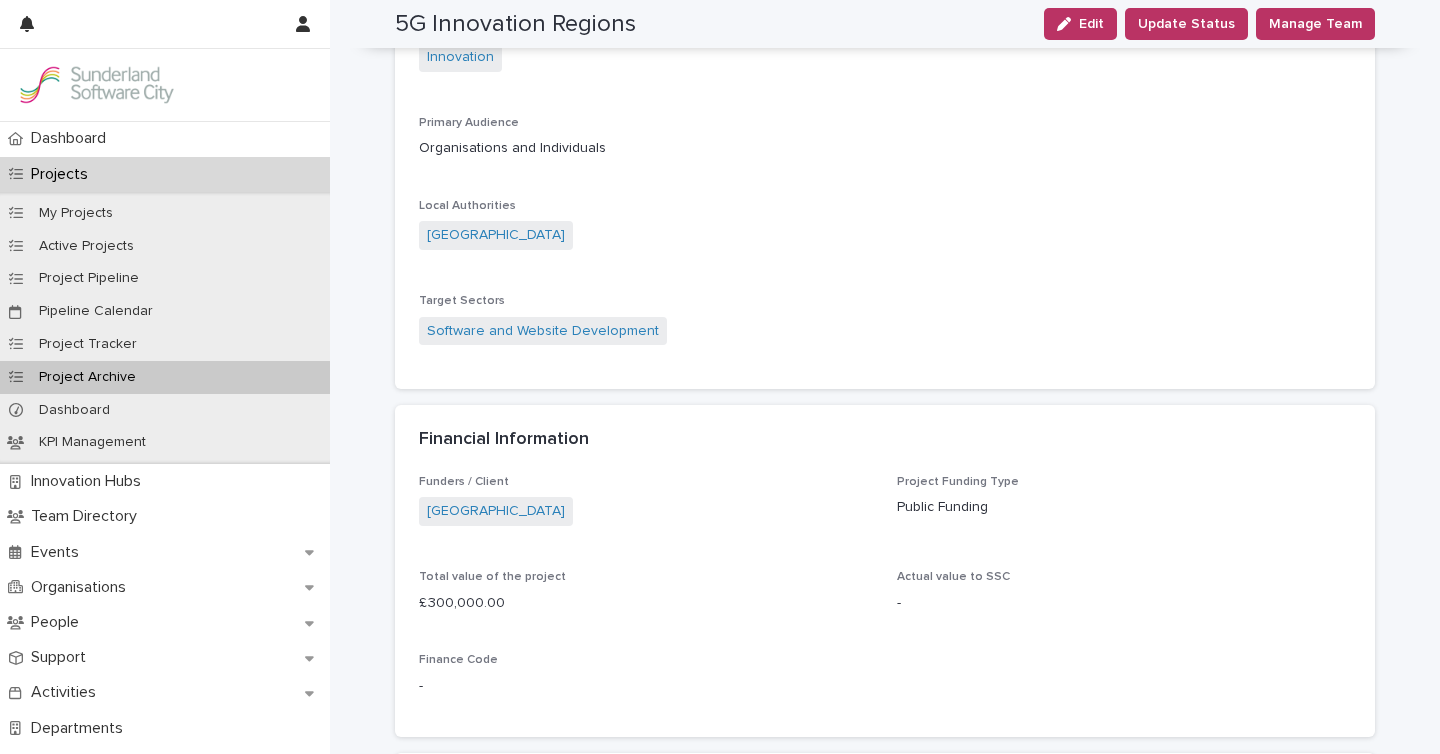 scroll, scrollTop: 1170, scrollLeft: 0, axis: vertical 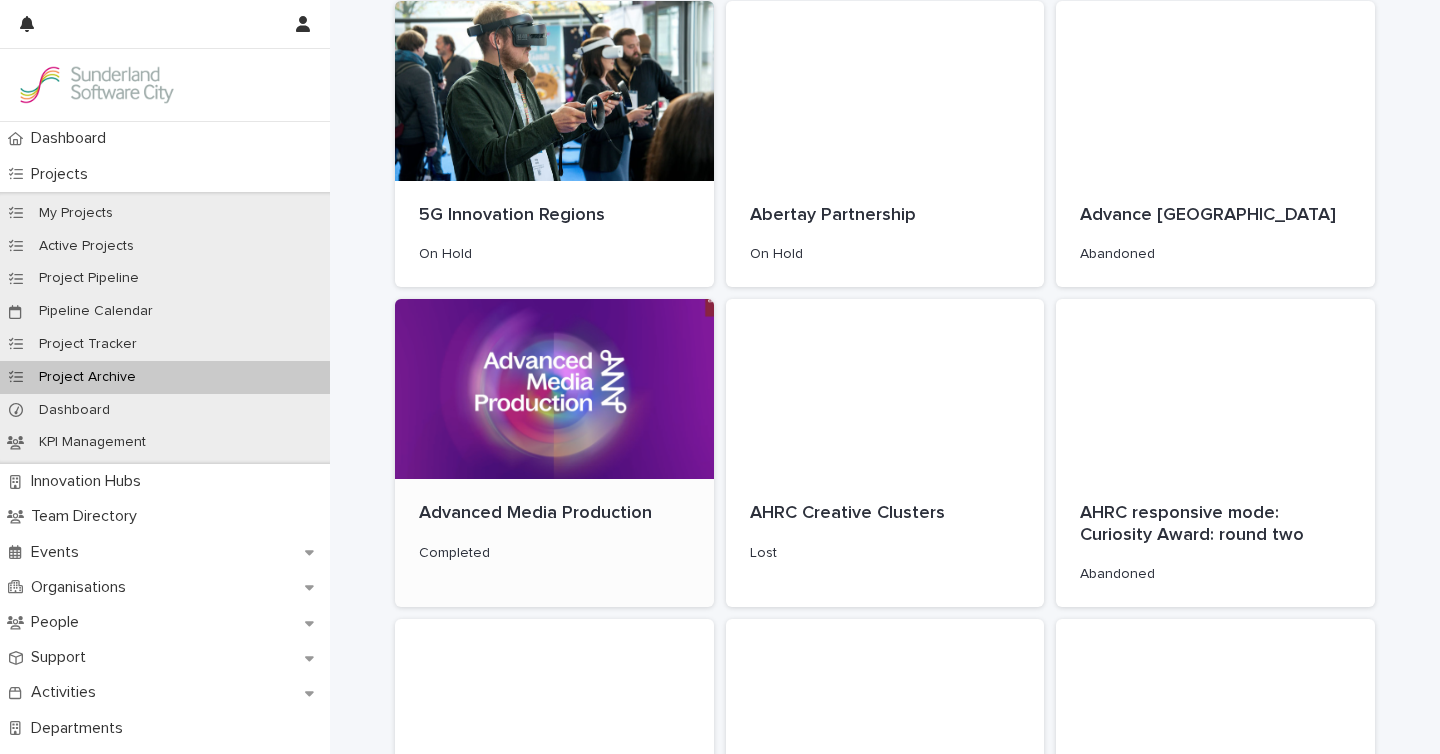 click at bounding box center (554, 389) 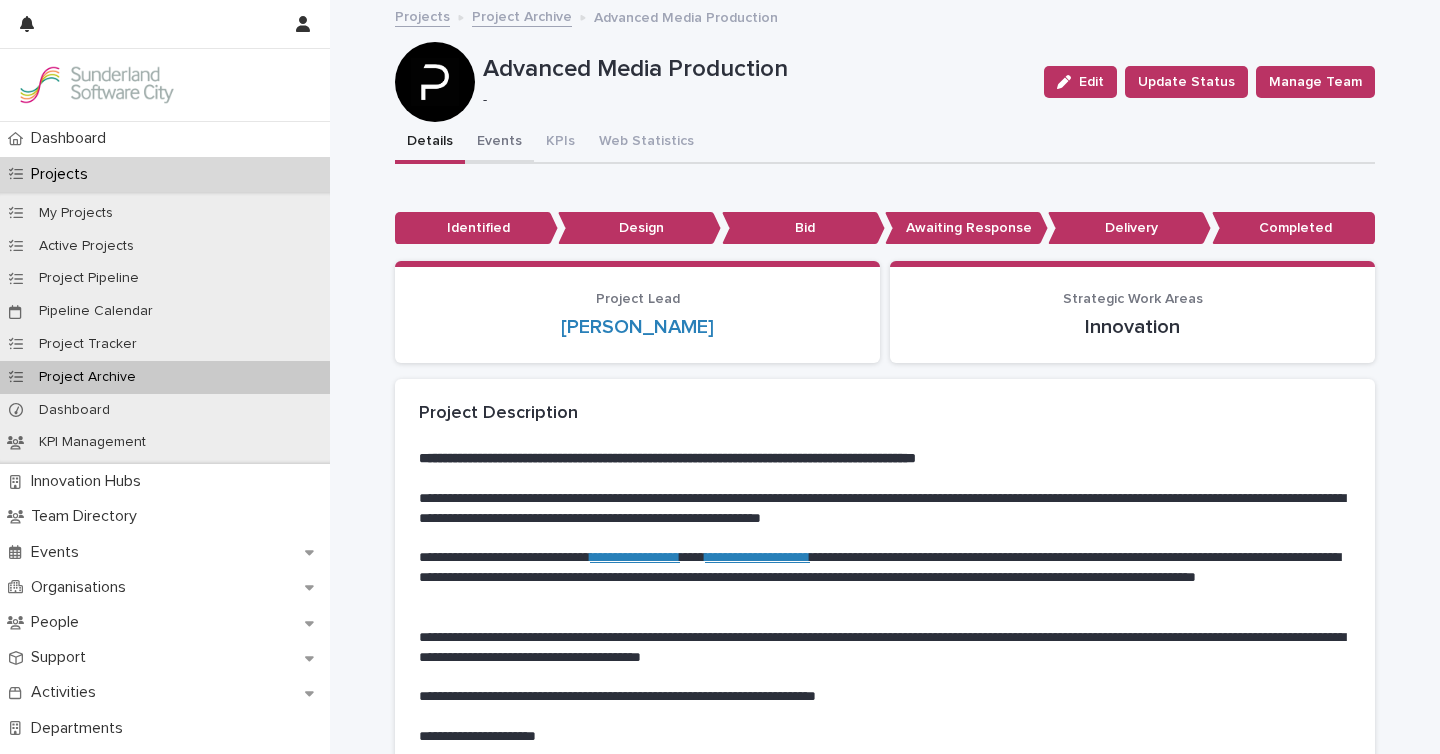 click on "Events" at bounding box center [499, 143] 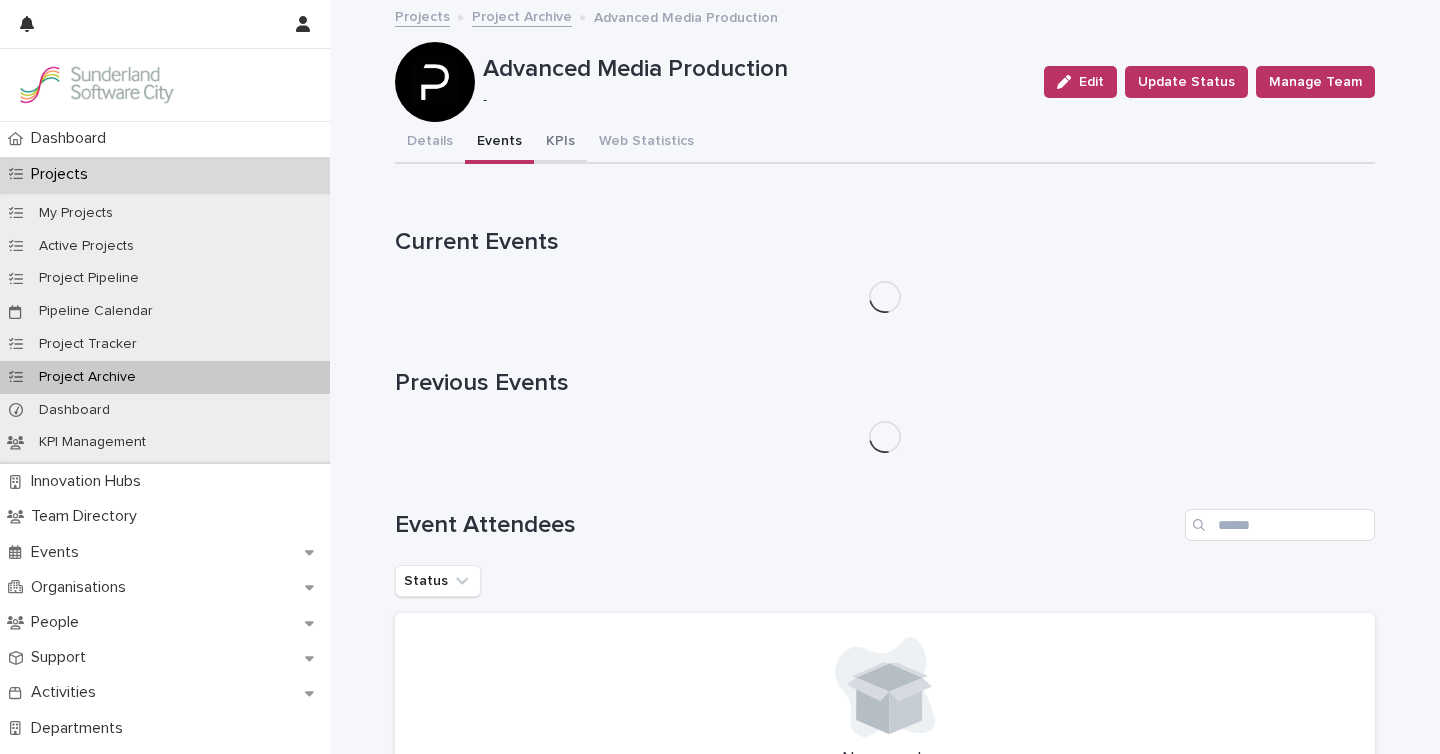 click on "KPIs" at bounding box center (560, 143) 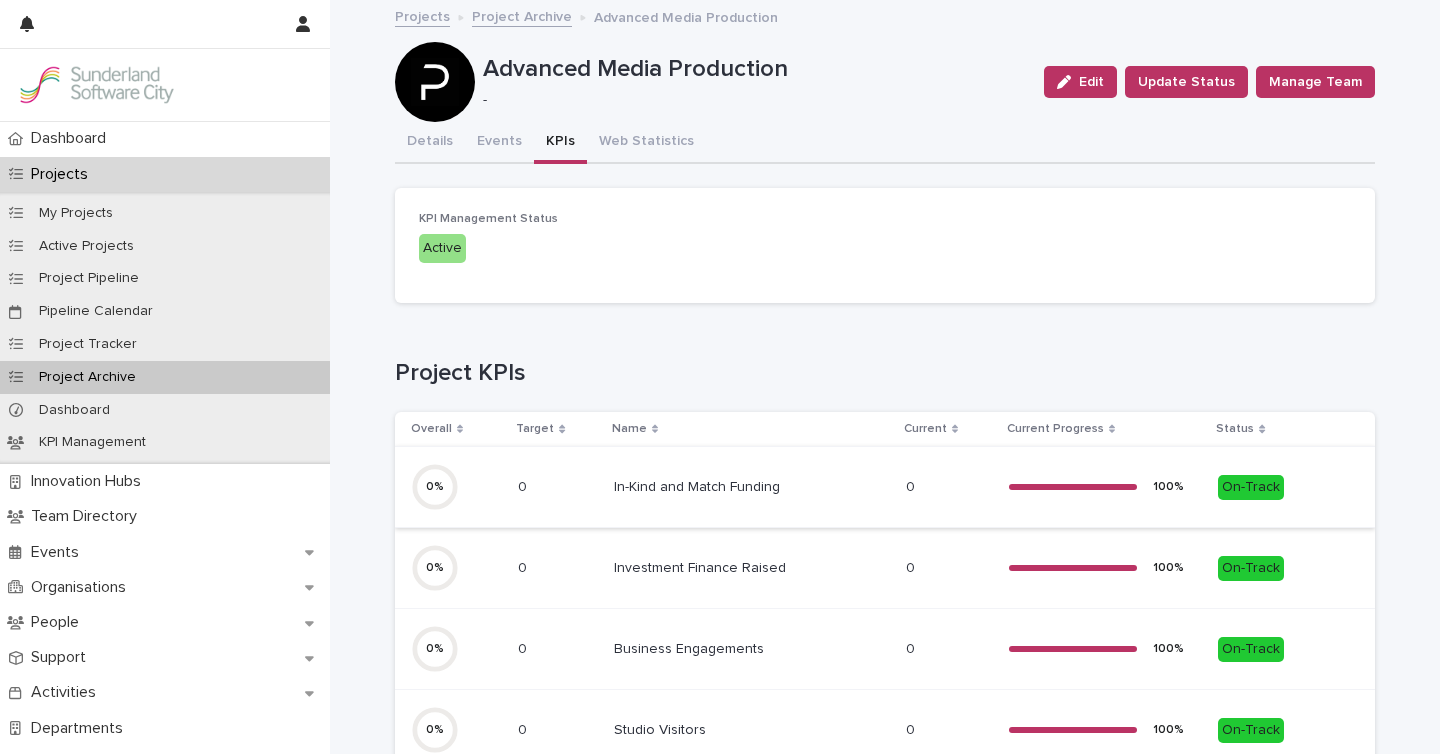 scroll, scrollTop: 147, scrollLeft: 0, axis: vertical 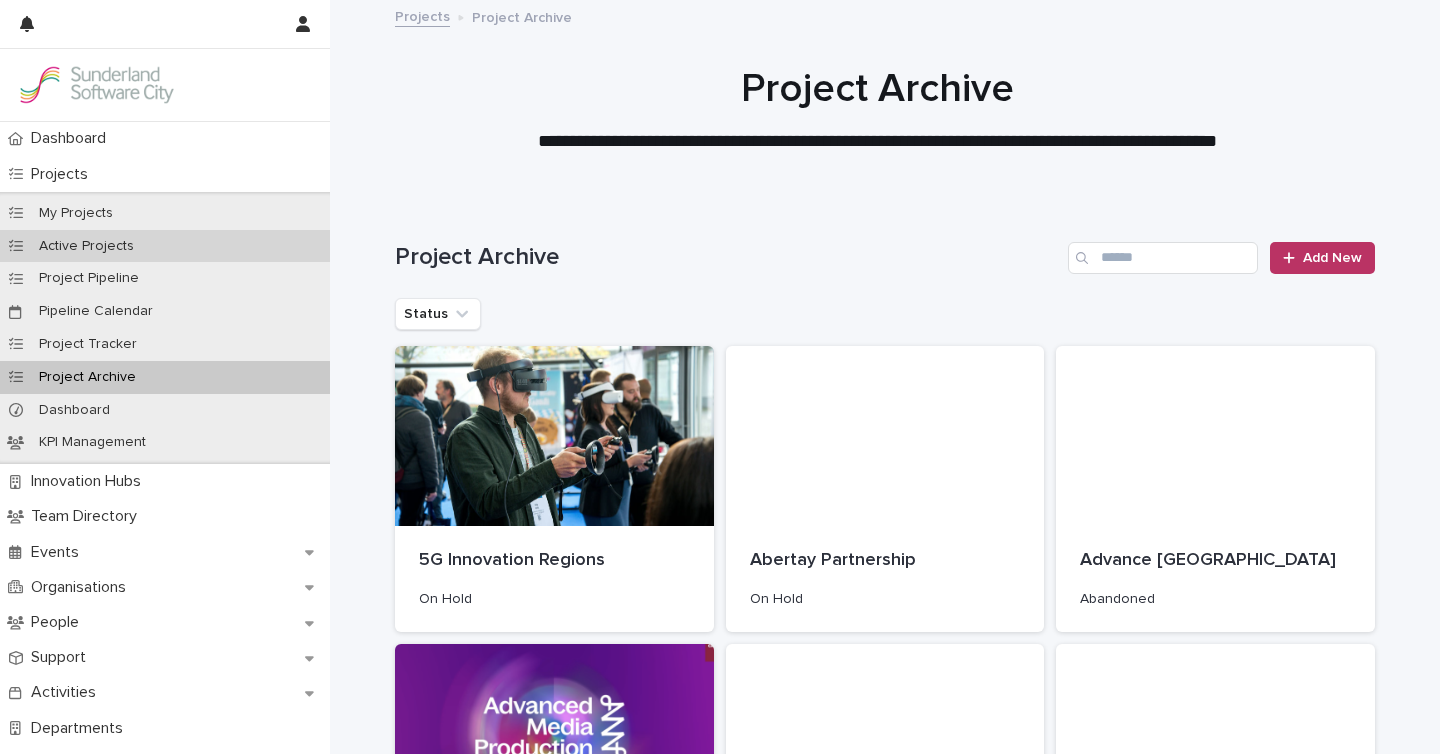 click on "Active Projects" at bounding box center [86, 246] 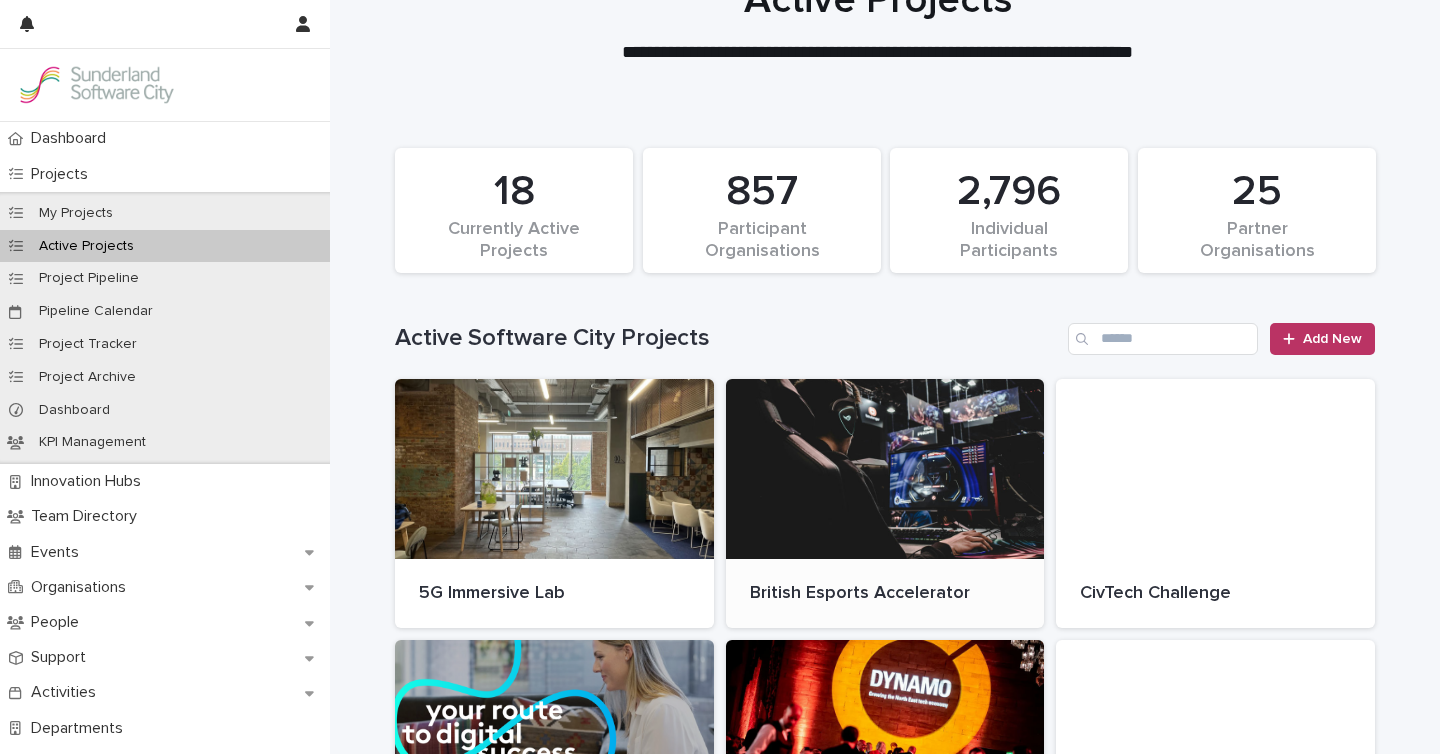 scroll, scrollTop: 0, scrollLeft: 0, axis: both 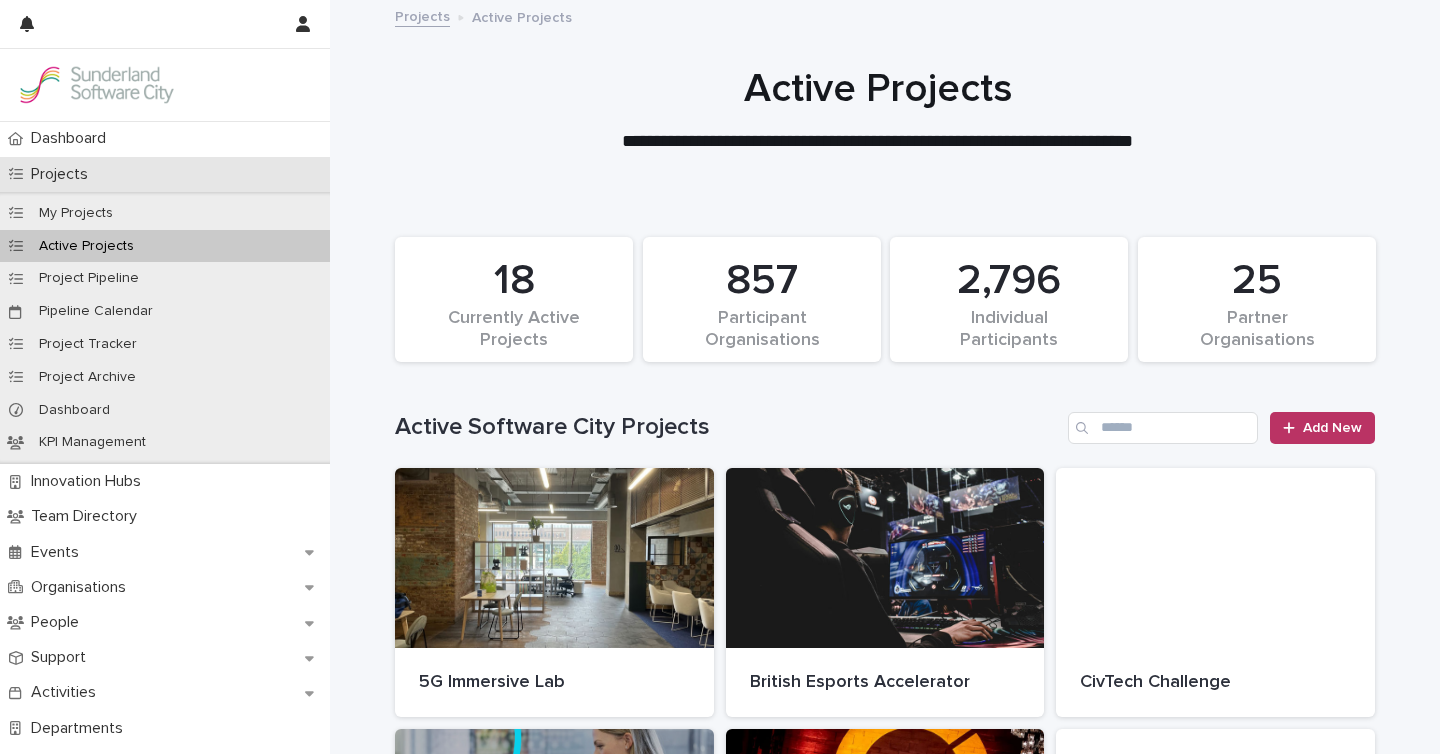 click on "Projects" at bounding box center (63, 174) 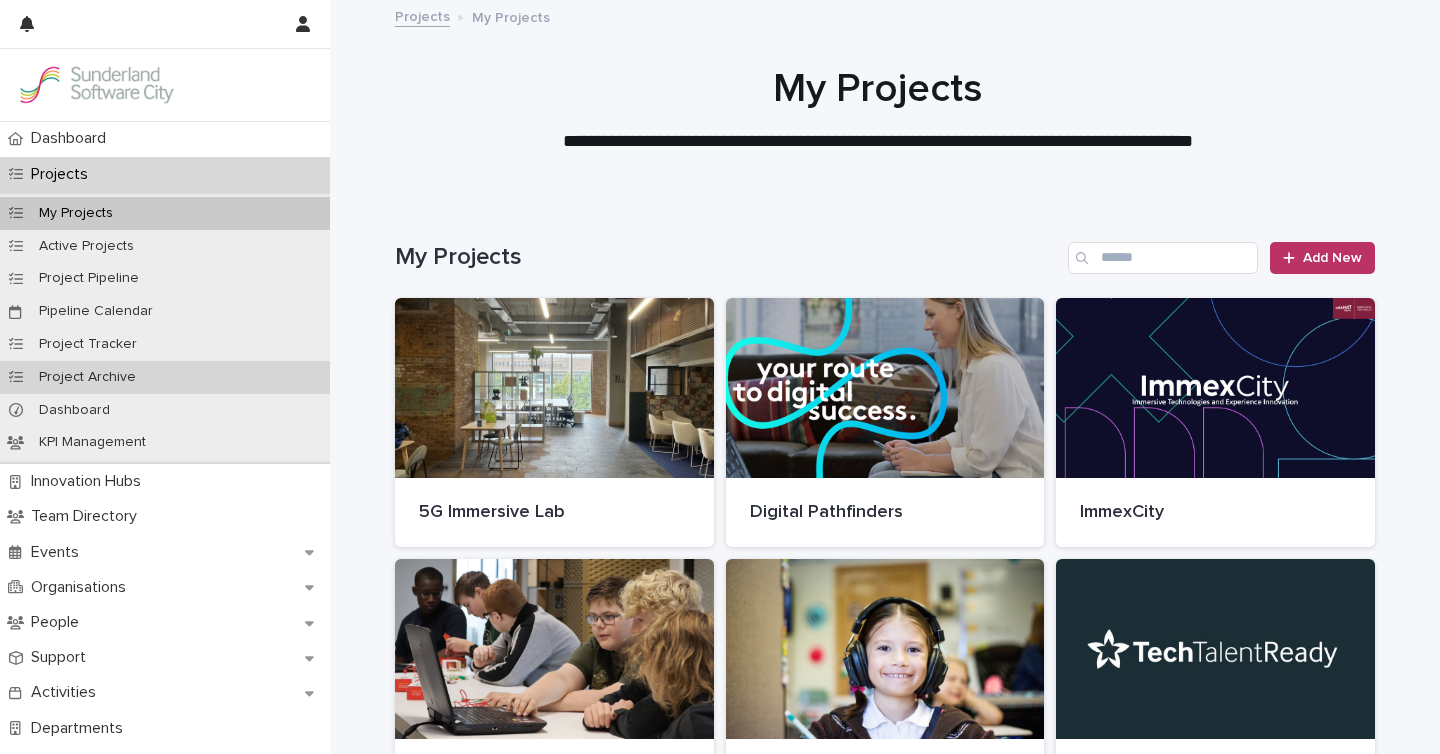 click on "Project Archive" at bounding box center [87, 377] 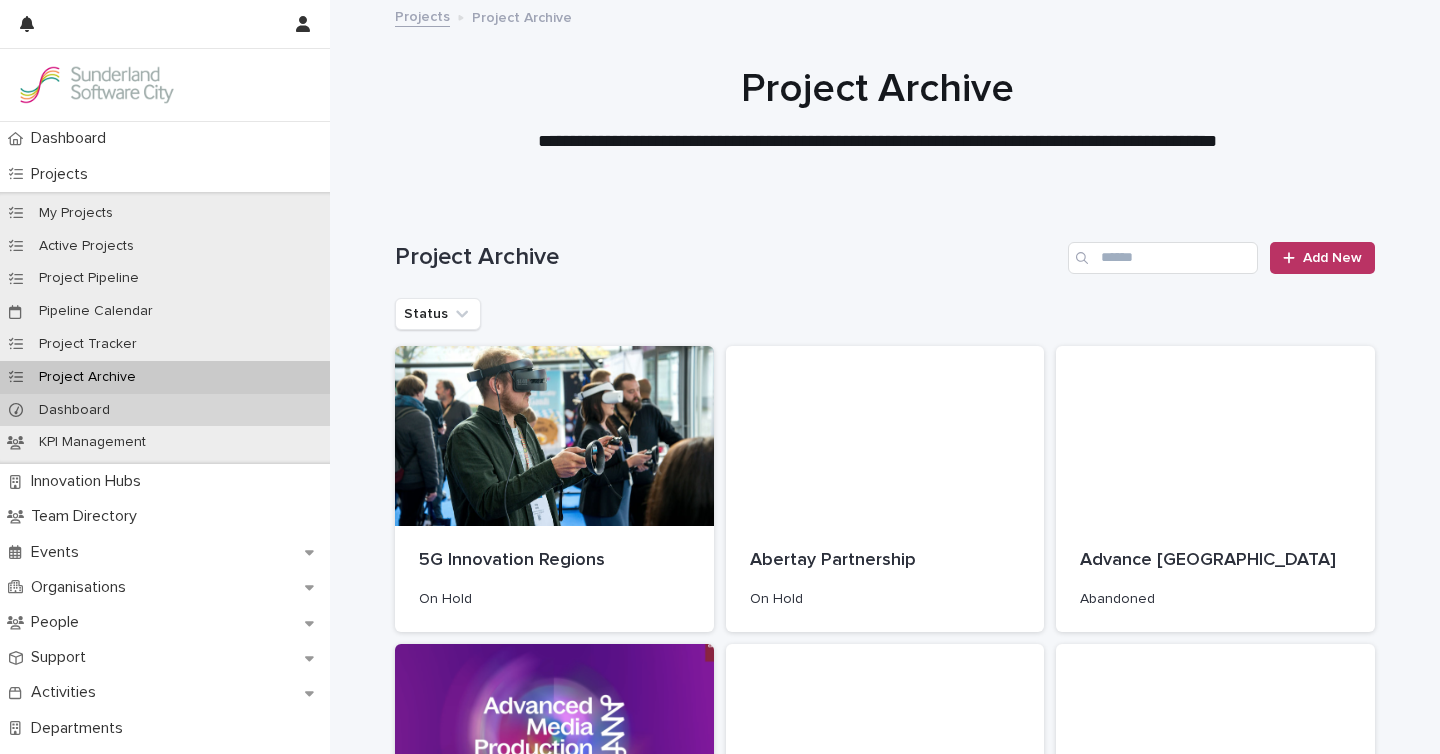 click on "Dashboard" at bounding box center (74, 410) 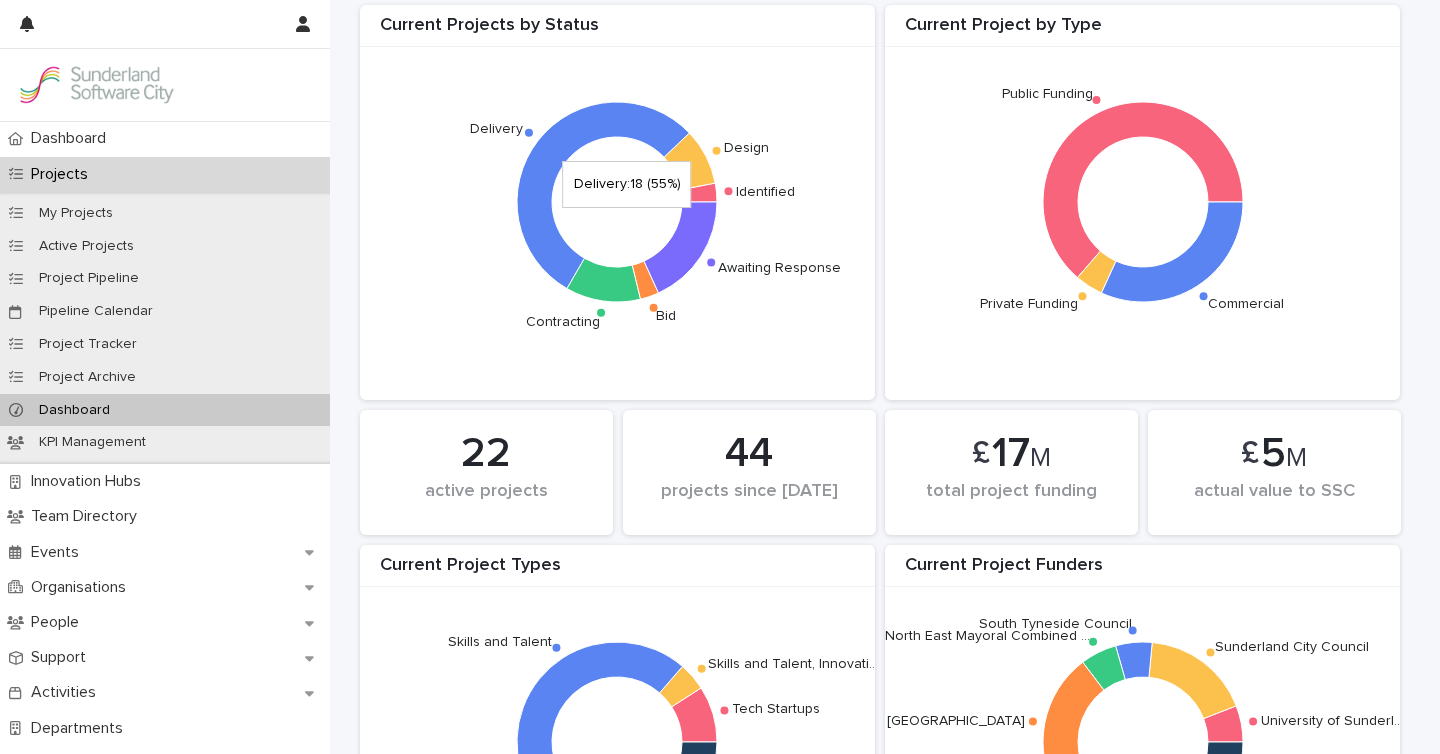 scroll, scrollTop: 584, scrollLeft: 0, axis: vertical 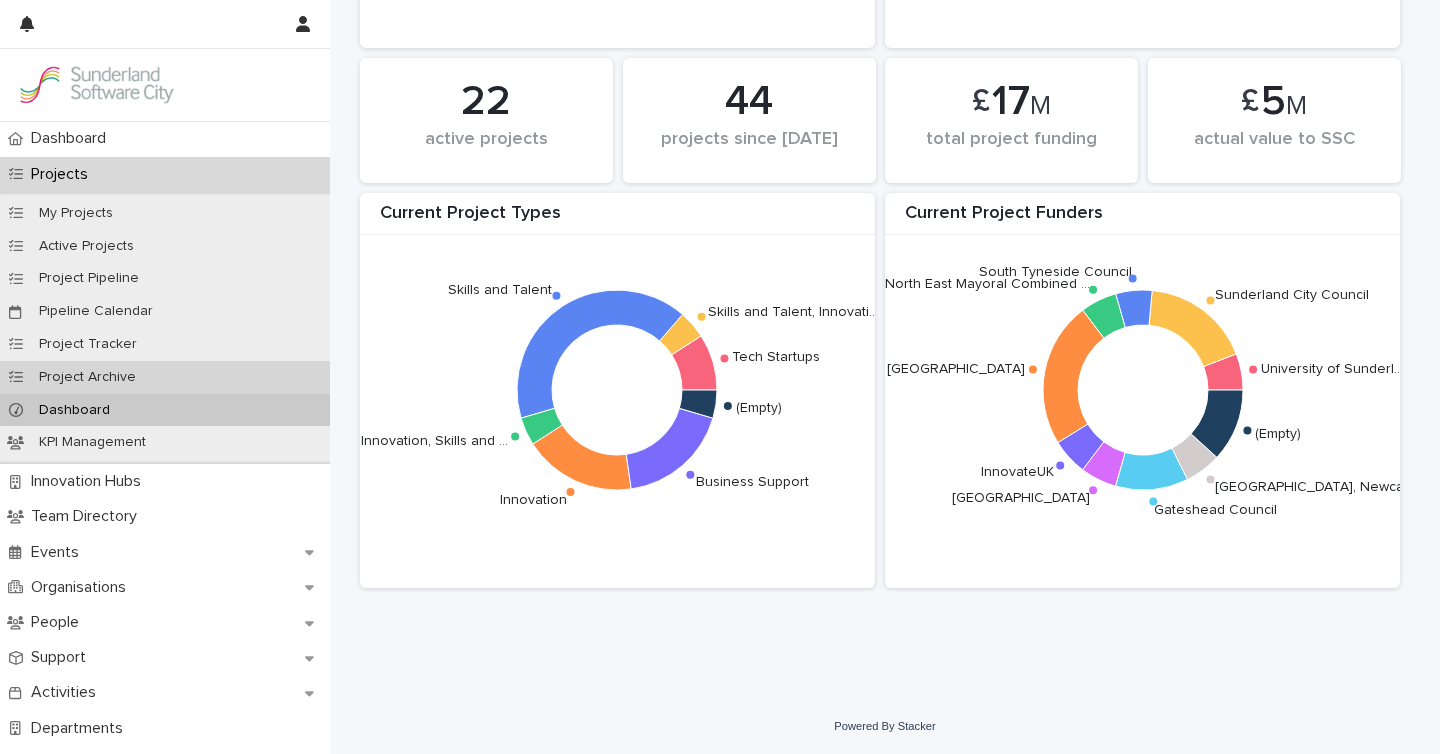 click on "Project Archive" at bounding box center [87, 377] 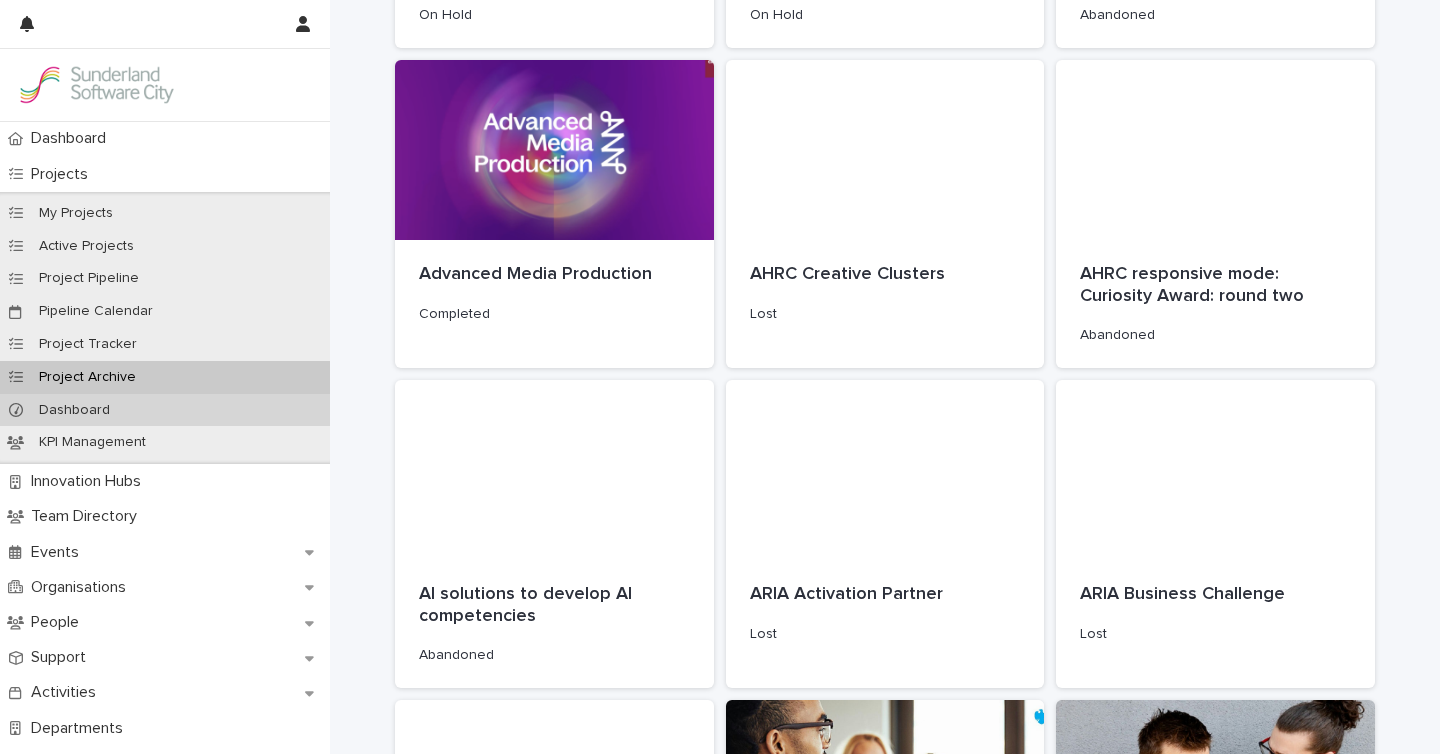 scroll, scrollTop: 0, scrollLeft: 0, axis: both 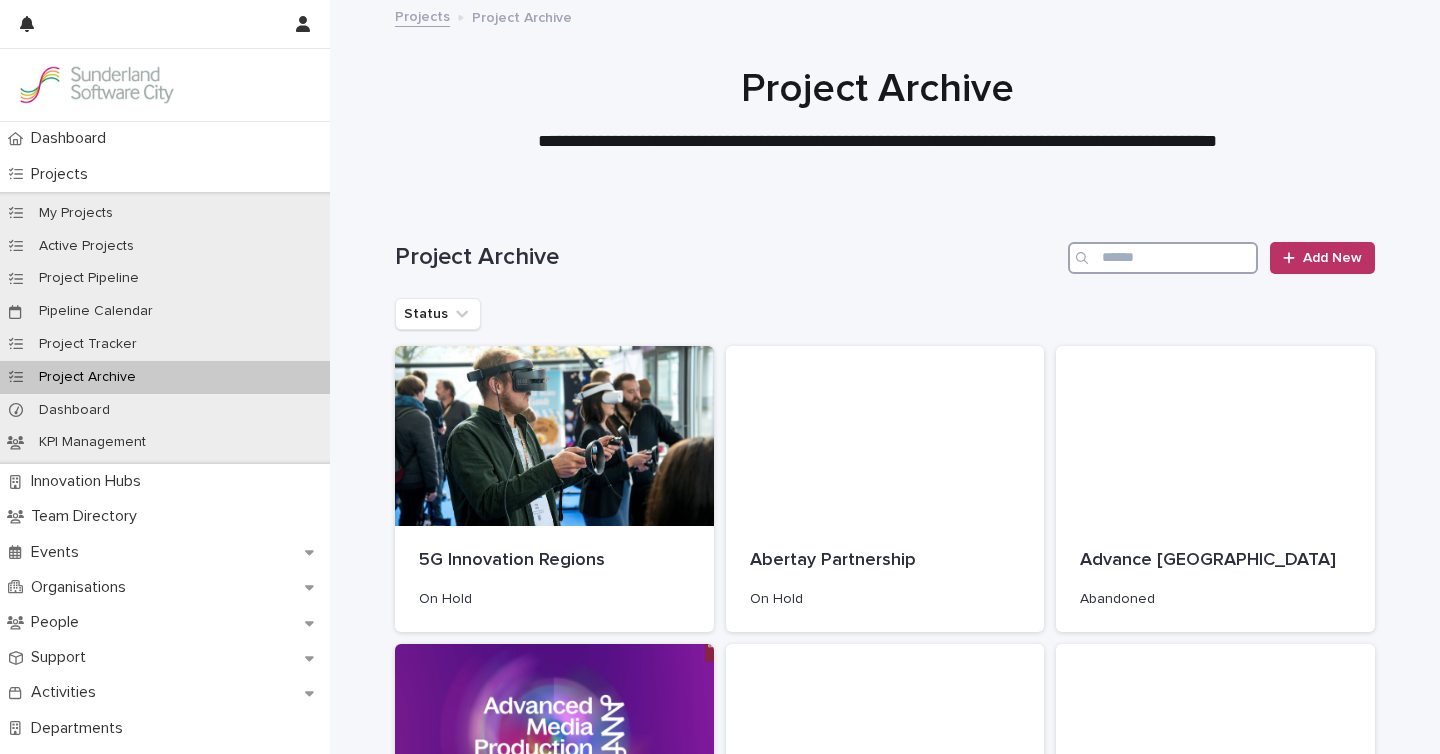 click at bounding box center [1163, 258] 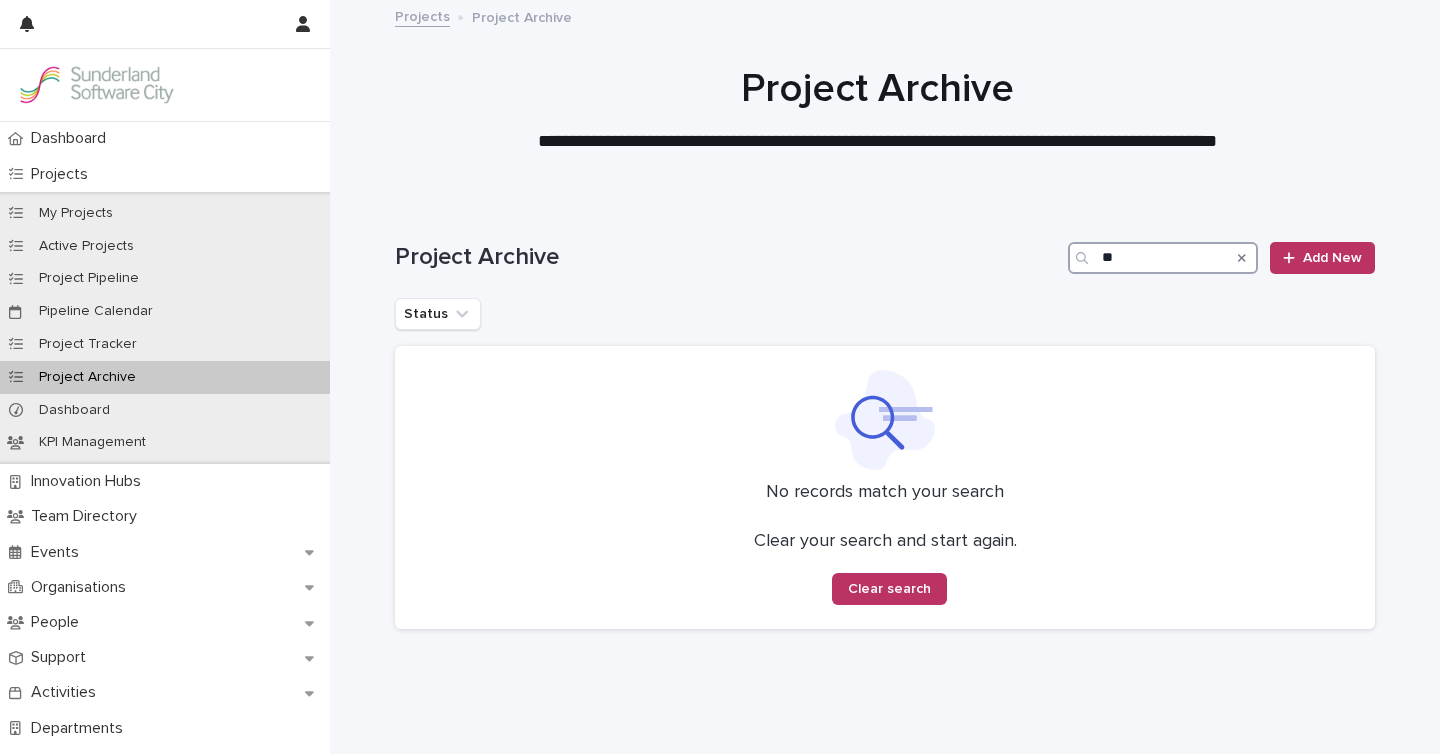 type on "*" 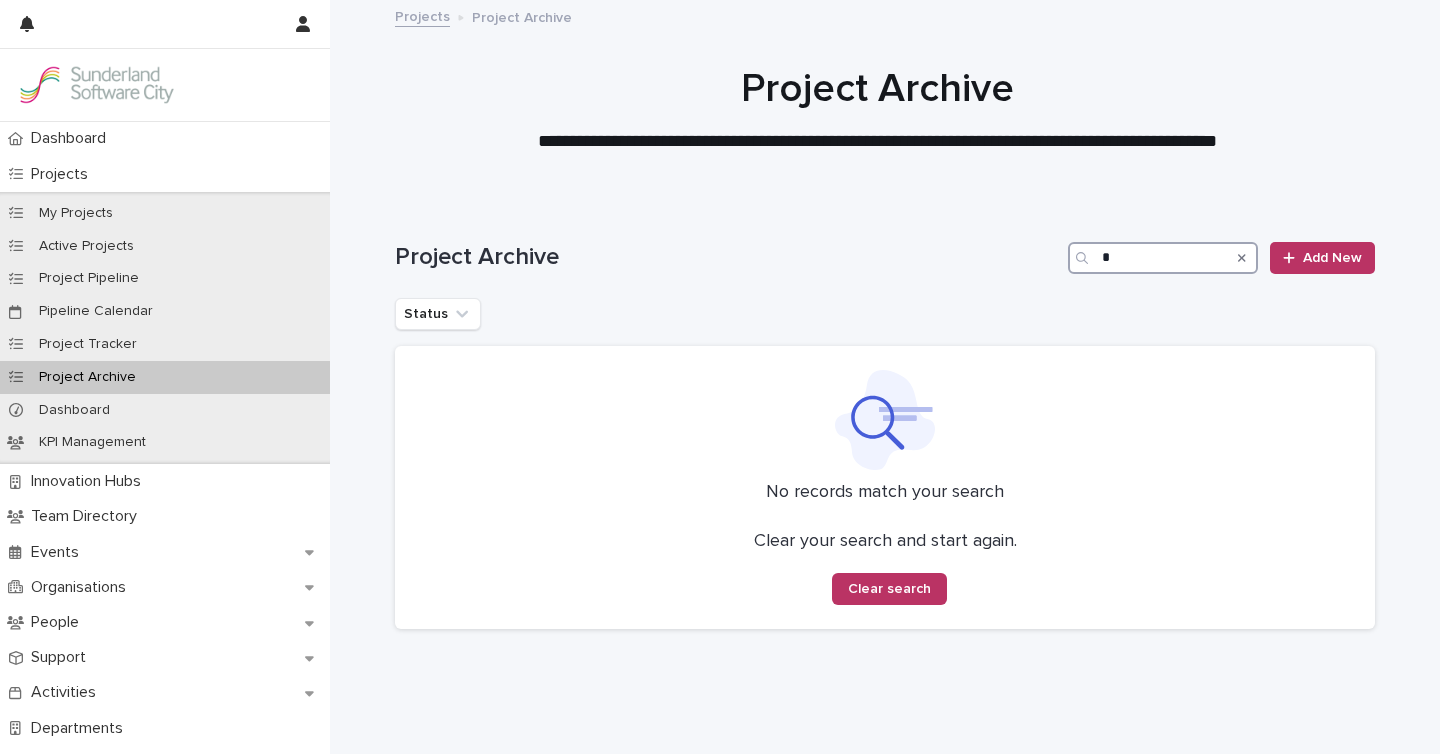 type 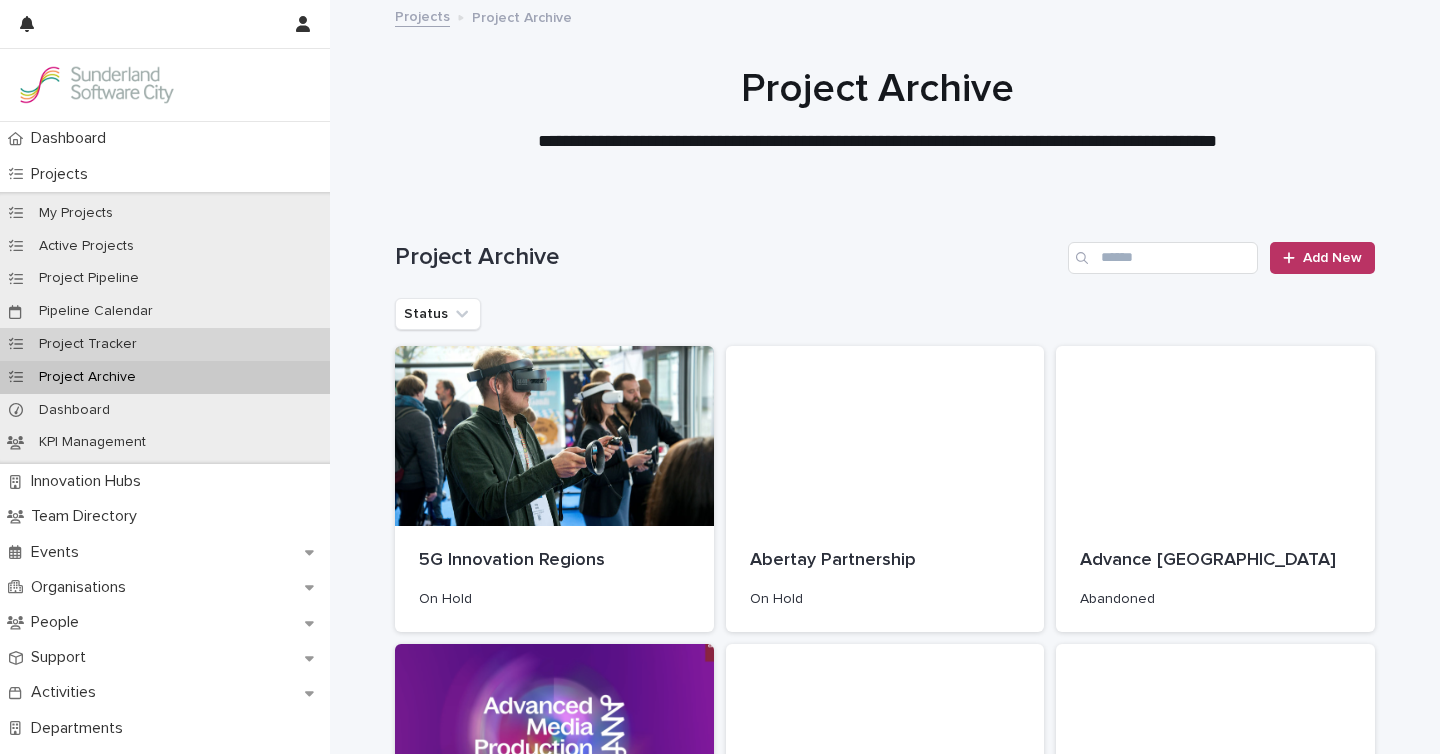 click on "Project Tracker" at bounding box center [88, 344] 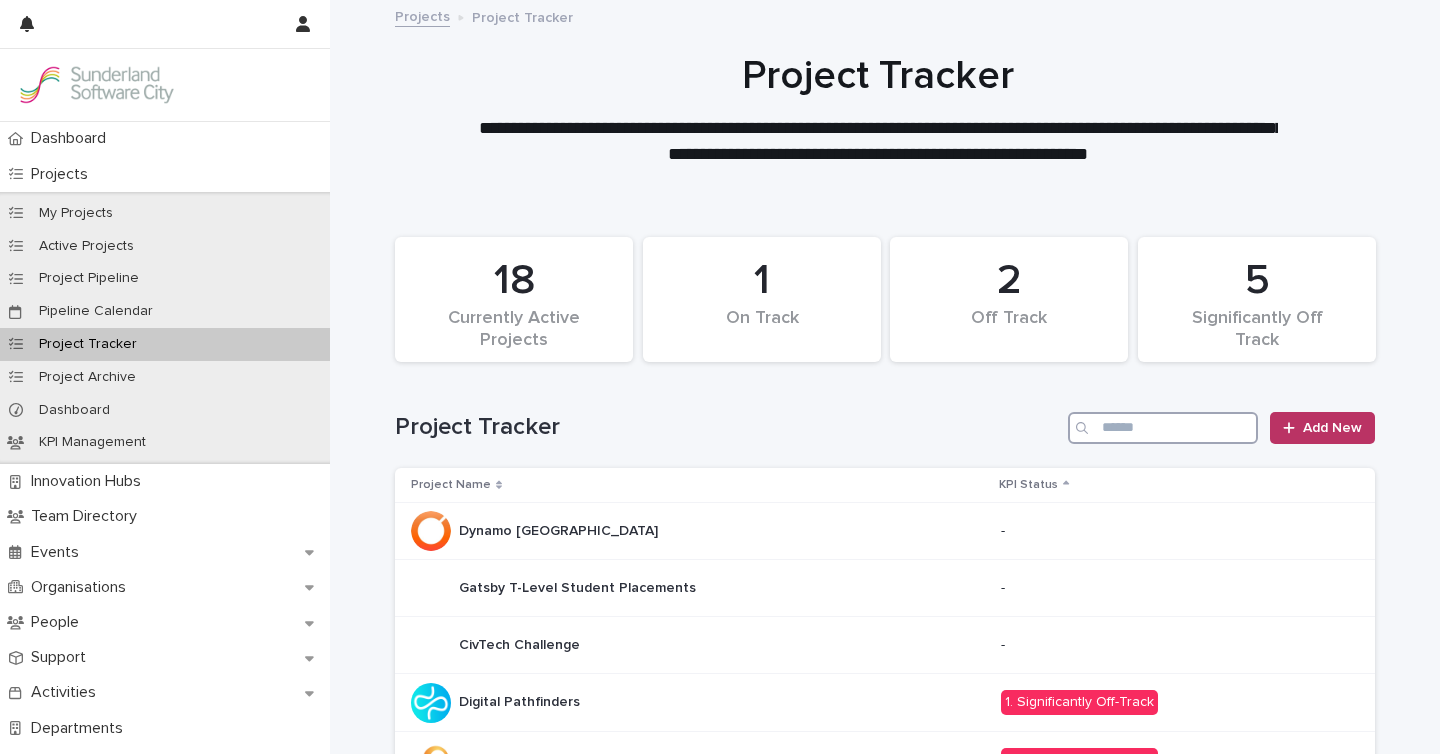 click at bounding box center (1163, 428) 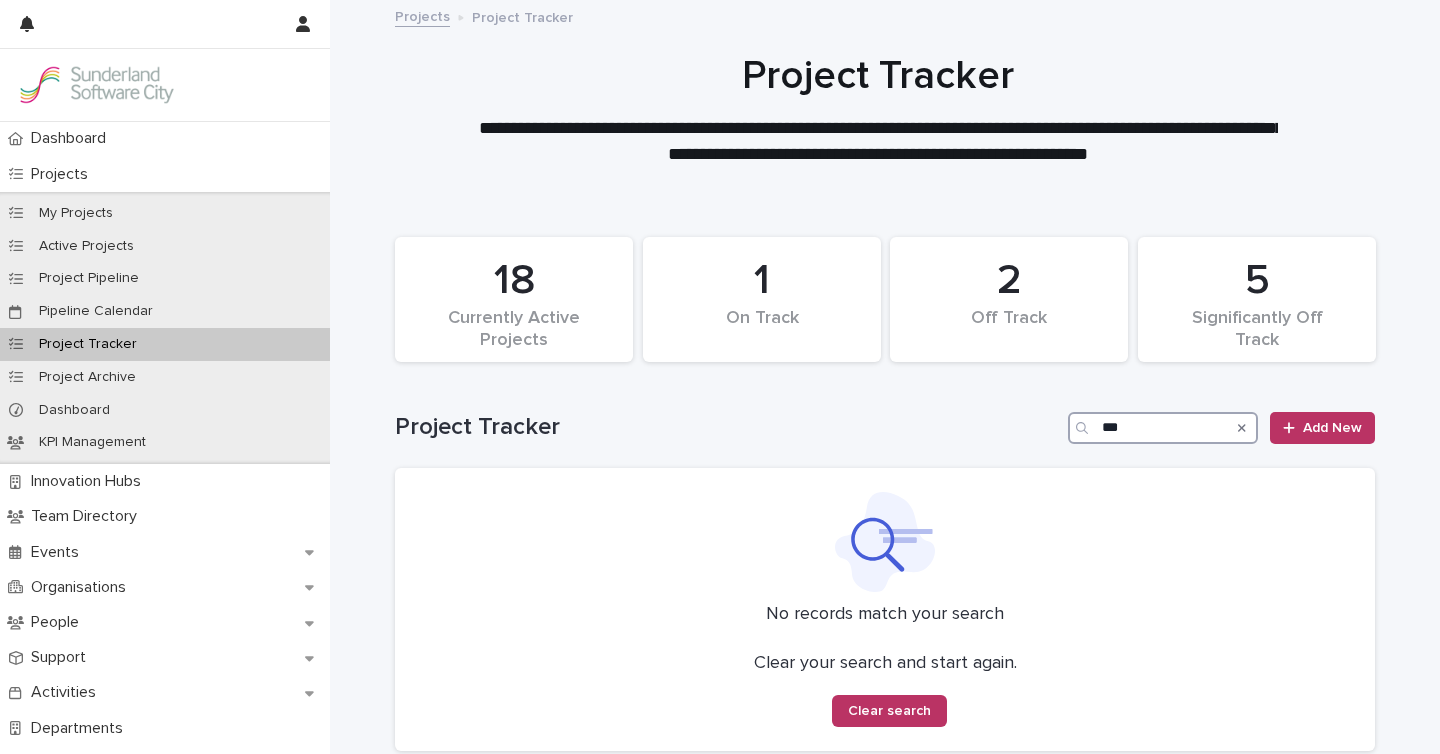 type on "***" 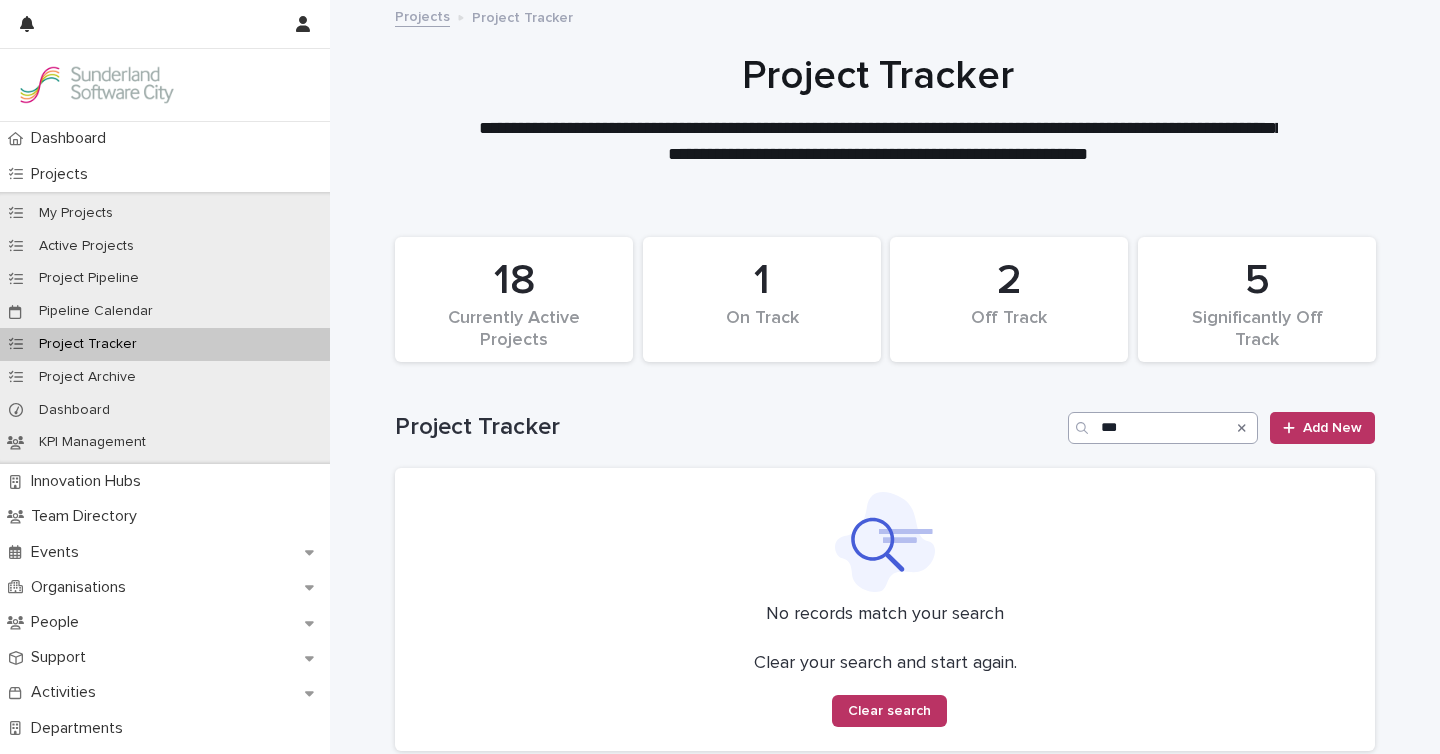 click 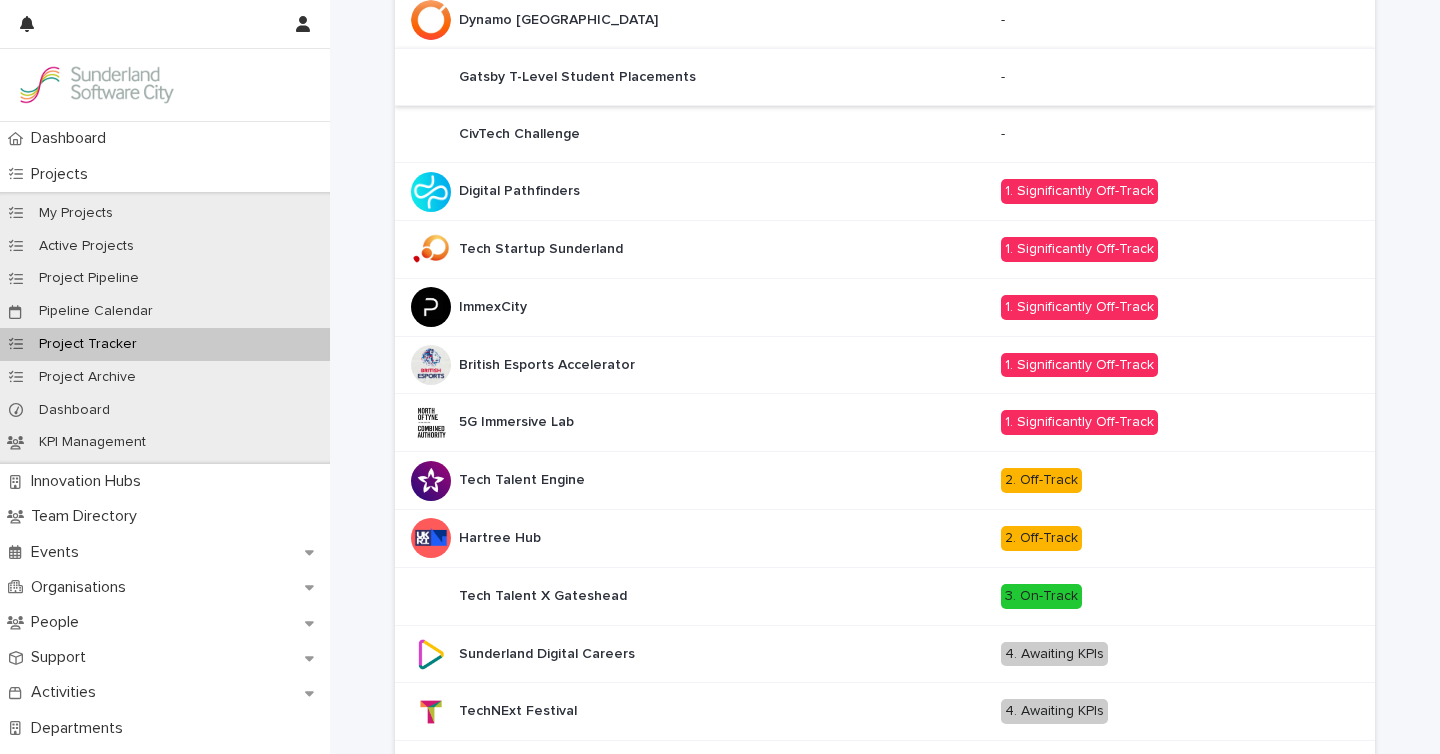 scroll, scrollTop: 0, scrollLeft: 0, axis: both 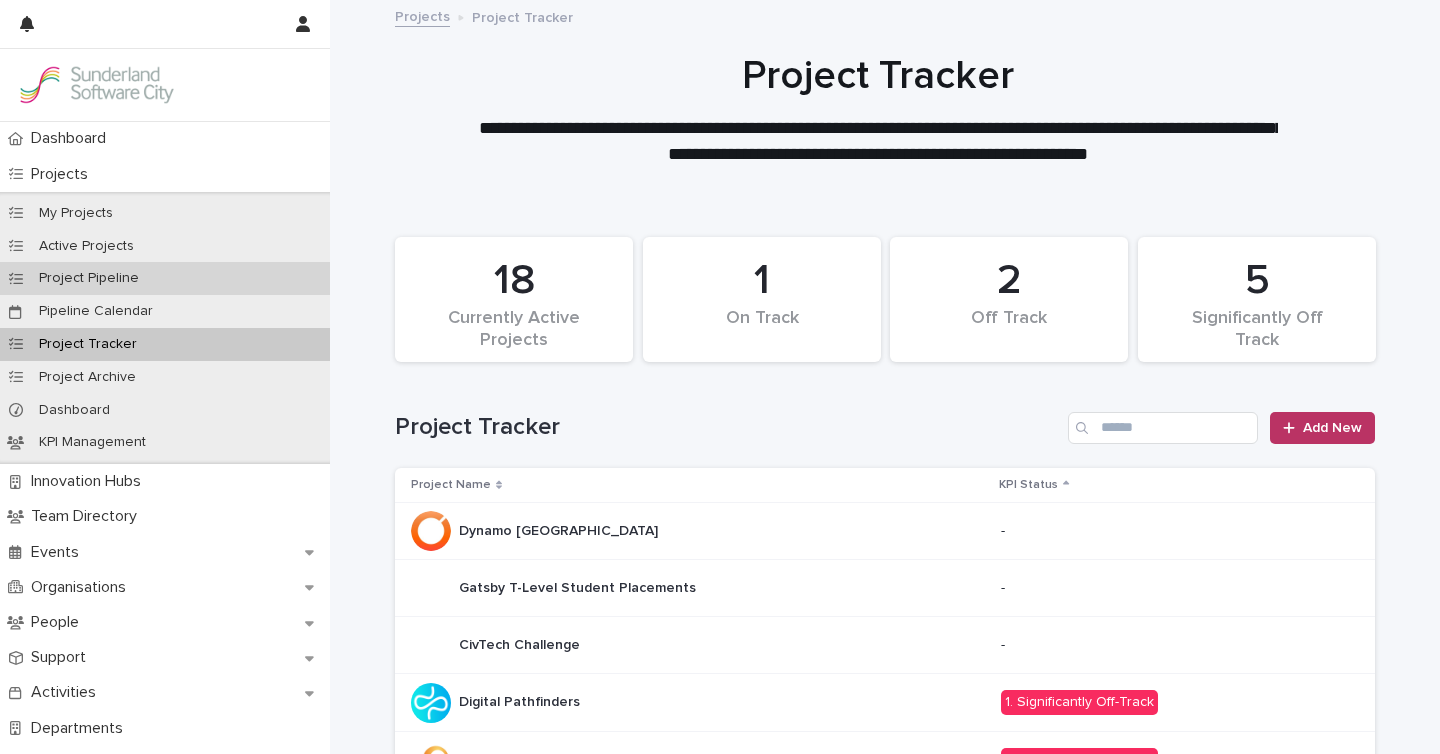 click on "Project Pipeline" at bounding box center (89, 278) 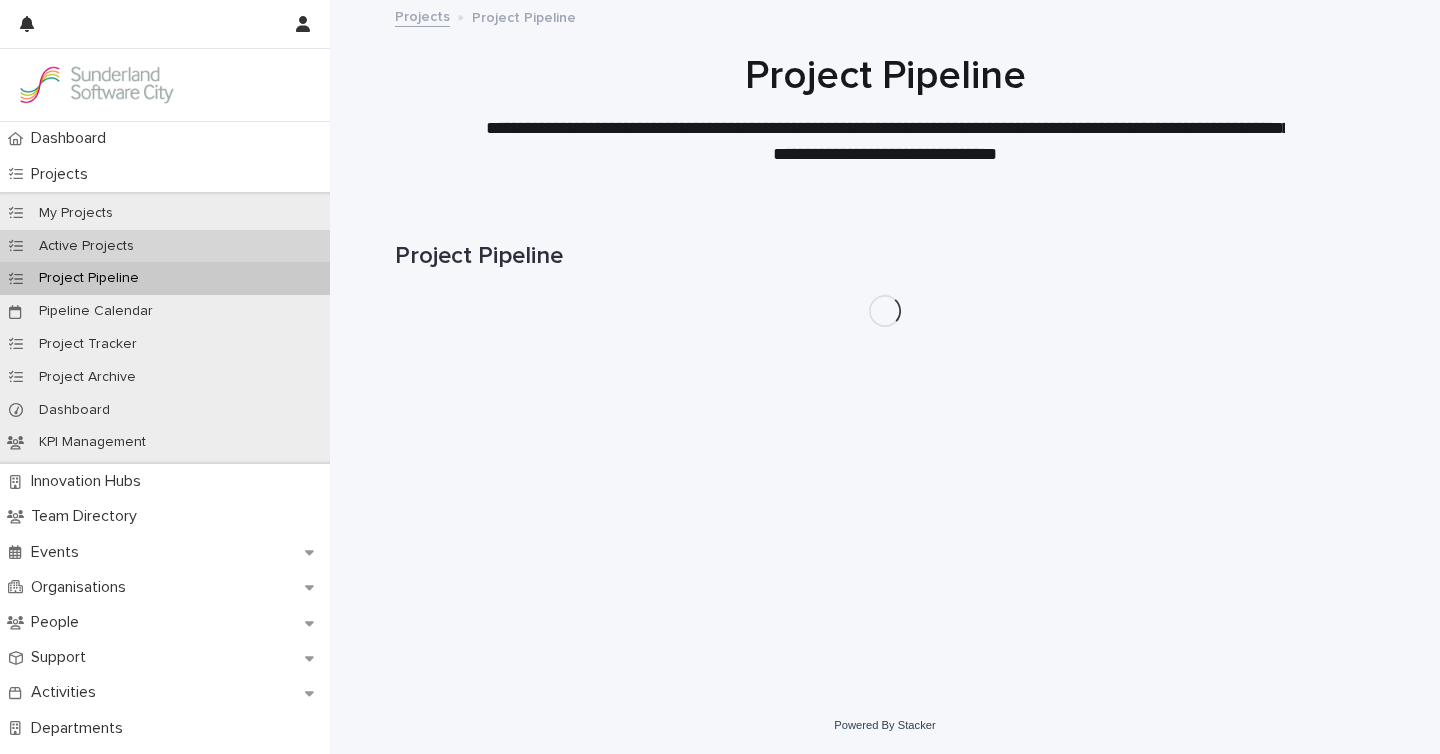 click on "Active Projects" at bounding box center (86, 246) 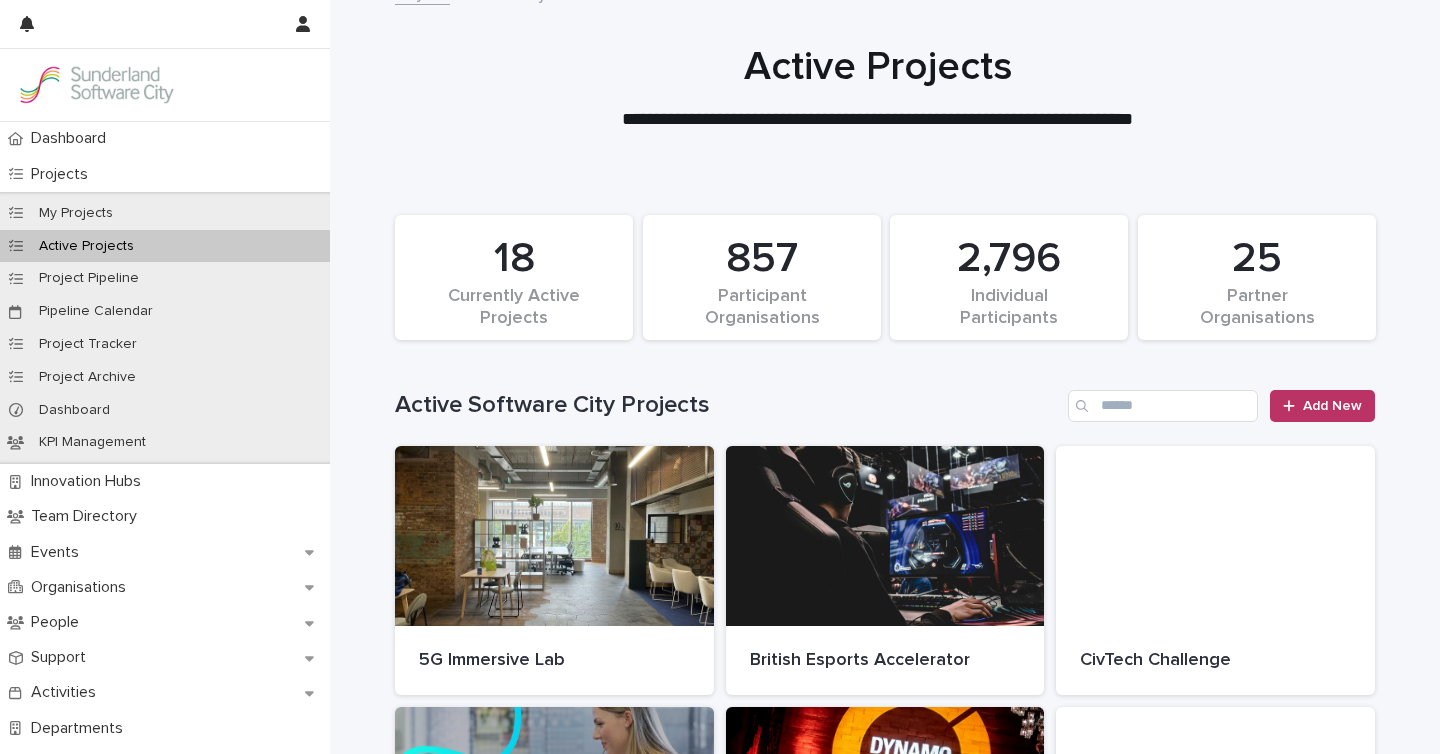 scroll, scrollTop: 0, scrollLeft: 0, axis: both 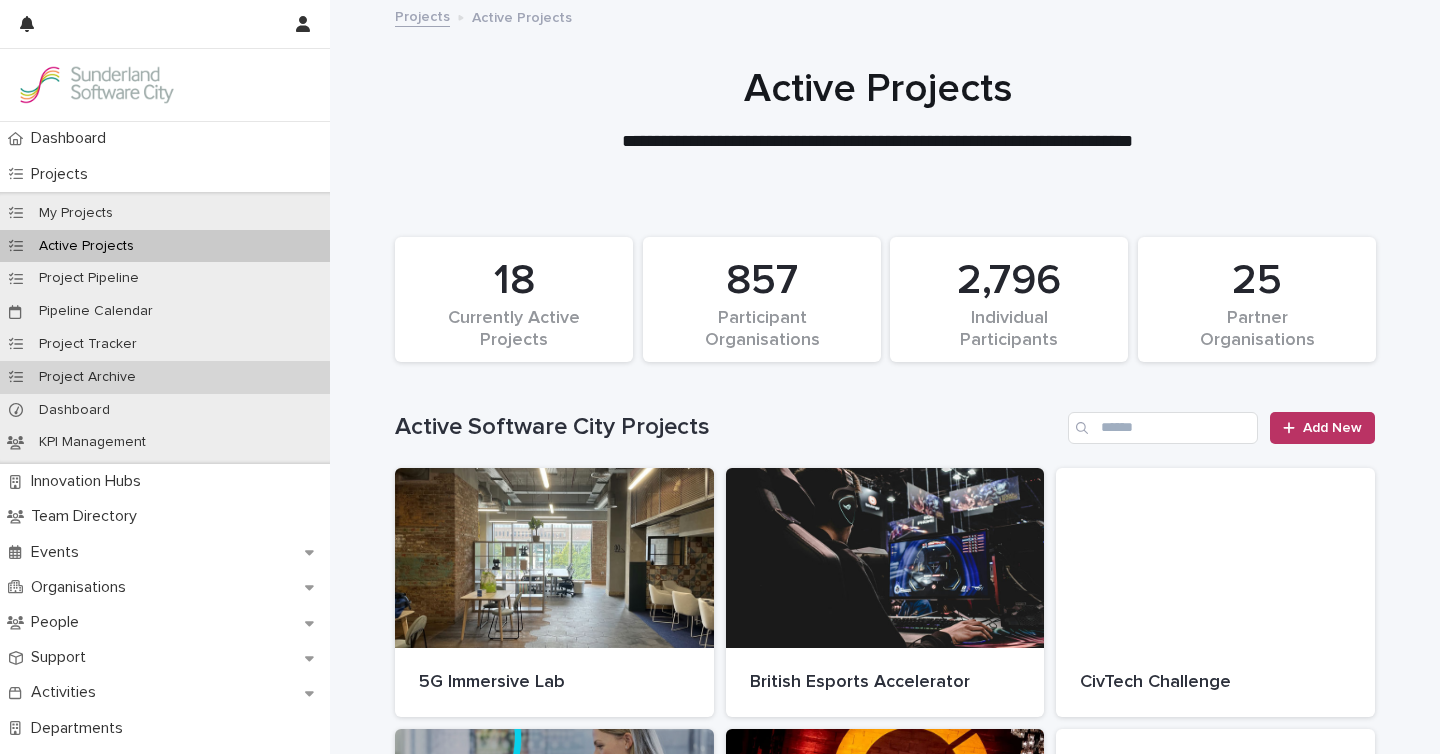 click on "Project Archive" at bounding box center [87, 377] 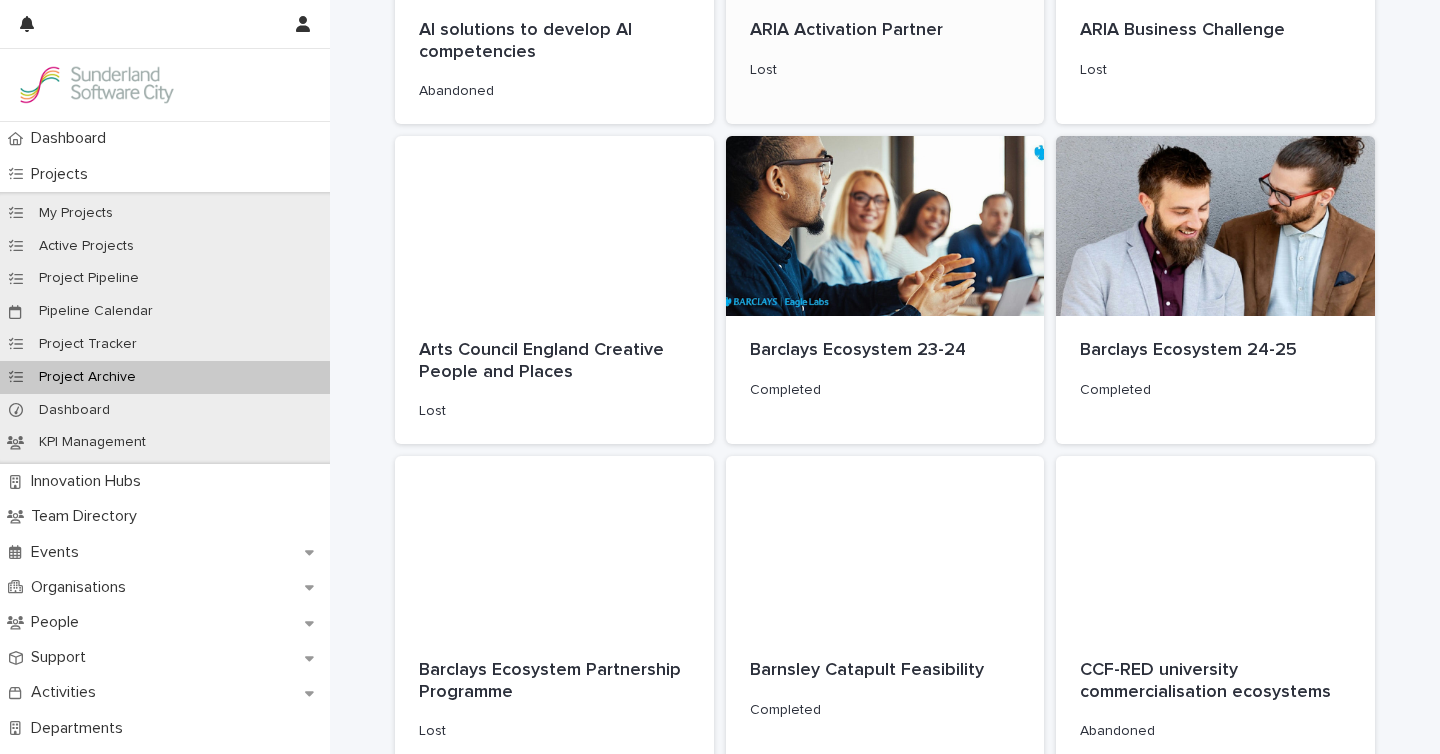 scroll, scrollTop: 1155, scrollLeft: 0, axis: vertical 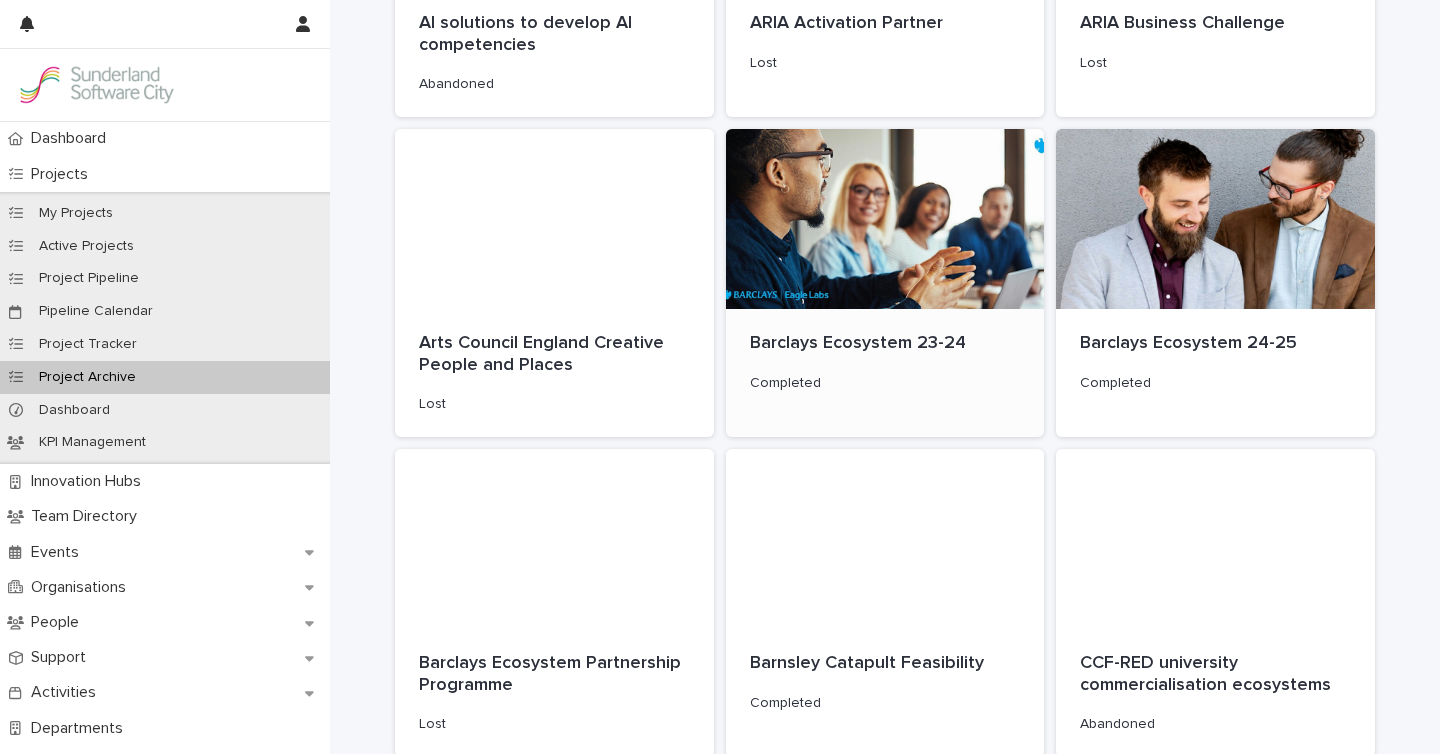 click on "Barclays Ecosystem 23-24" at bounding box center [885, 344] 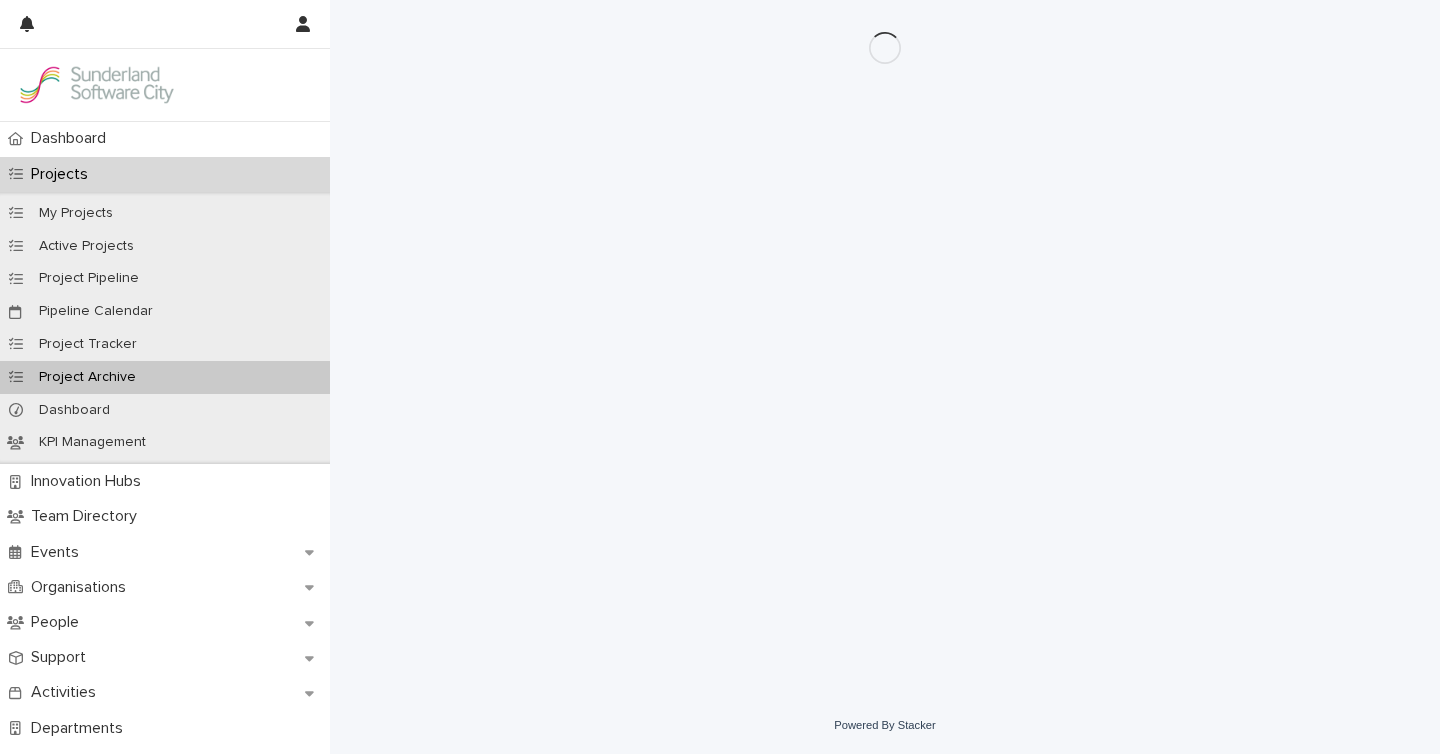 scroll, scrollTop: 0, scrollLeft: 0, axis: both 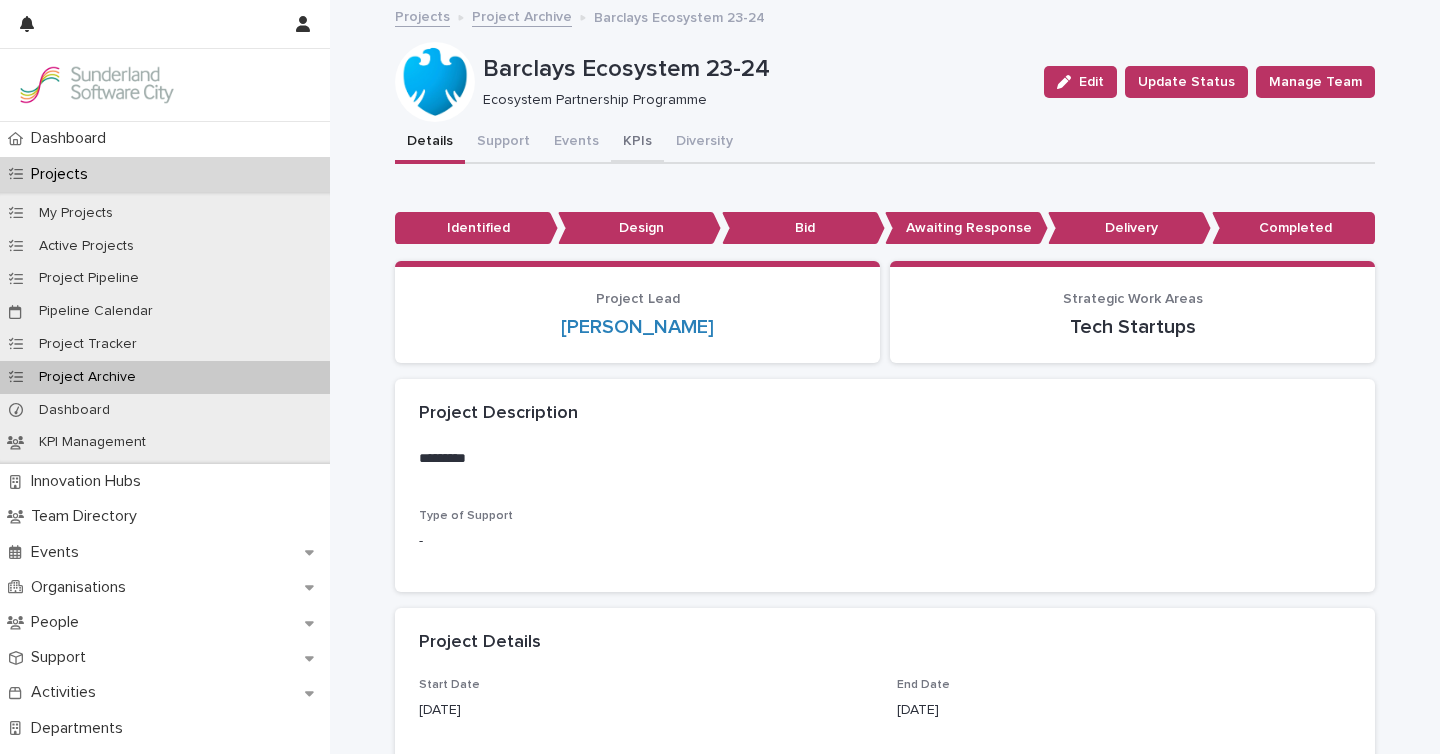 click on "KPIs" at bounding box center (637, 143) 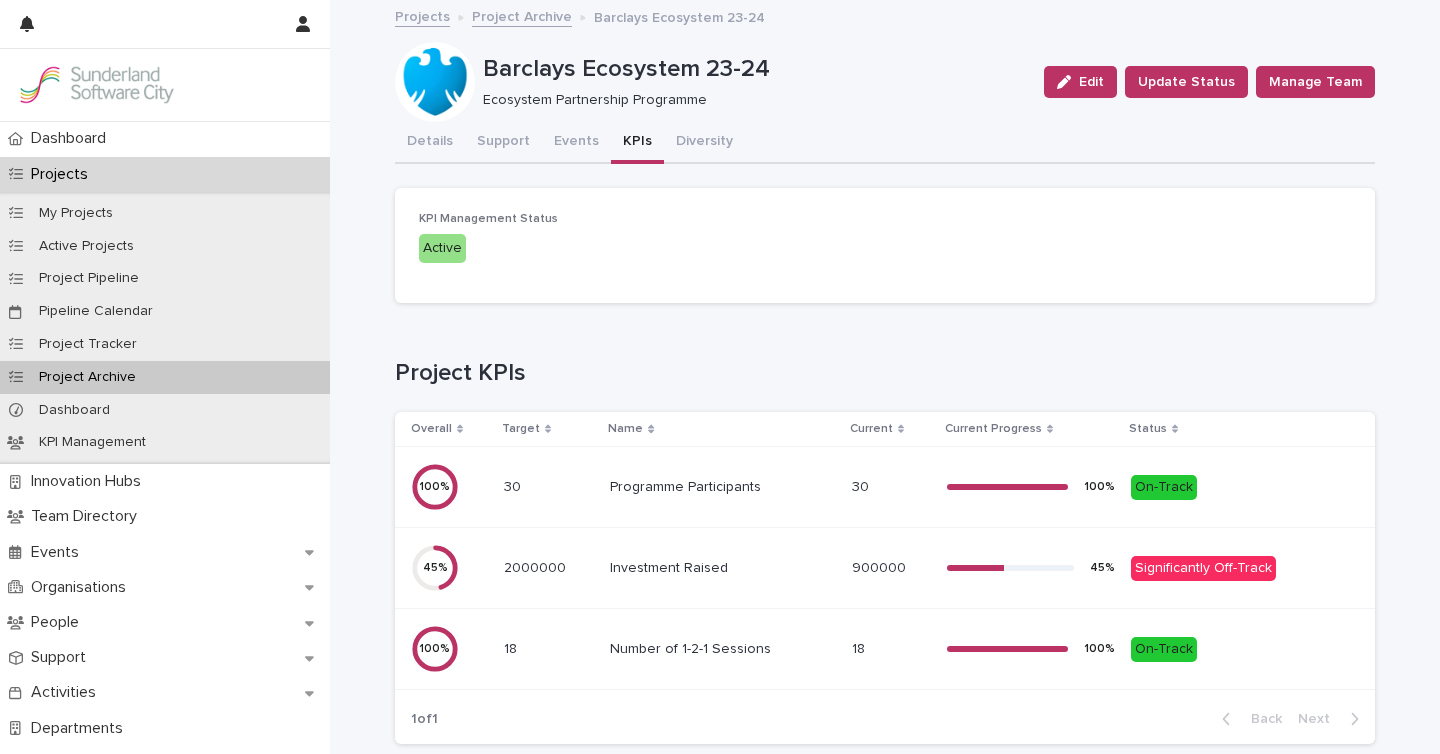 click on "Project Archive" at bounding box center [522, 15] 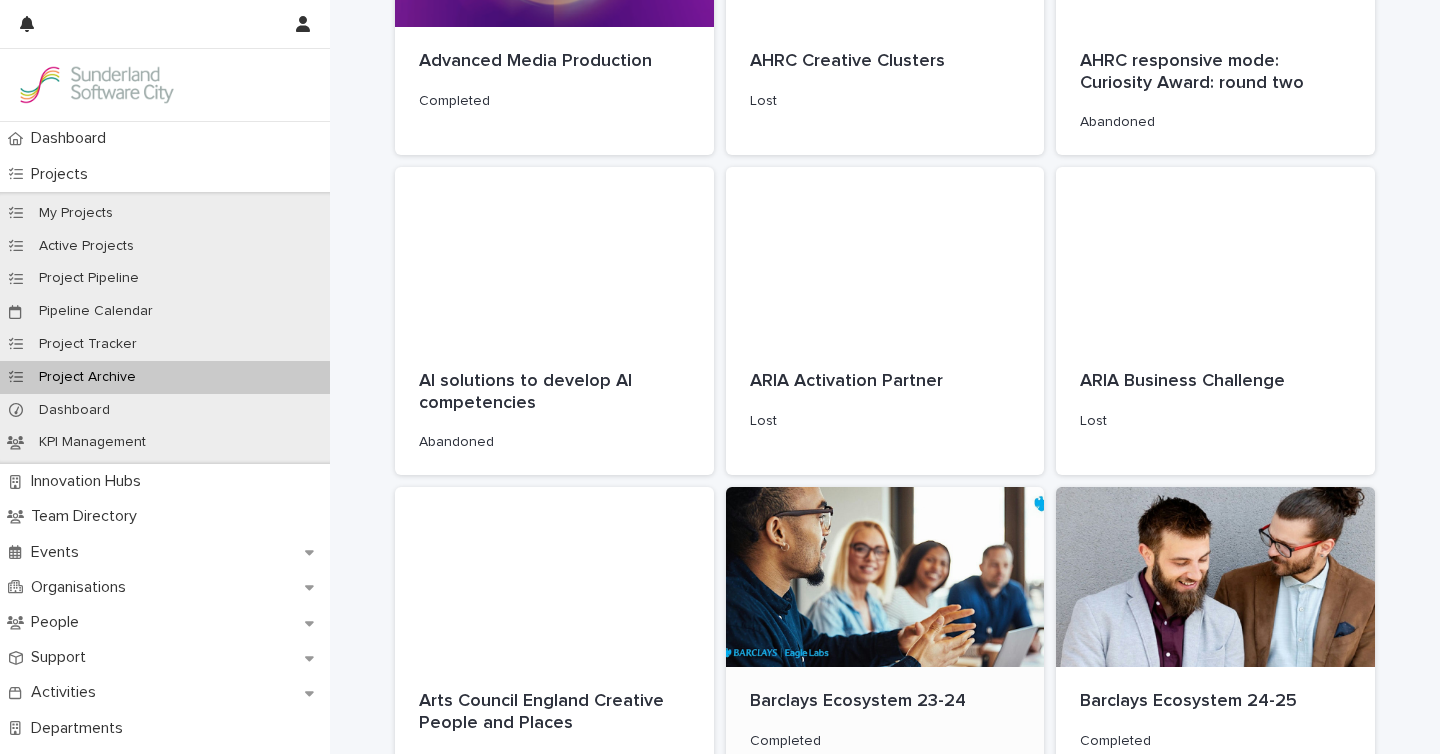 scroll, scrollTop: 1016, scrollLeft: 0, axis: vertical 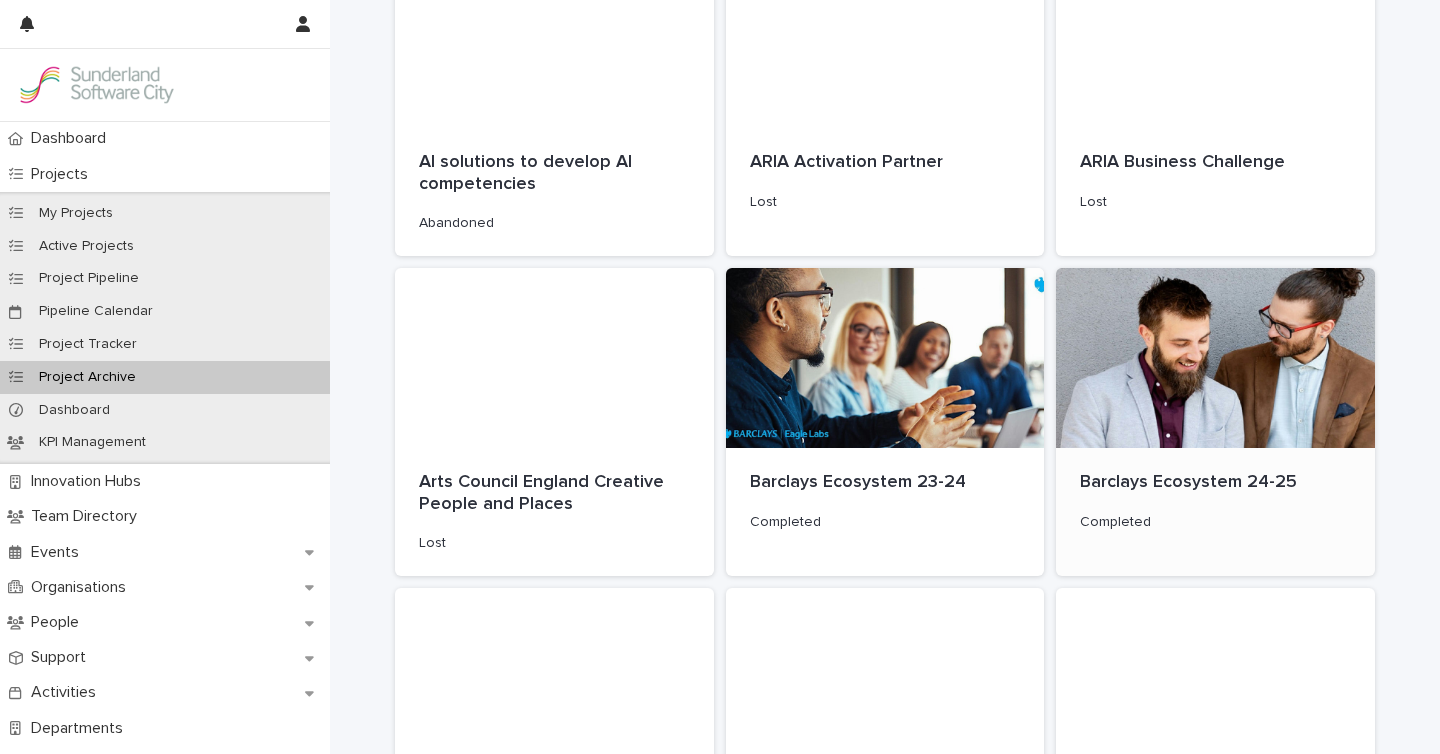 click on "Barclays Ecosystem 24-25 Completed" at bounding box center (1215, 501) 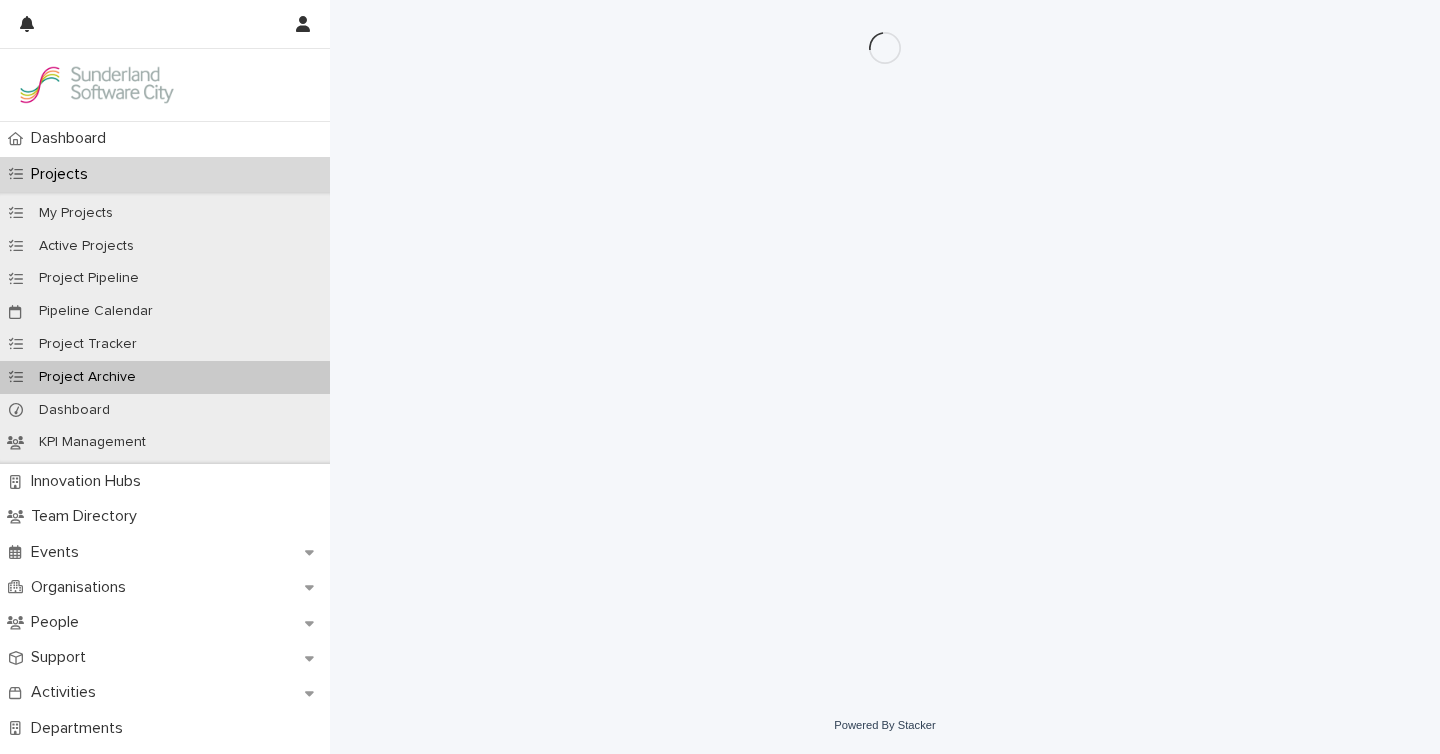 scroll, scrollTop: 0, scrollLeft: 0, axis: both 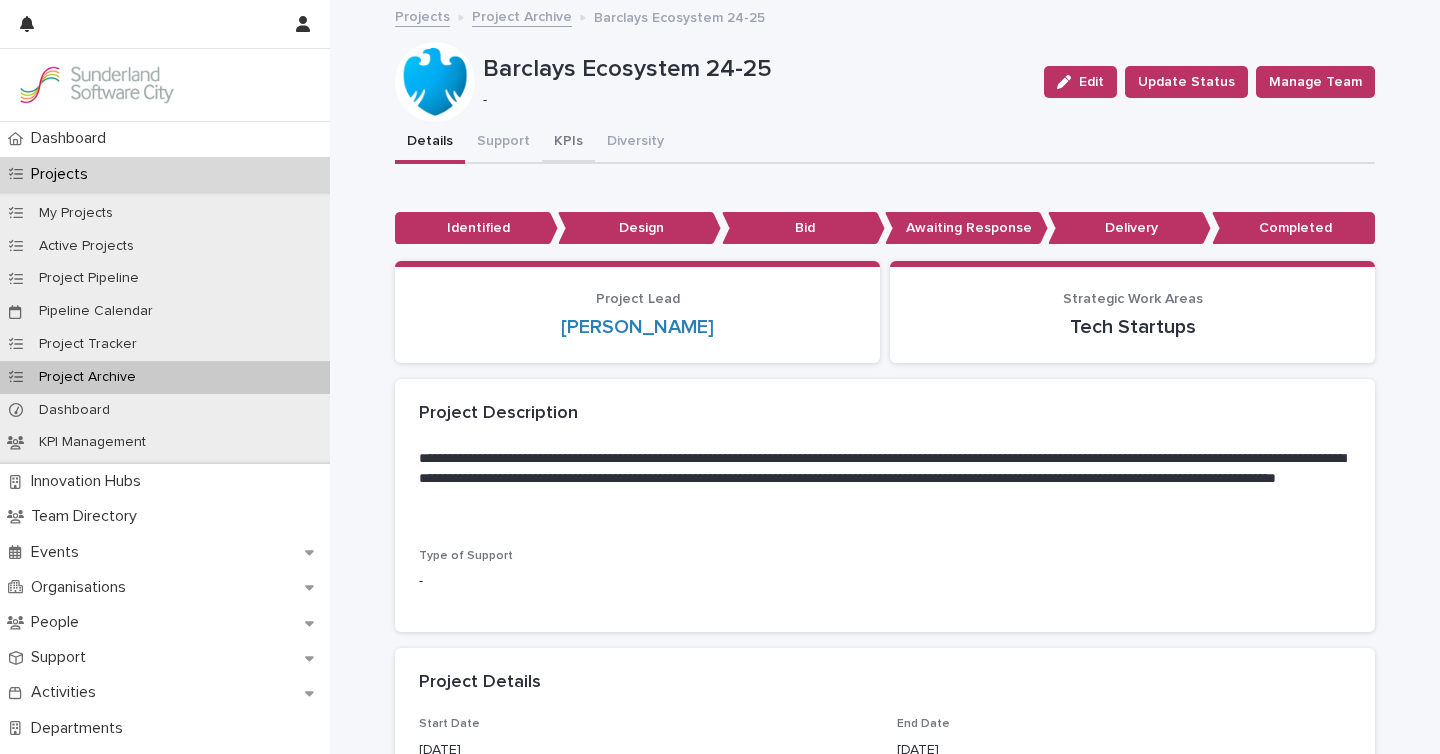 click on "KPIs" at bounding box center (568, 143) 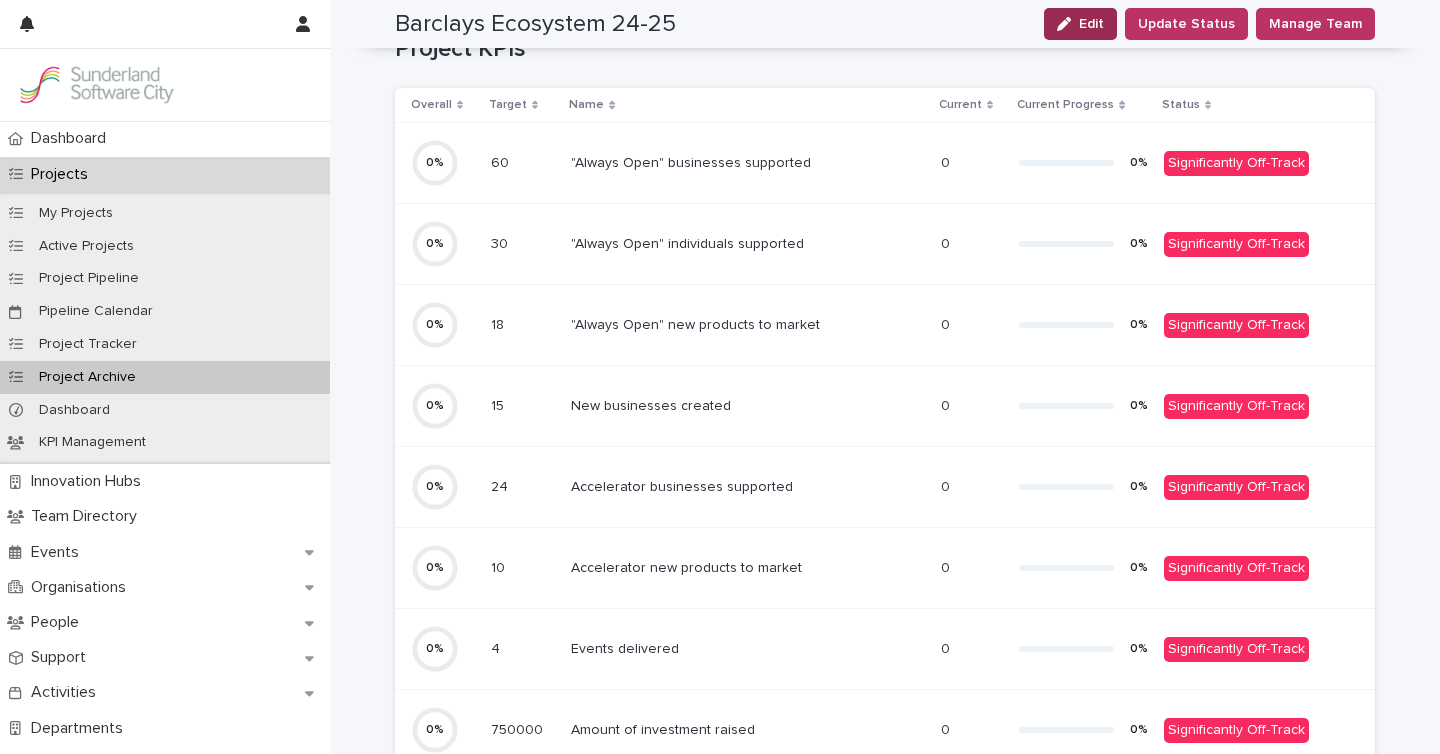 scroll, scrollTop: 508, scrollLeft: 0, axis: vertical 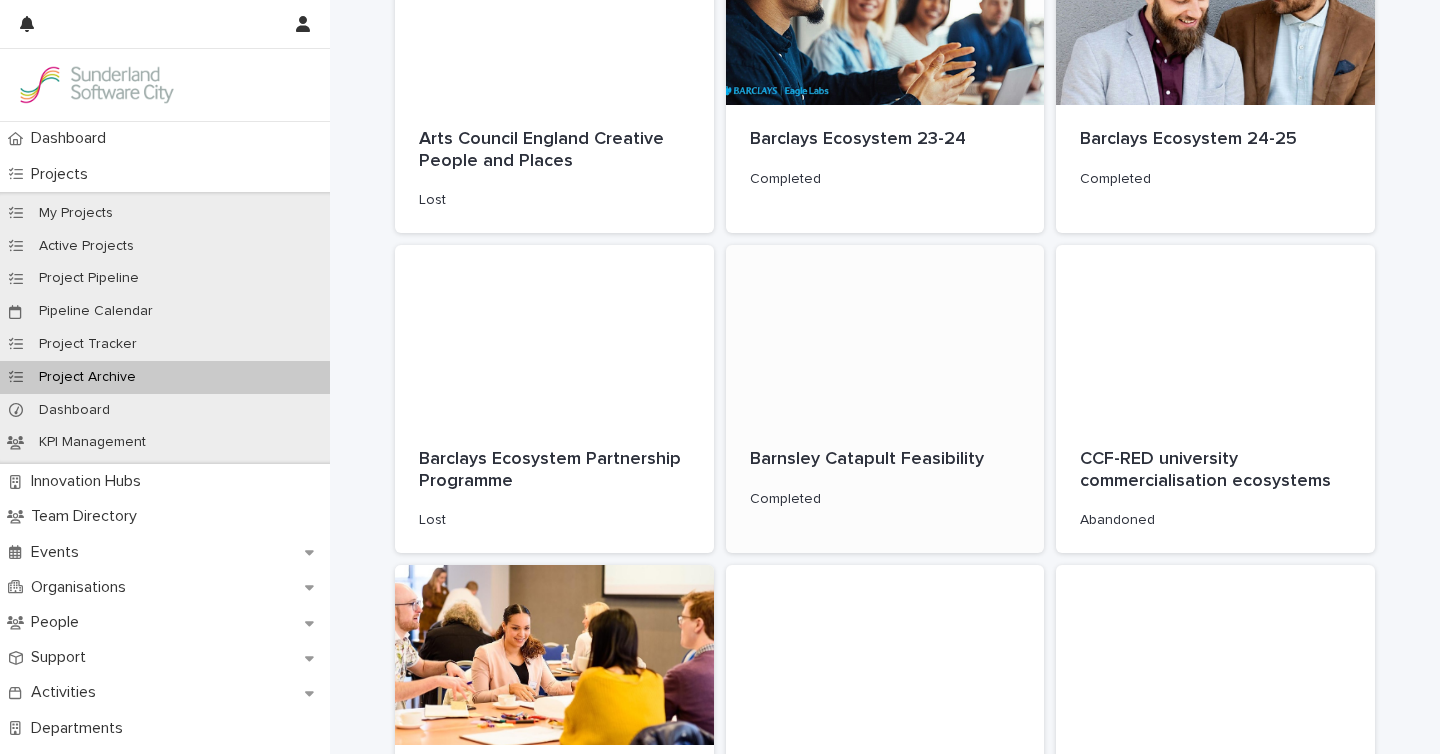 click on "Barnsley Catapult Feasibility Completed" at bounding box center (885, 478) 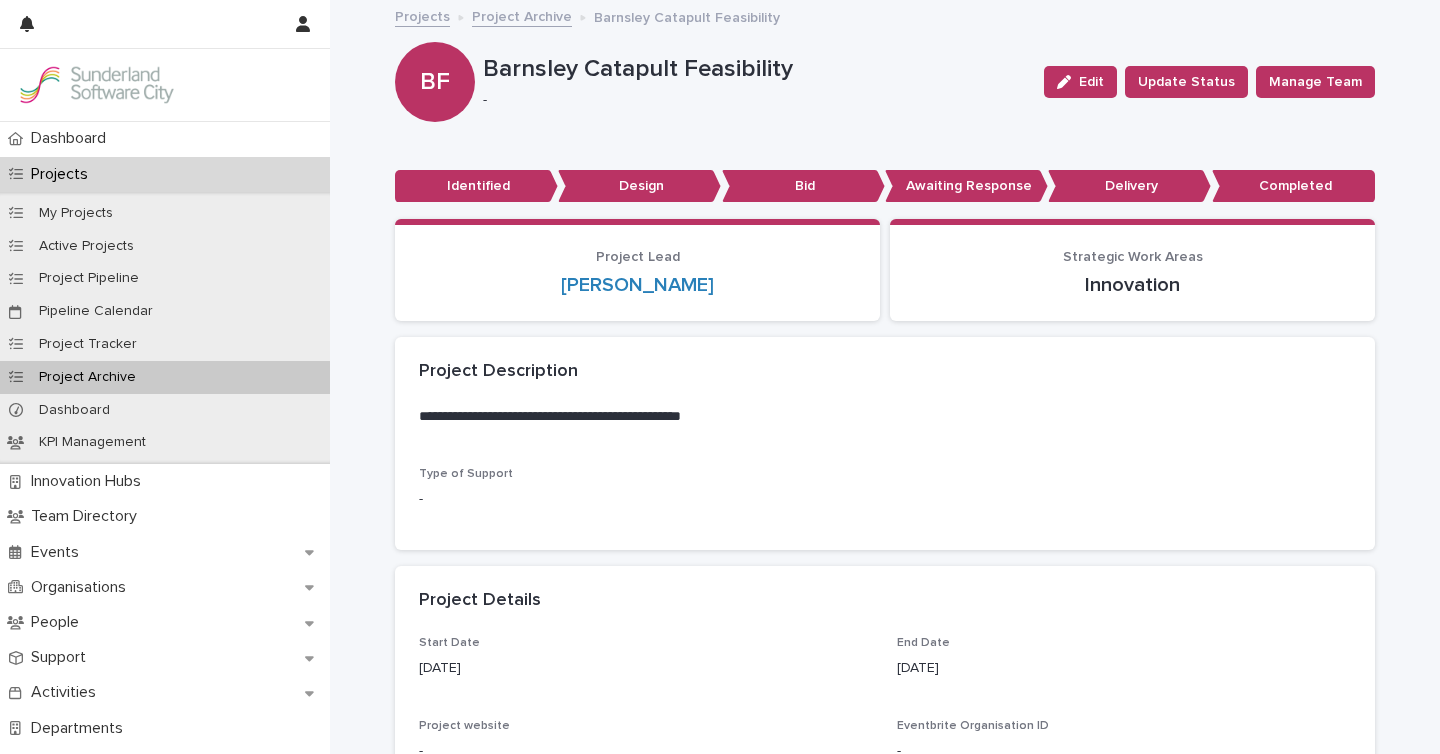 click on "Project Archive" at bounding box center (522, 15) 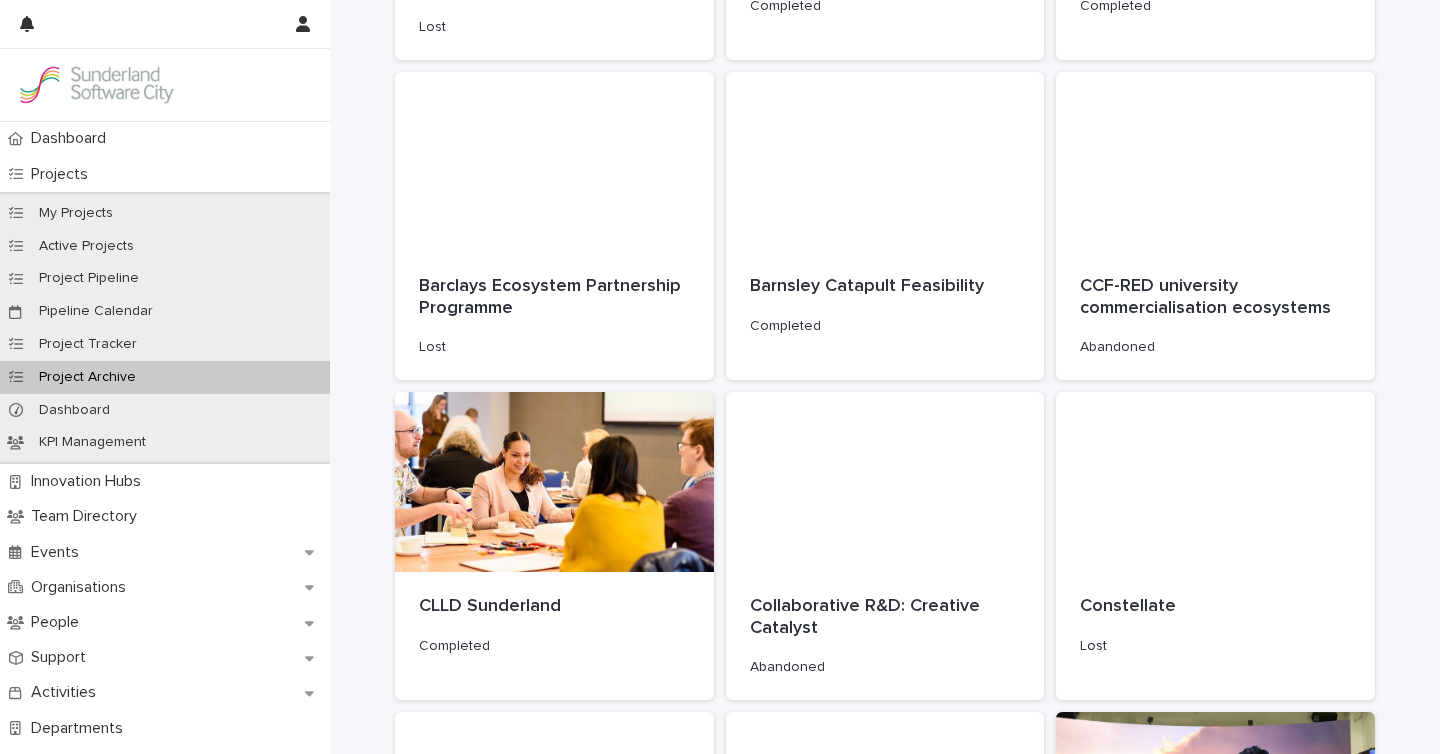 scroll, scrollTop: 1356, scrollLeft: 0, axis: vertical 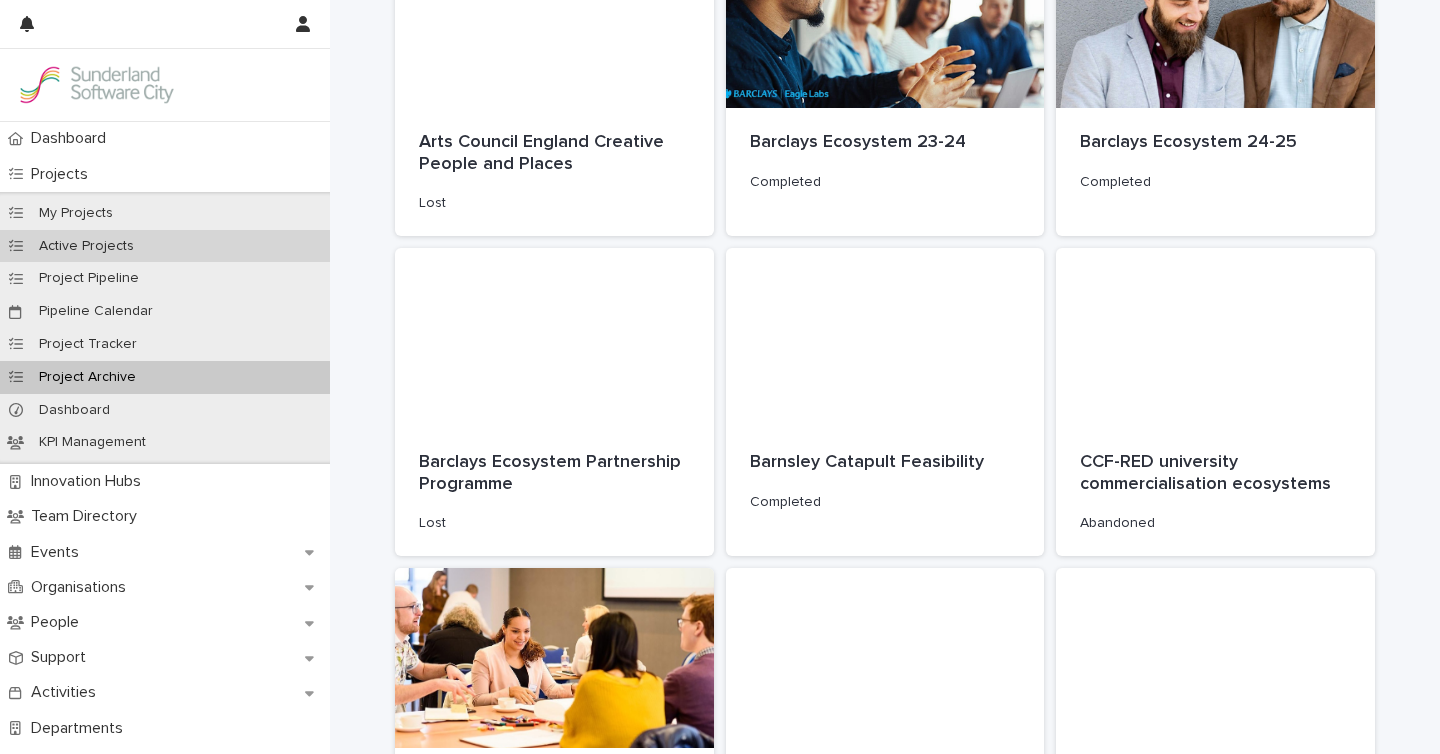 click on "Active Projects" at bounding box center [86, 246] 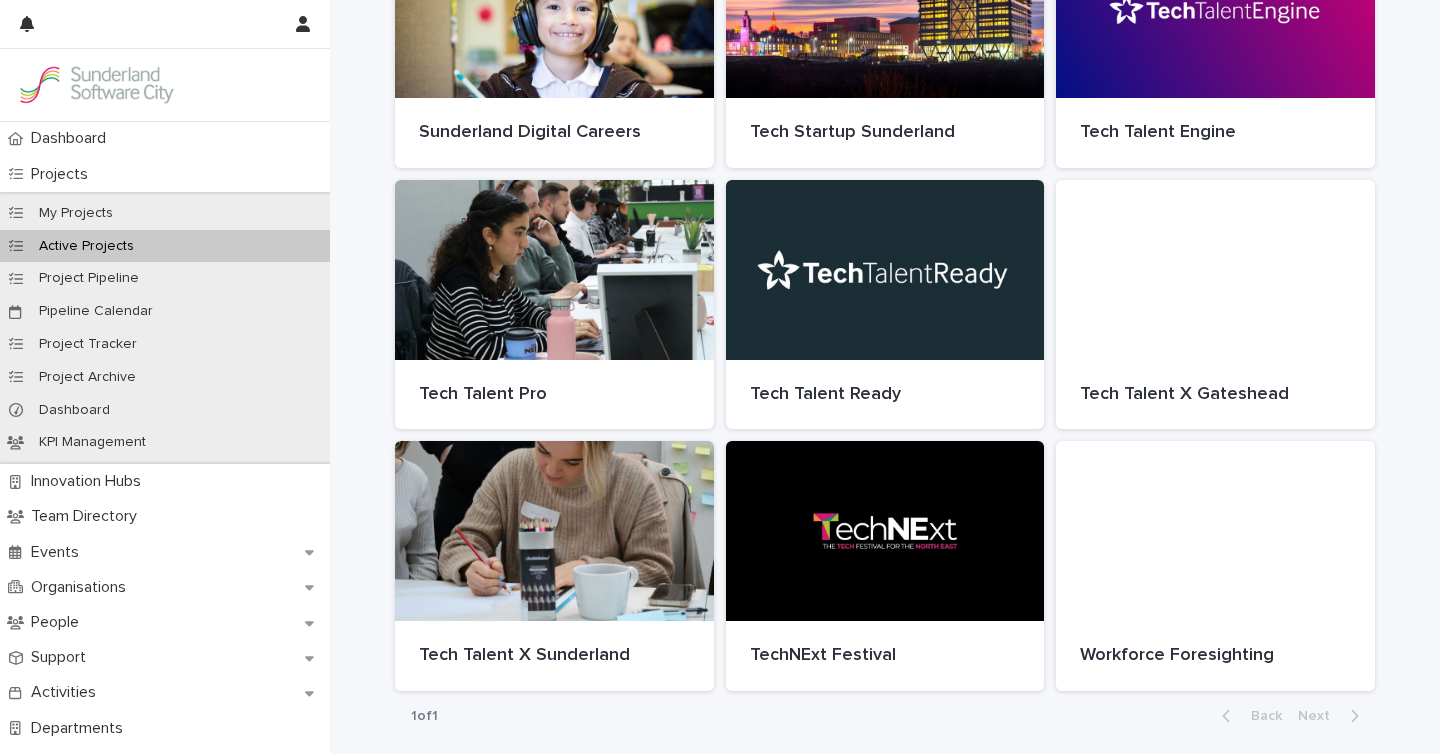 scroll, scrollTop: 0, scrollLeft: 0, axis: both 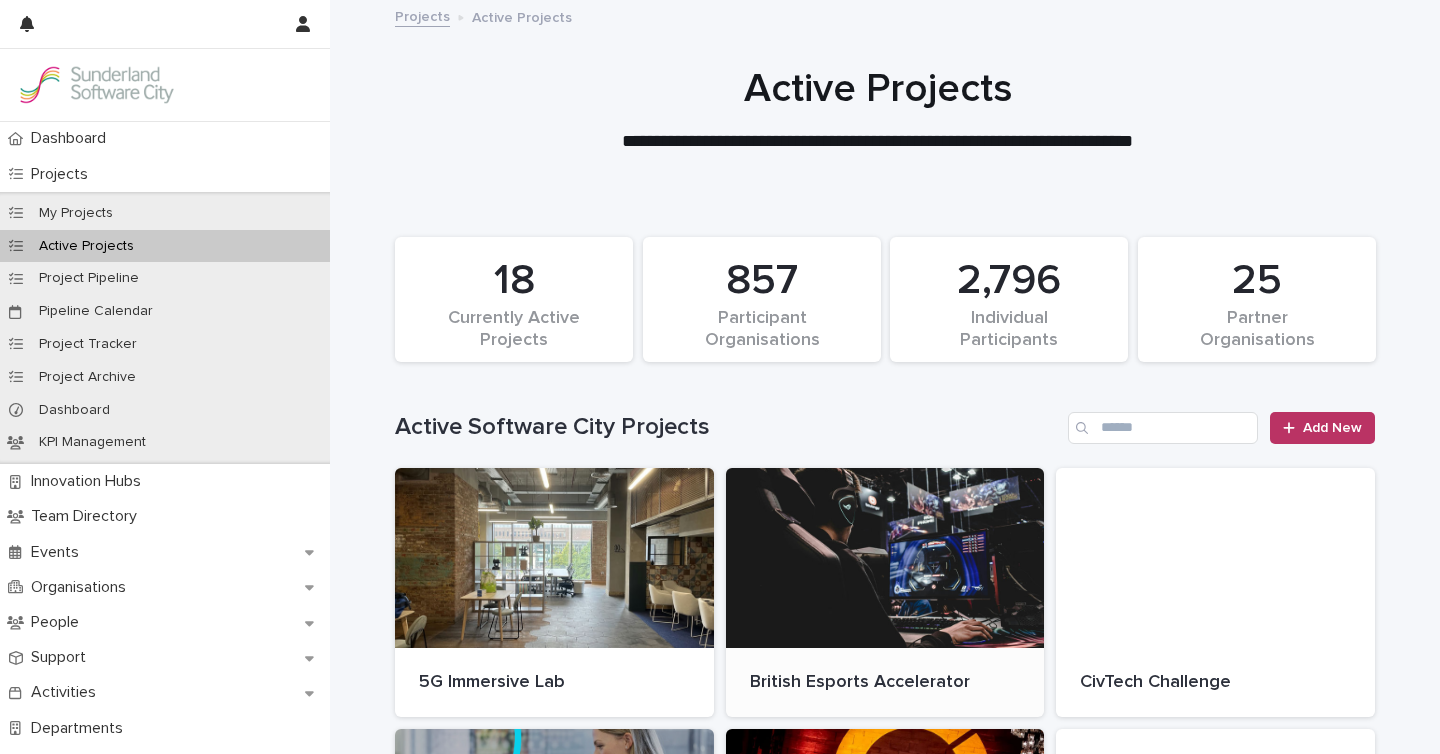 click at bounding box center (885, 558) 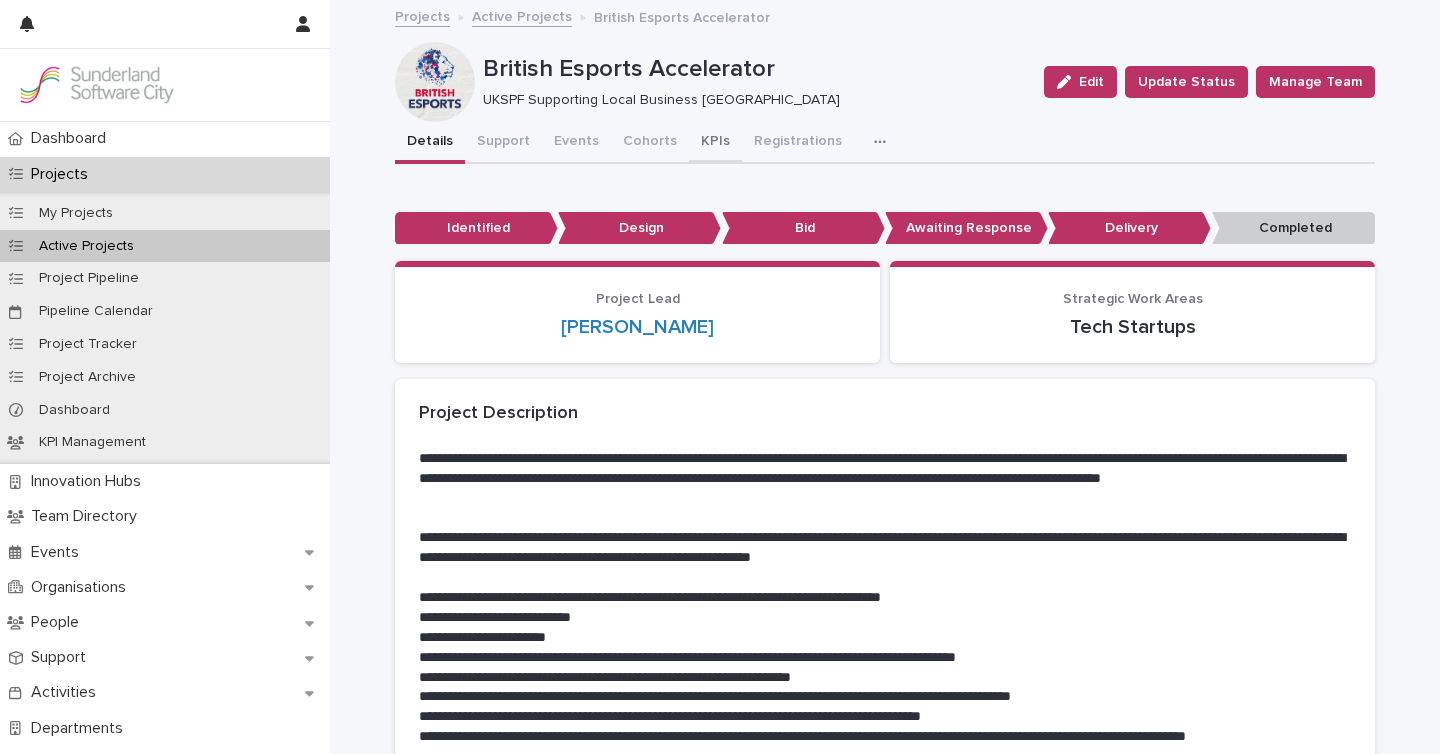click on "KPIs" at bounding box center (715, 143) 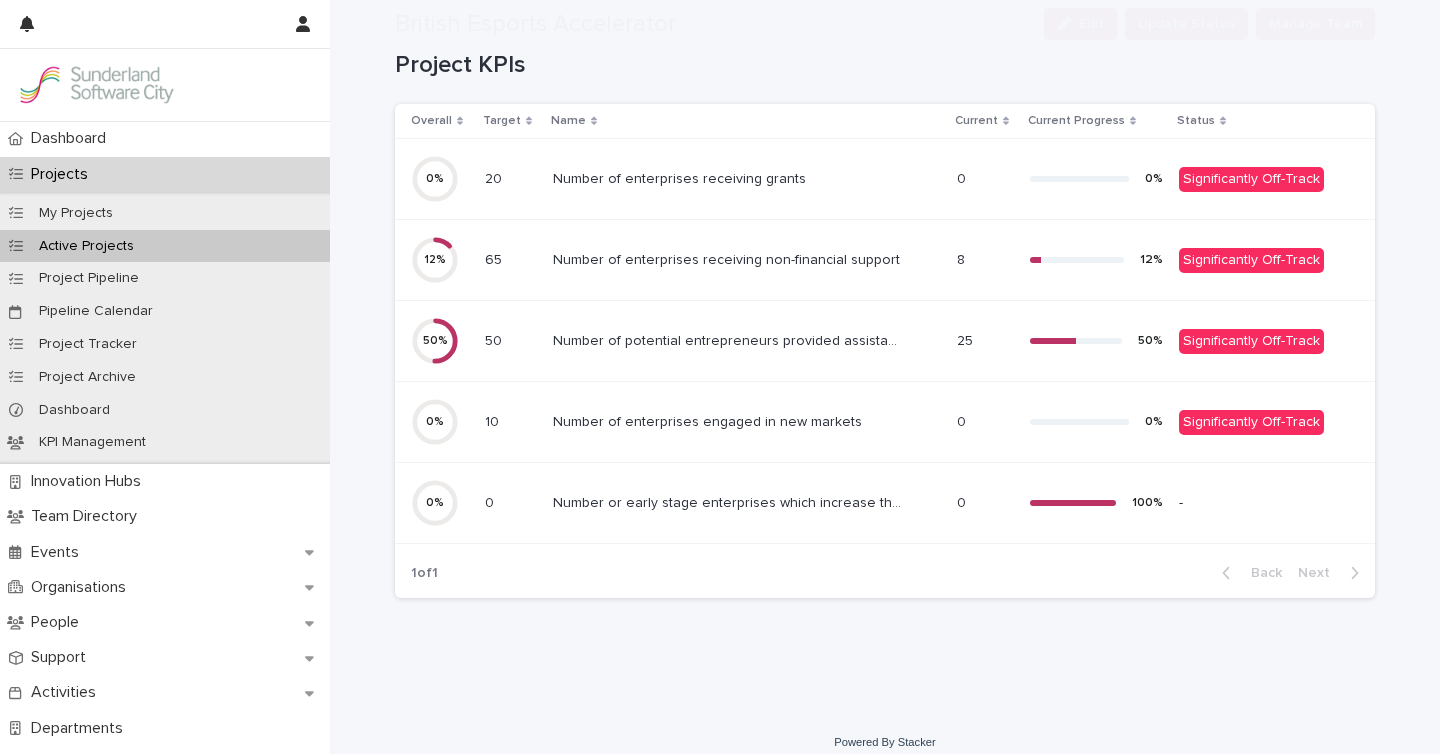 scroll, scrollTop: 325, scrollLeft: 0, axis: vertical 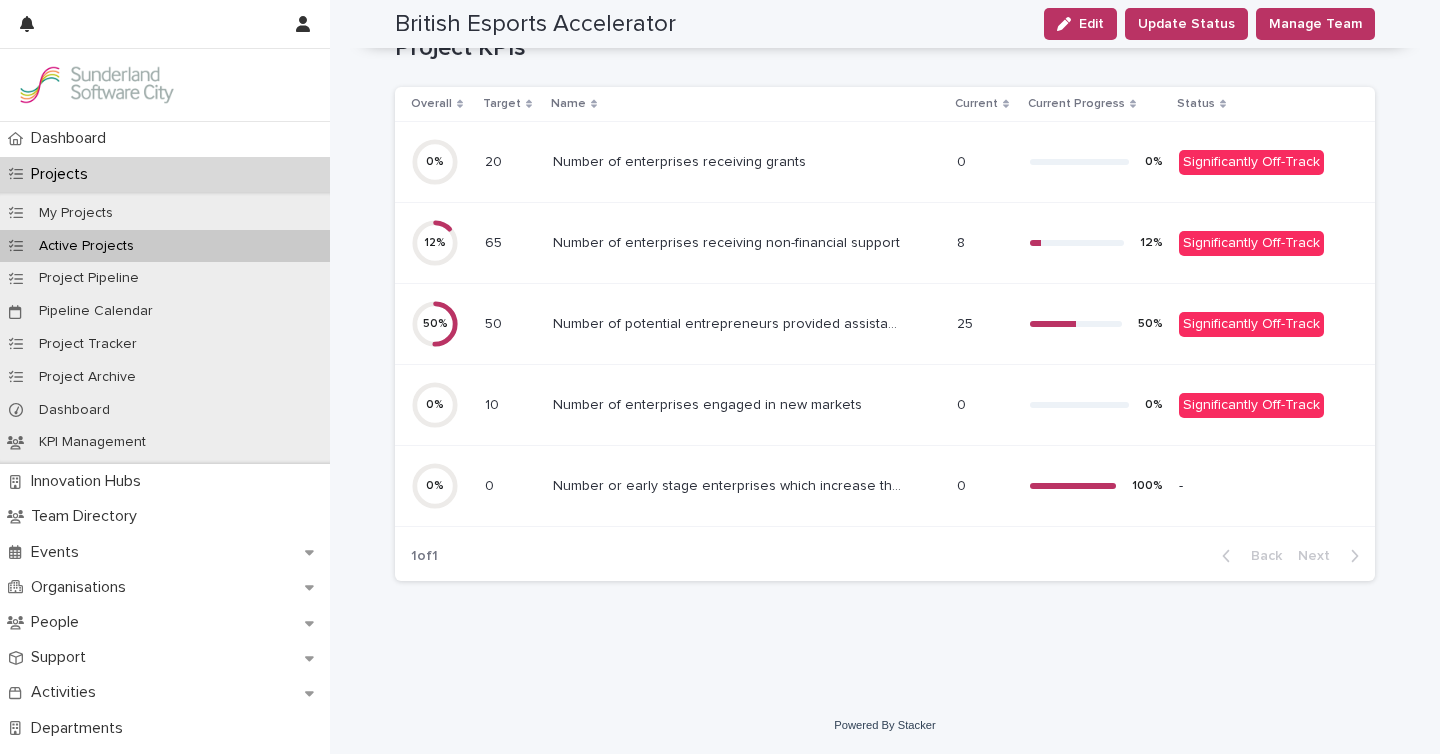 click on "Number of potential entrepreneurs provided assistance to be enterprise ready" at bounding box center (730, 322) 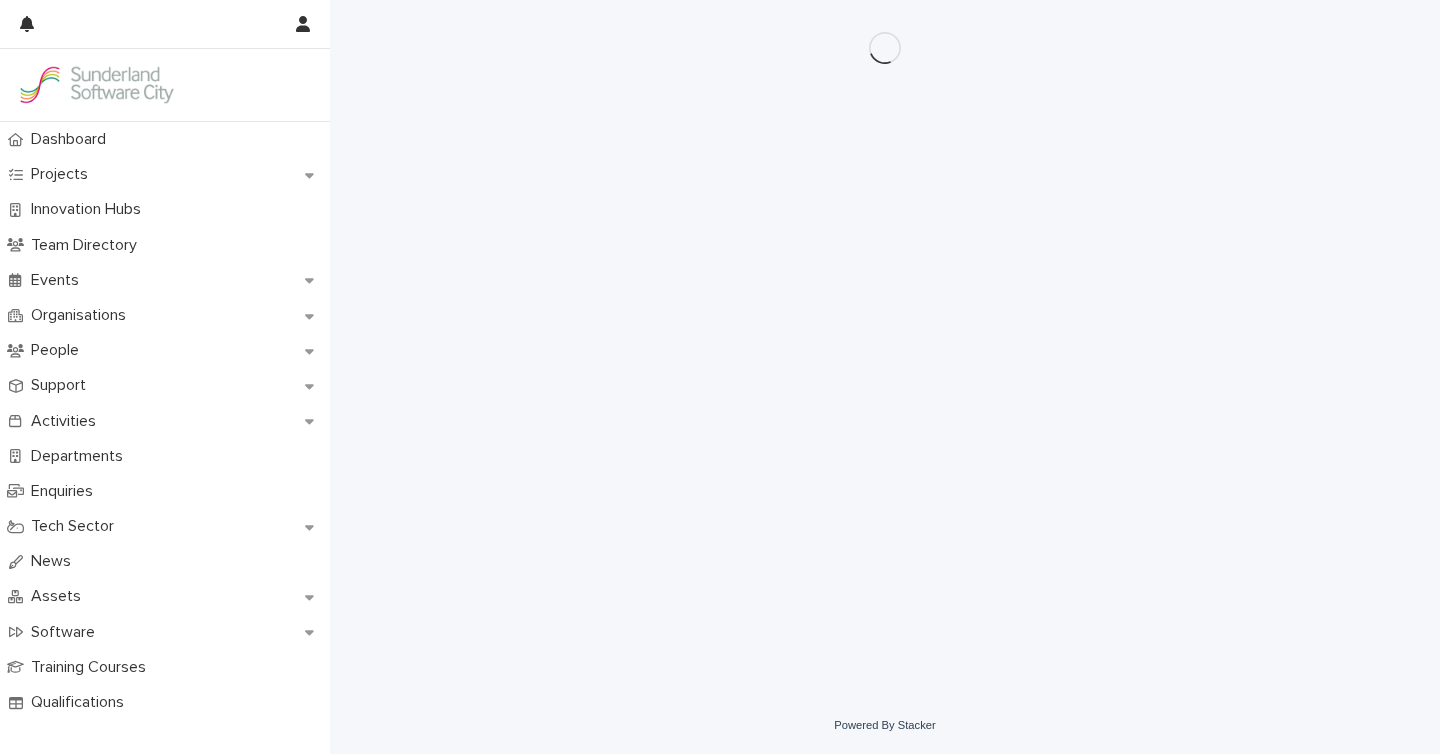 scroll, scrollTop: 0, scrollLeft: 0, axis: both 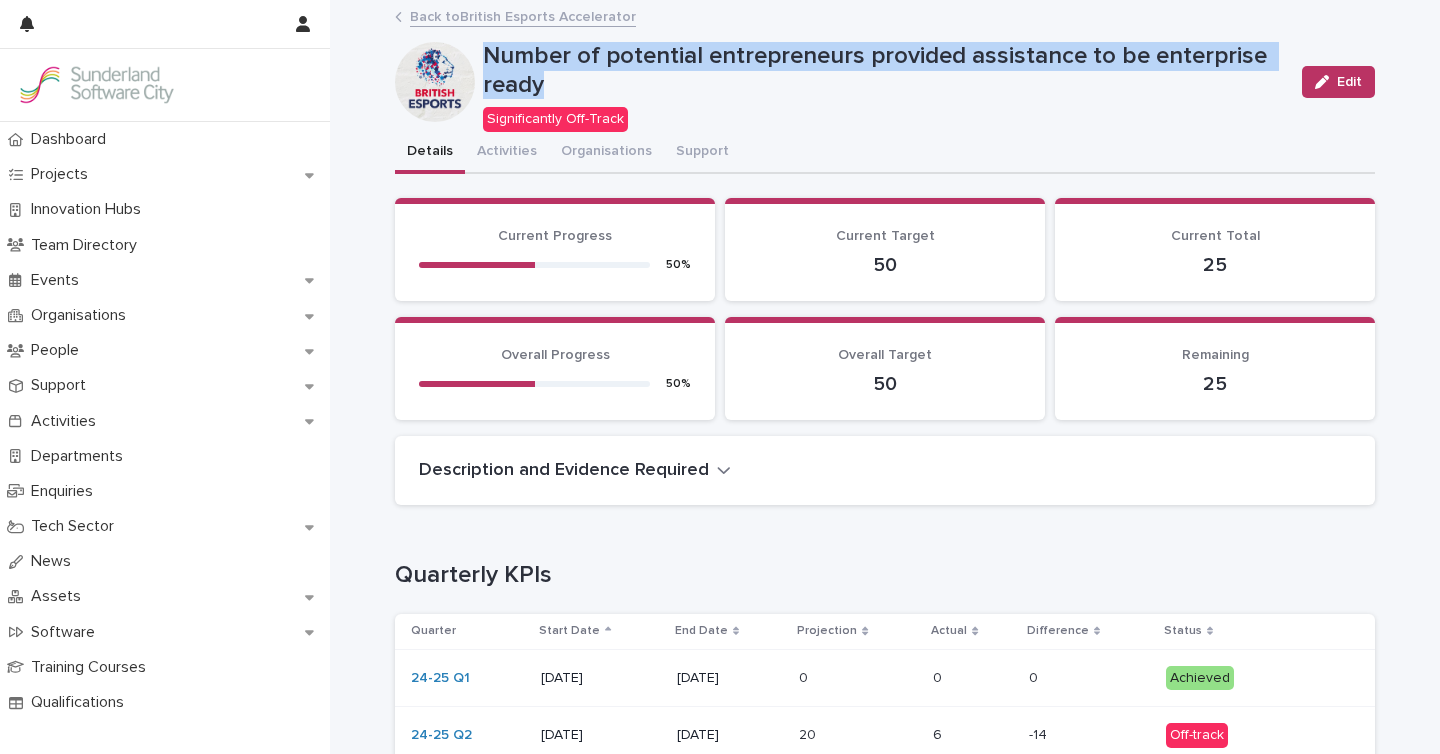 drag, startPoint x: 494, startPoint y: 56, endPoint x: 537, endPoint y: 85, distance: 51.86521 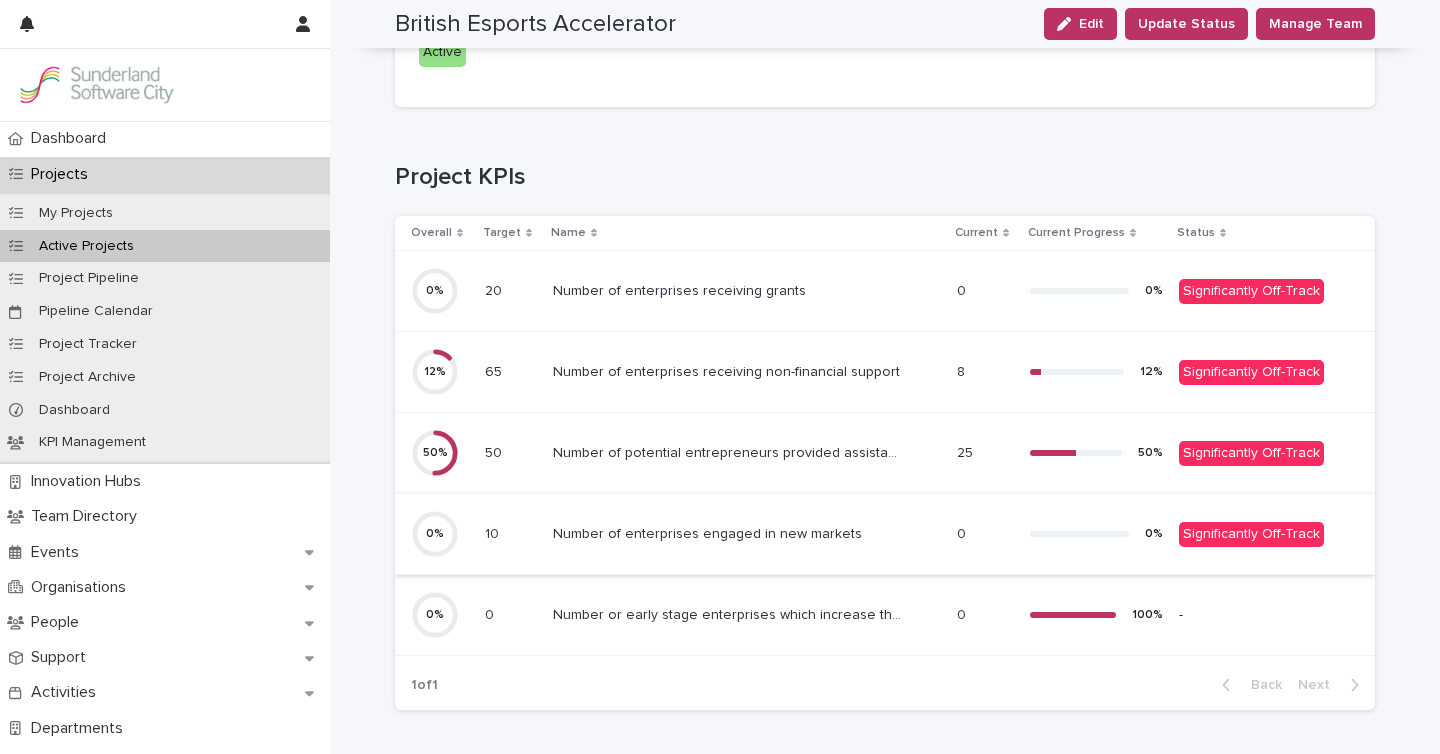 scroll, scrollTop: 213, scrollLeft: 0, axis: vertical 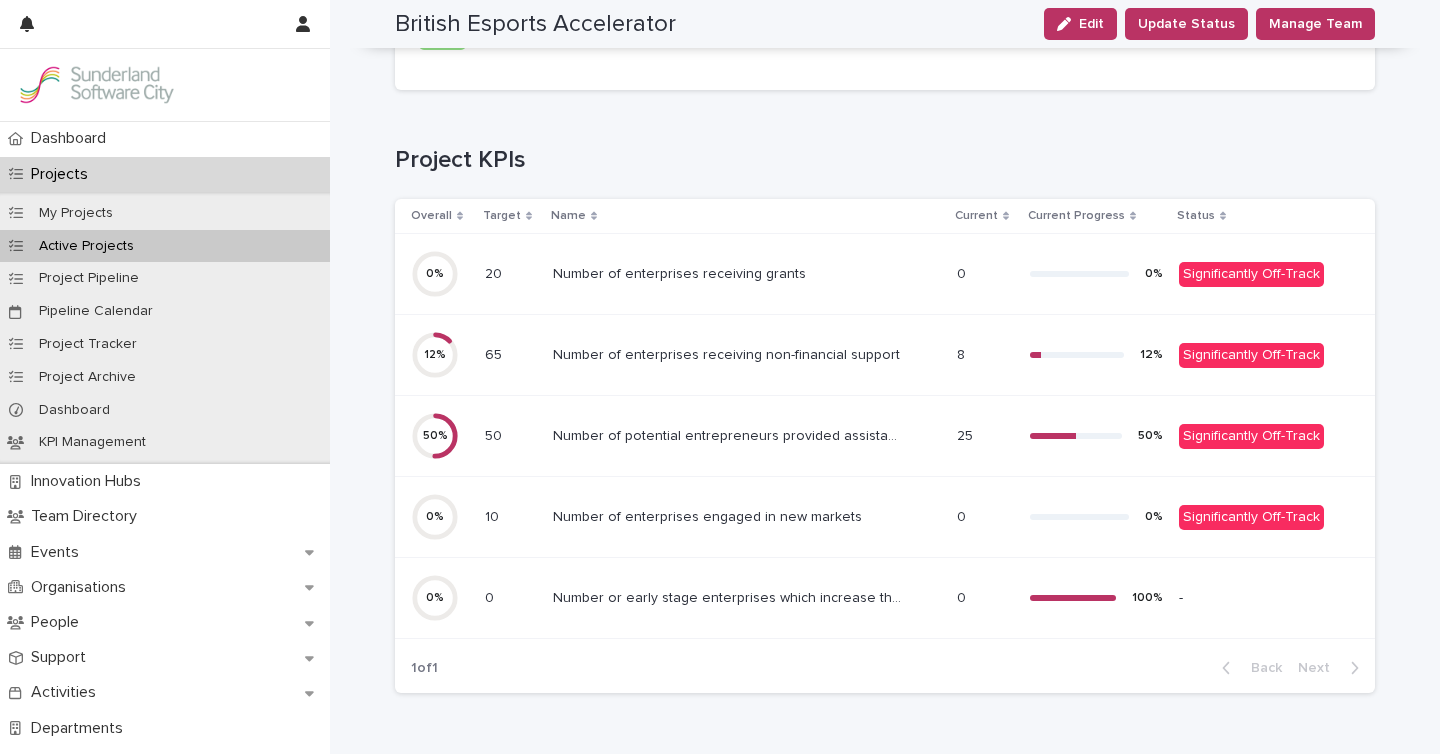 click on "Number or early stage enterprises which increase their revenue following support" at bounding box center [730, 596] 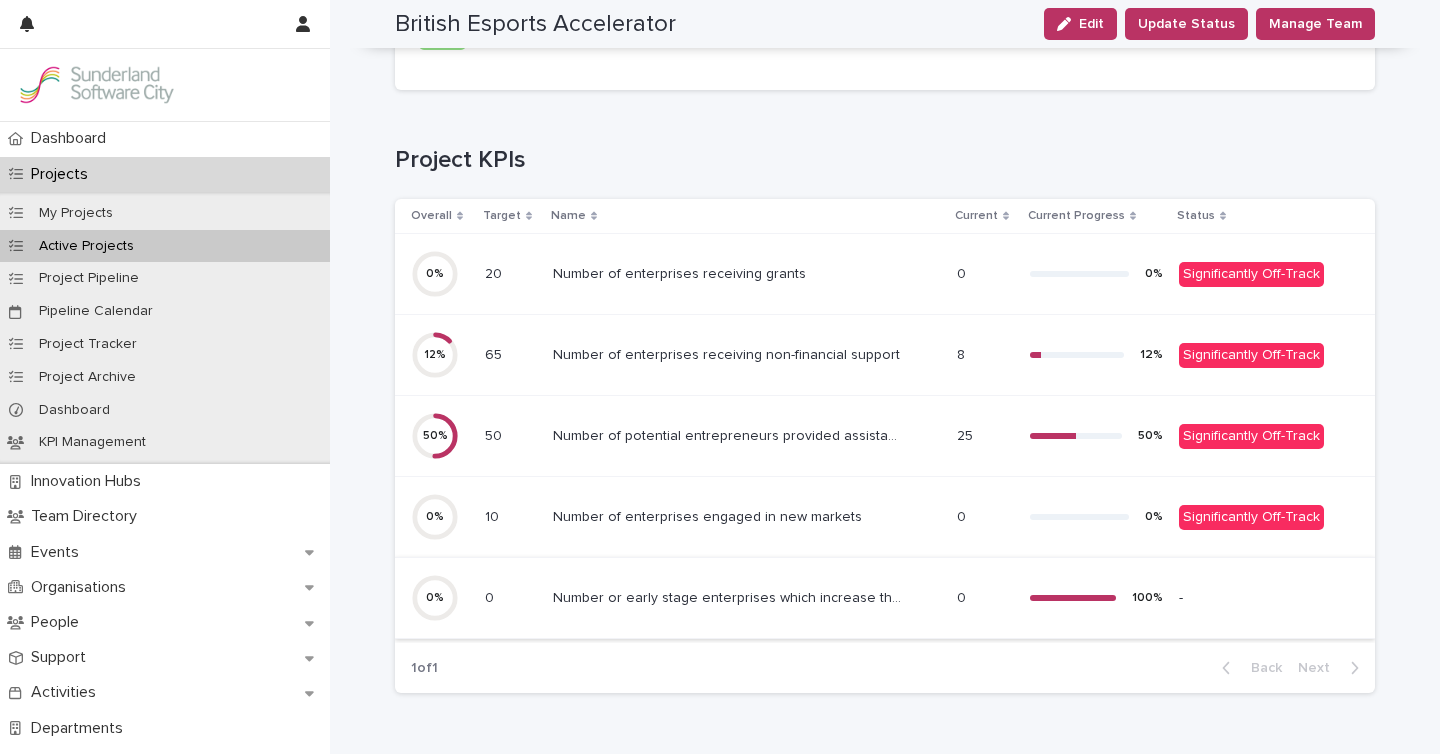 scroll, scrollTop: 0, scrollLeft: 0, axis: both 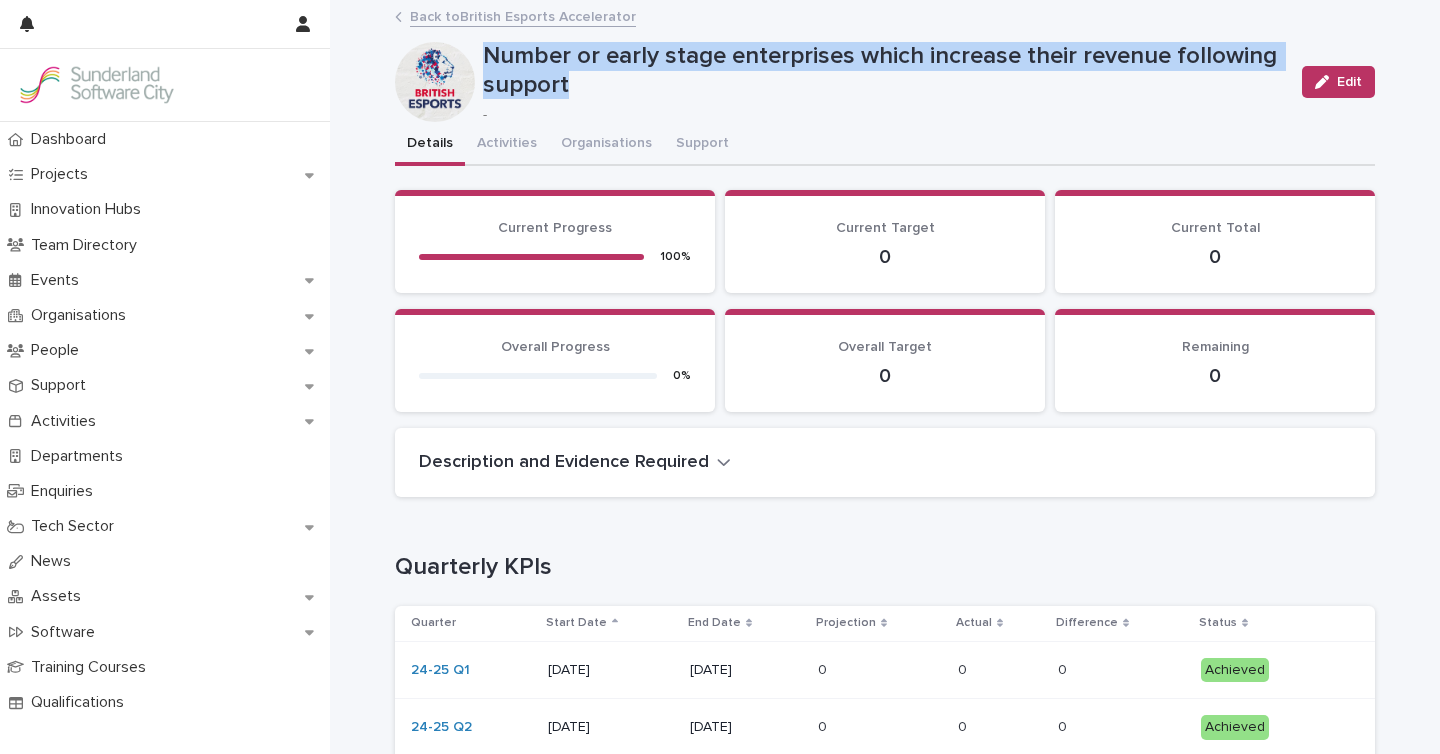 drag, startPoint x: 563, startPoint y: 88, endPoint x: 481, endPoint y: 62, distance: 86.023254 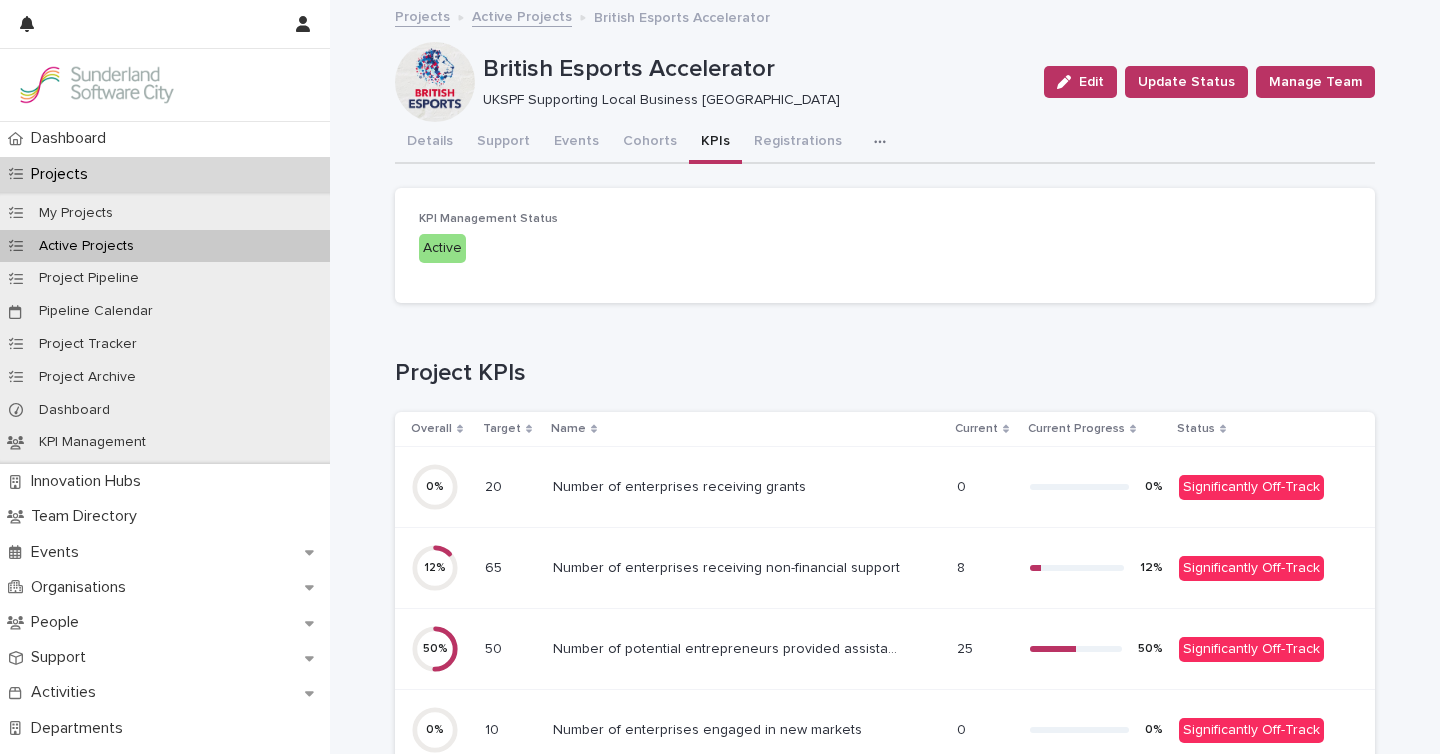 click on "Active Projects" at bounding box center (522, 15) 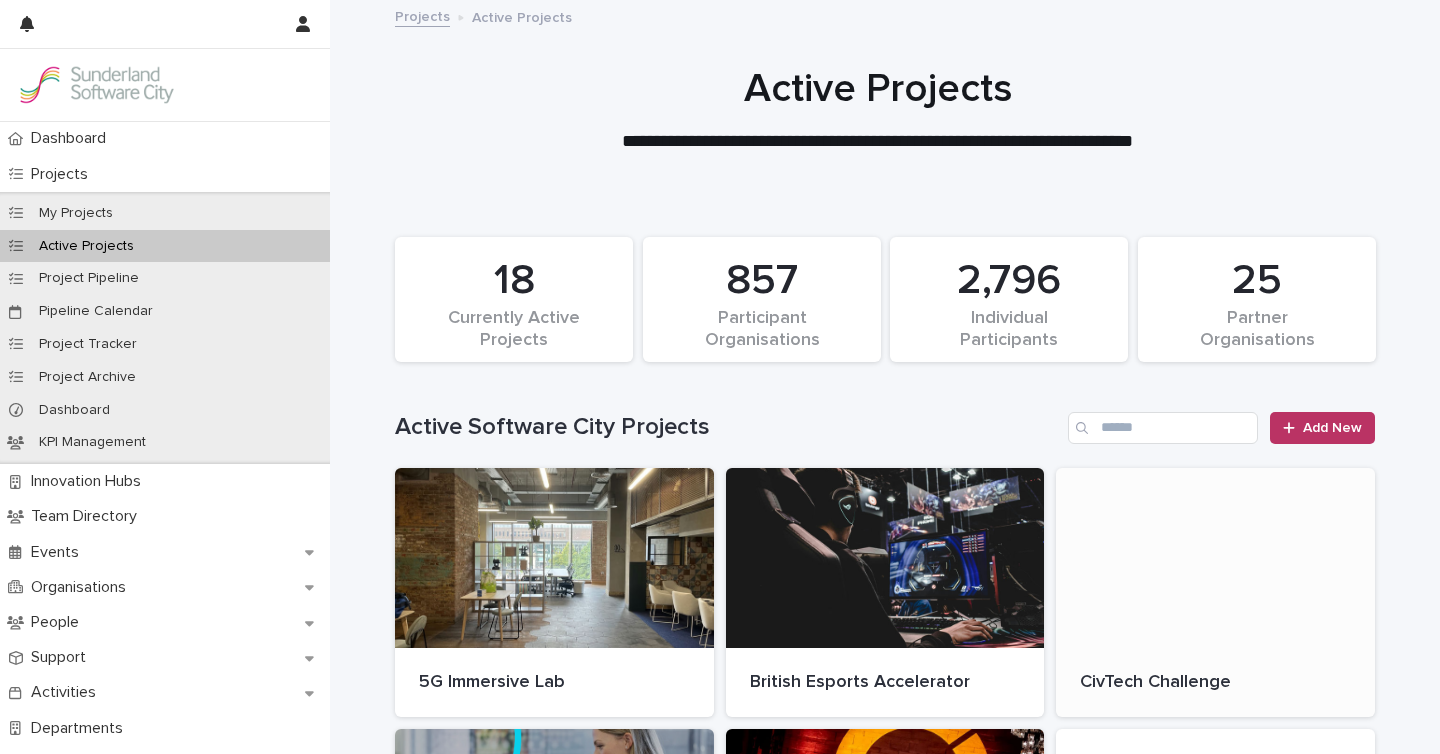 click at bounding box center [1215, 558] 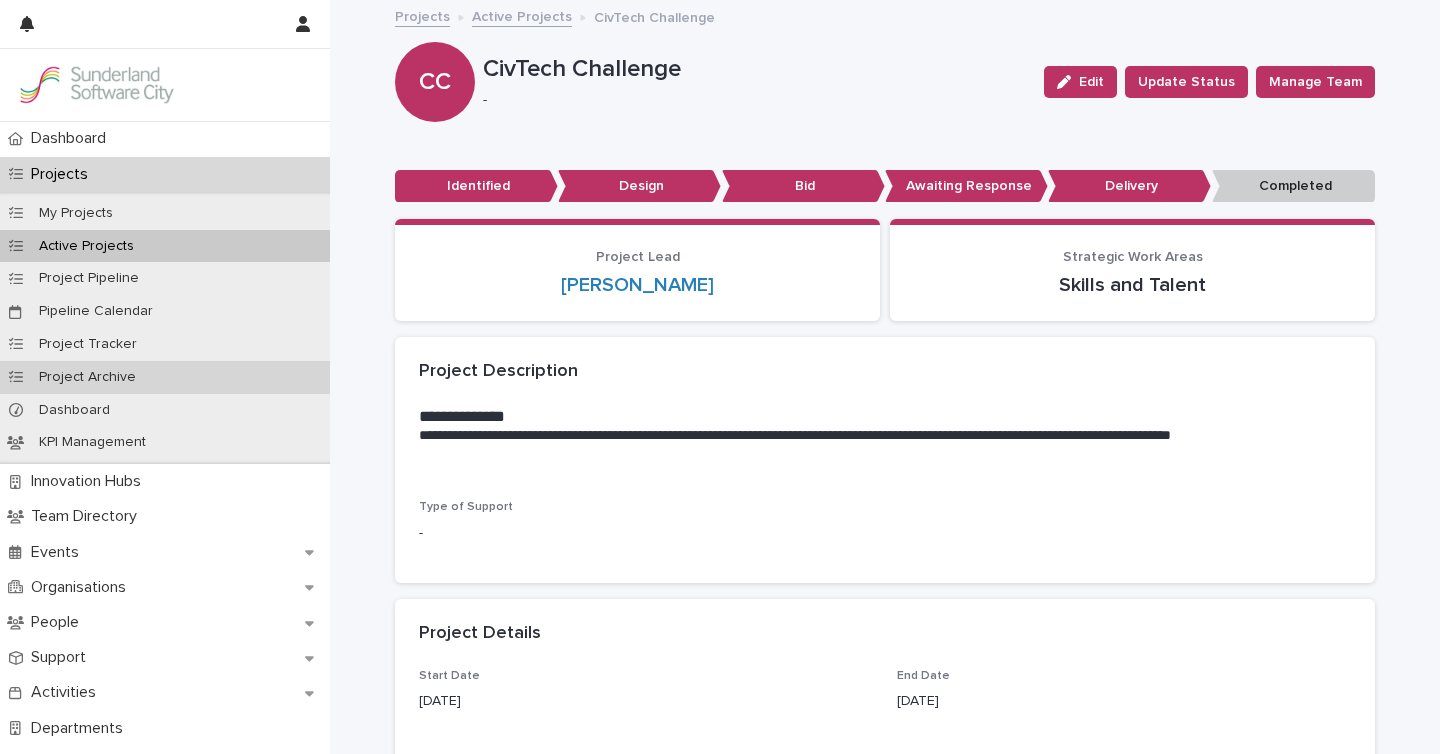 click on "Project Archive" at bounding box center [165, 377] 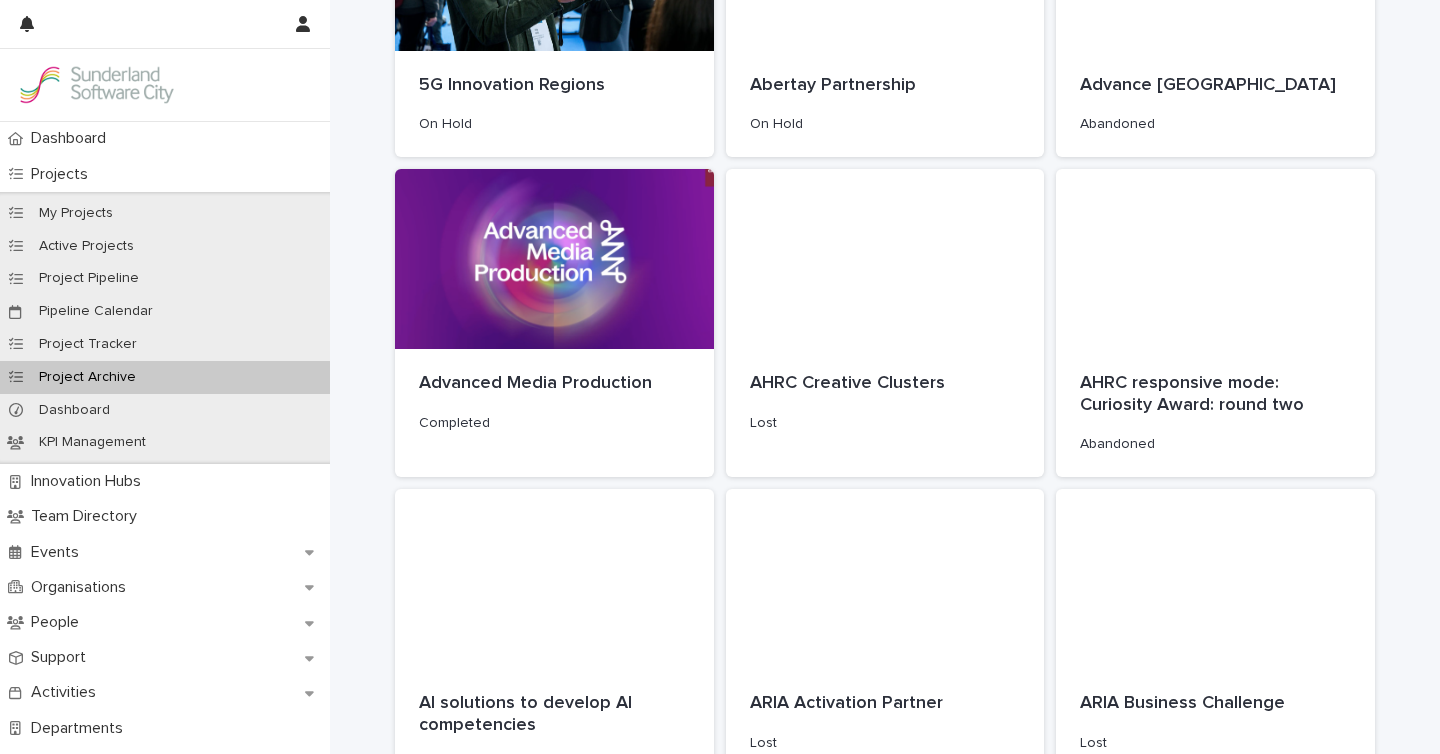scroll, scrollTop: 0, scrollLeft: 0, axis: both 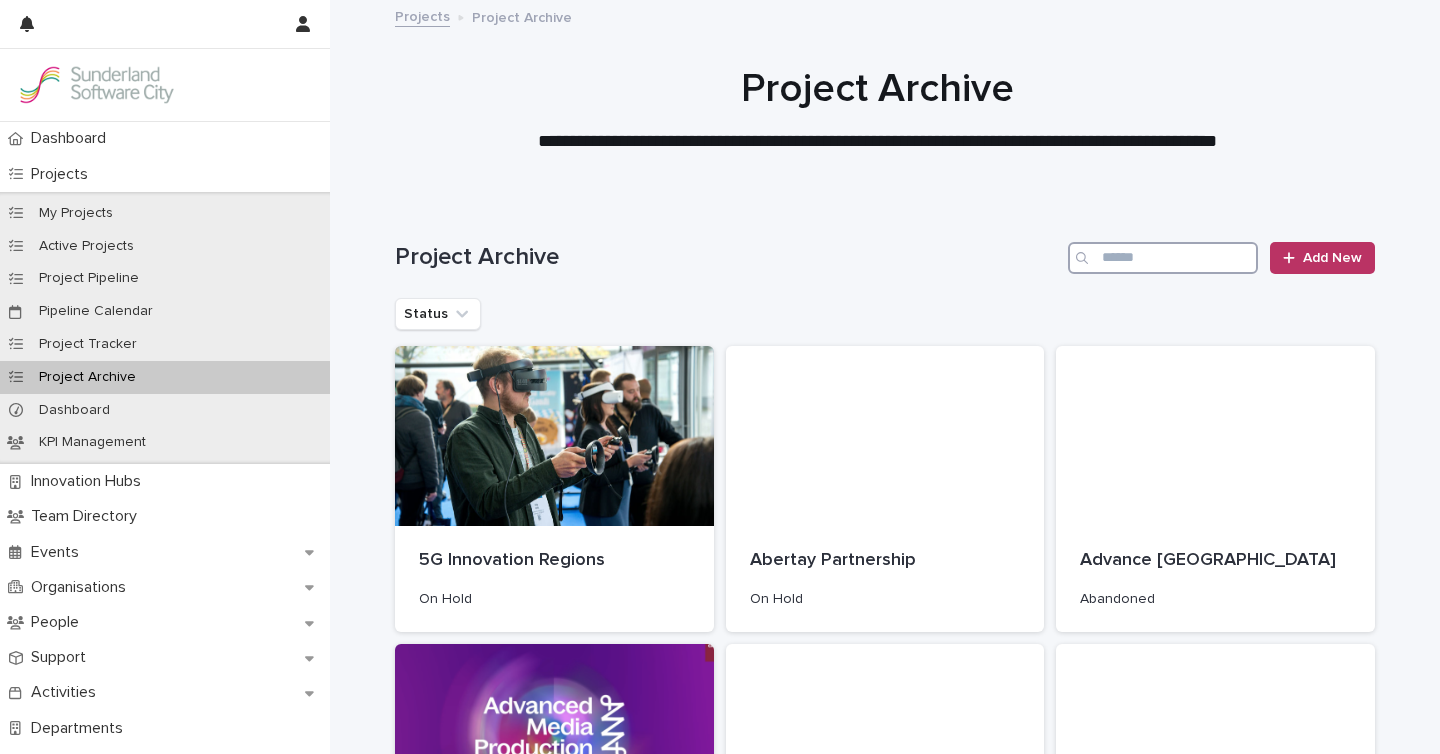 click at bounding box center (1163, 258) 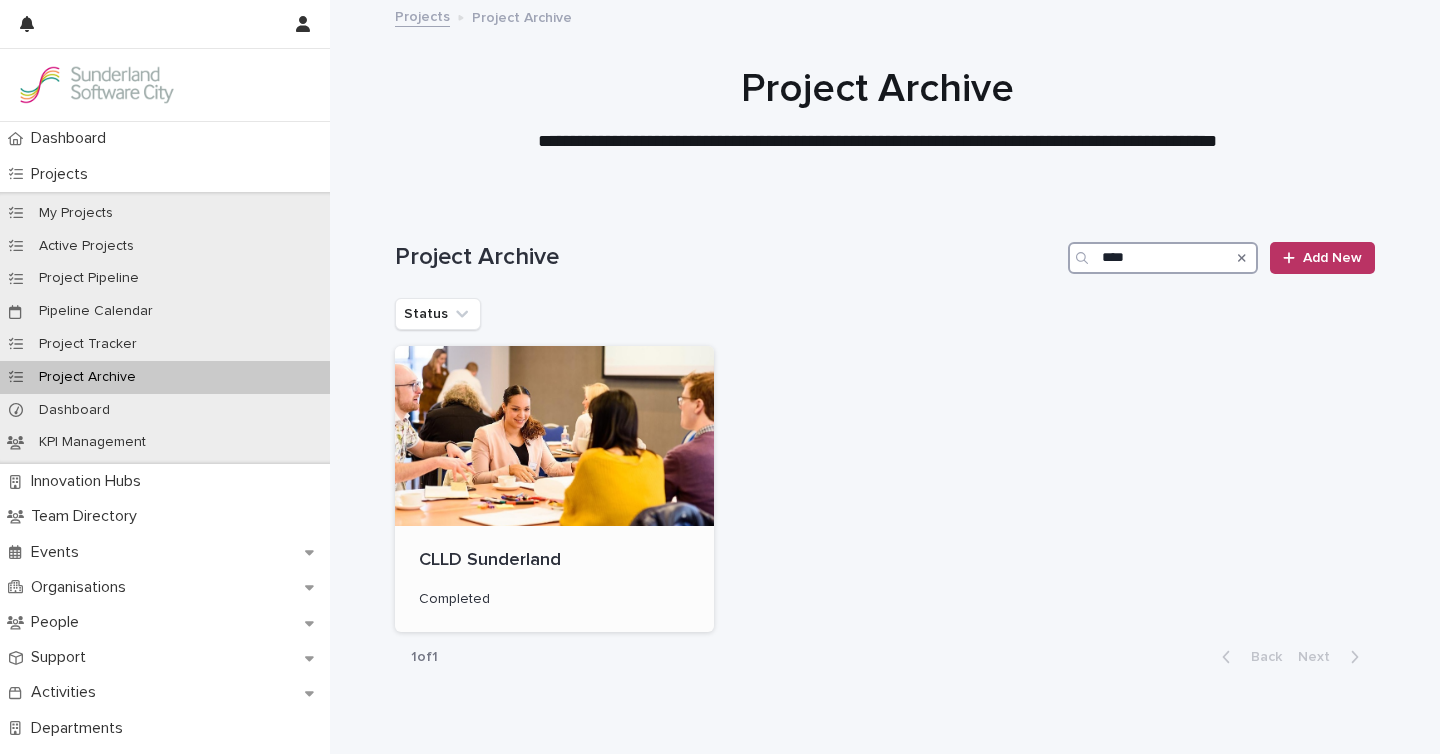 type on "****" 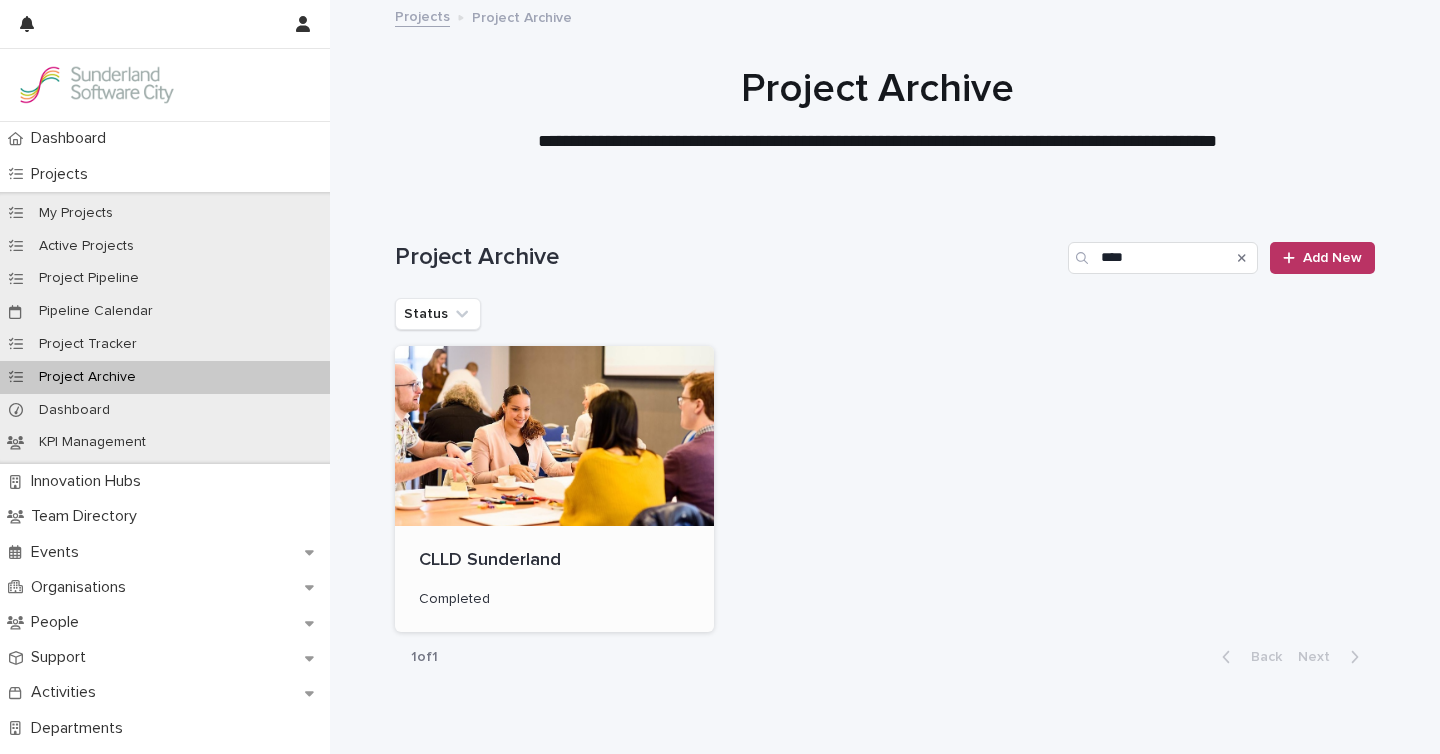 click at bounding box center [554, 436] 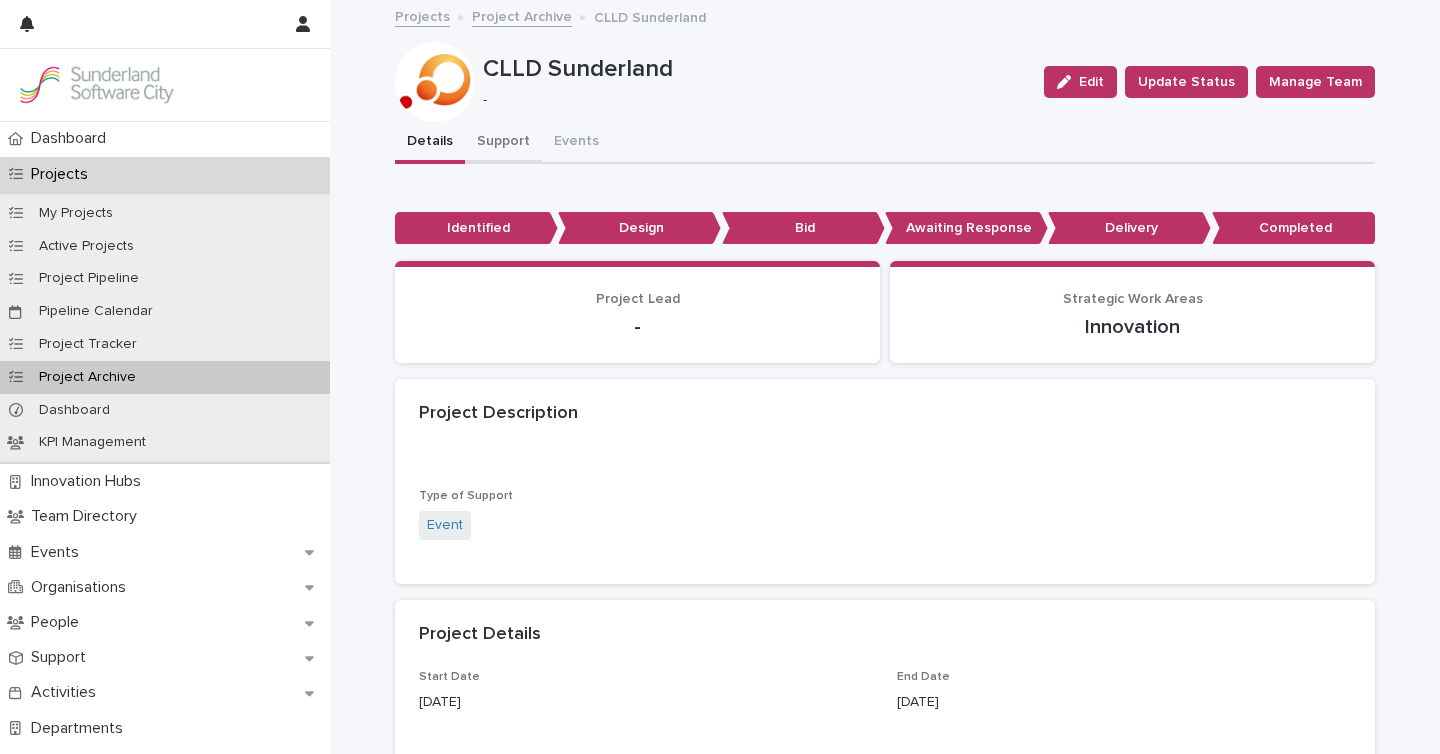 click on "Support" at bounding box center (503, 143) 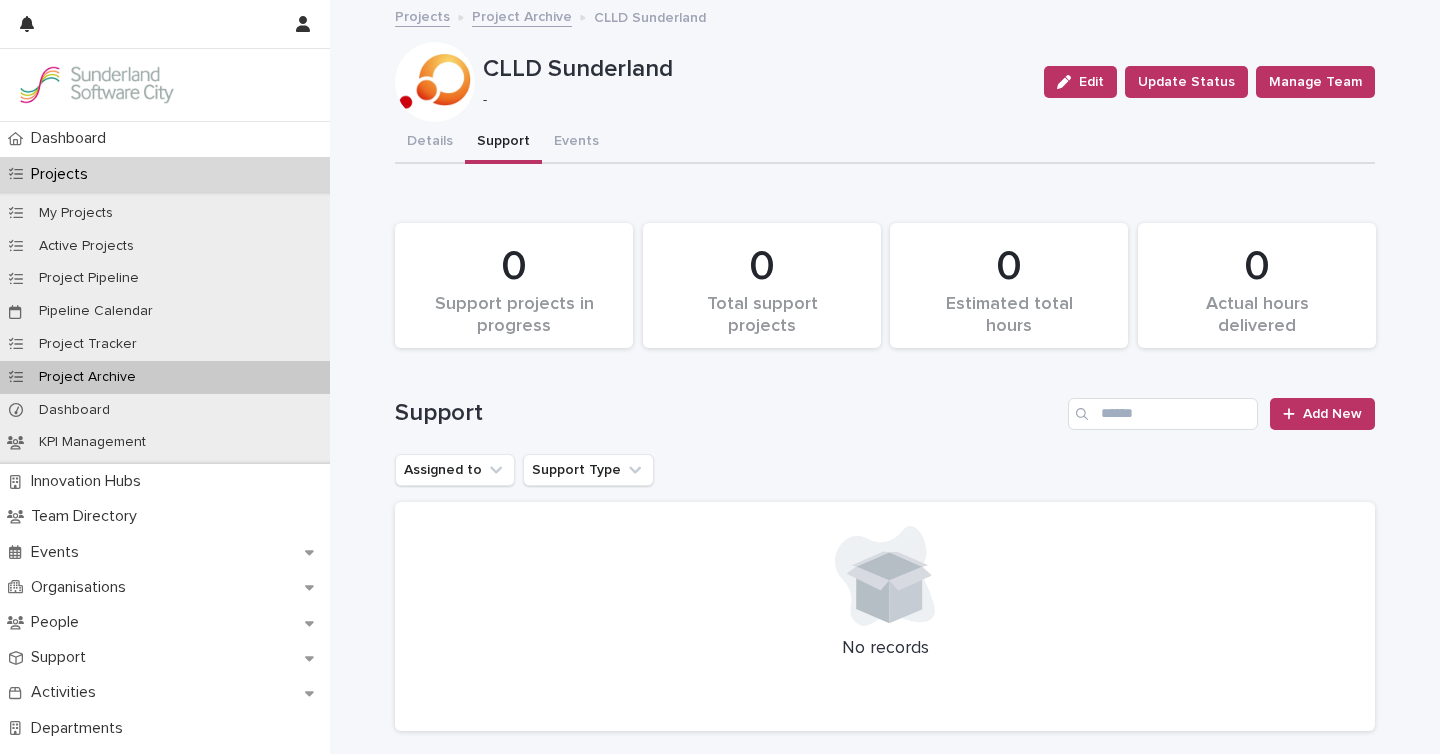 click on "Project Archive" at bounding box center [522, 15] 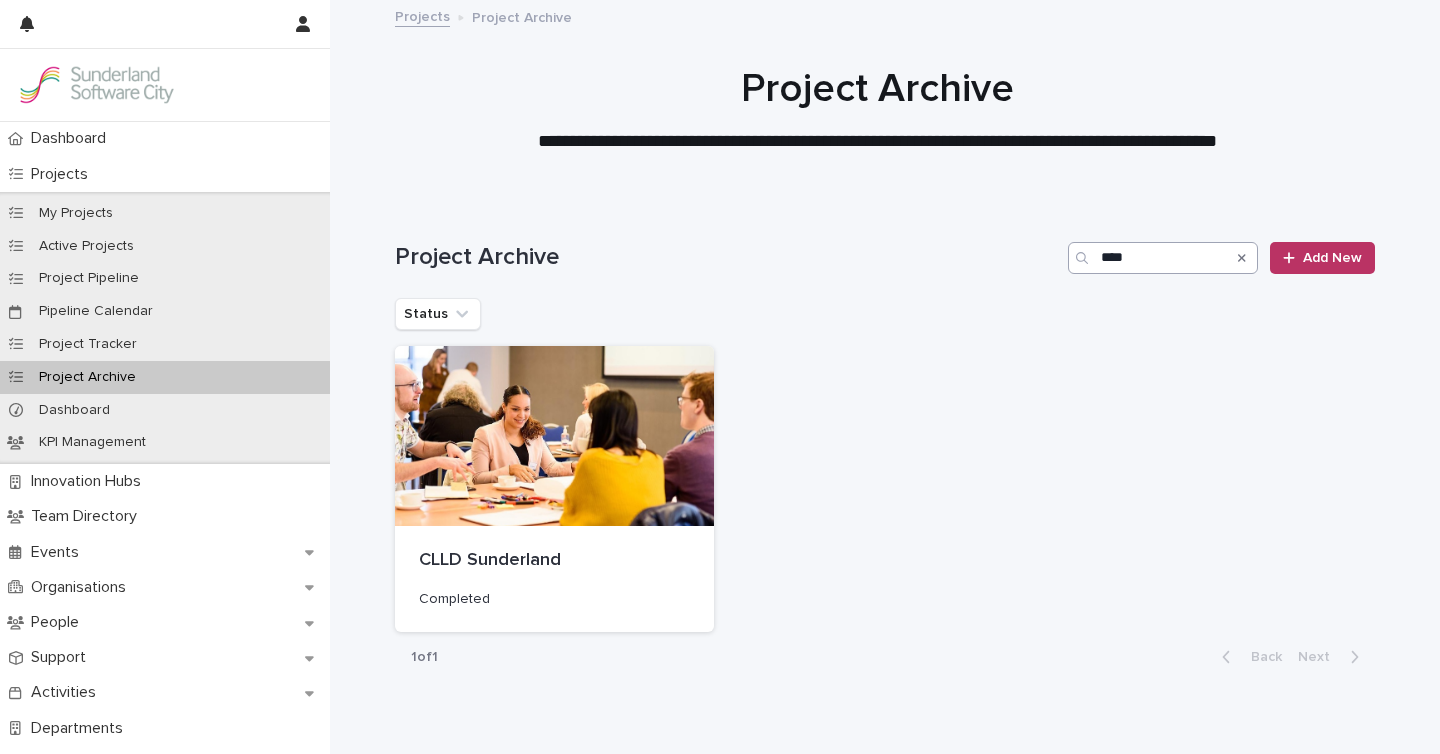 click 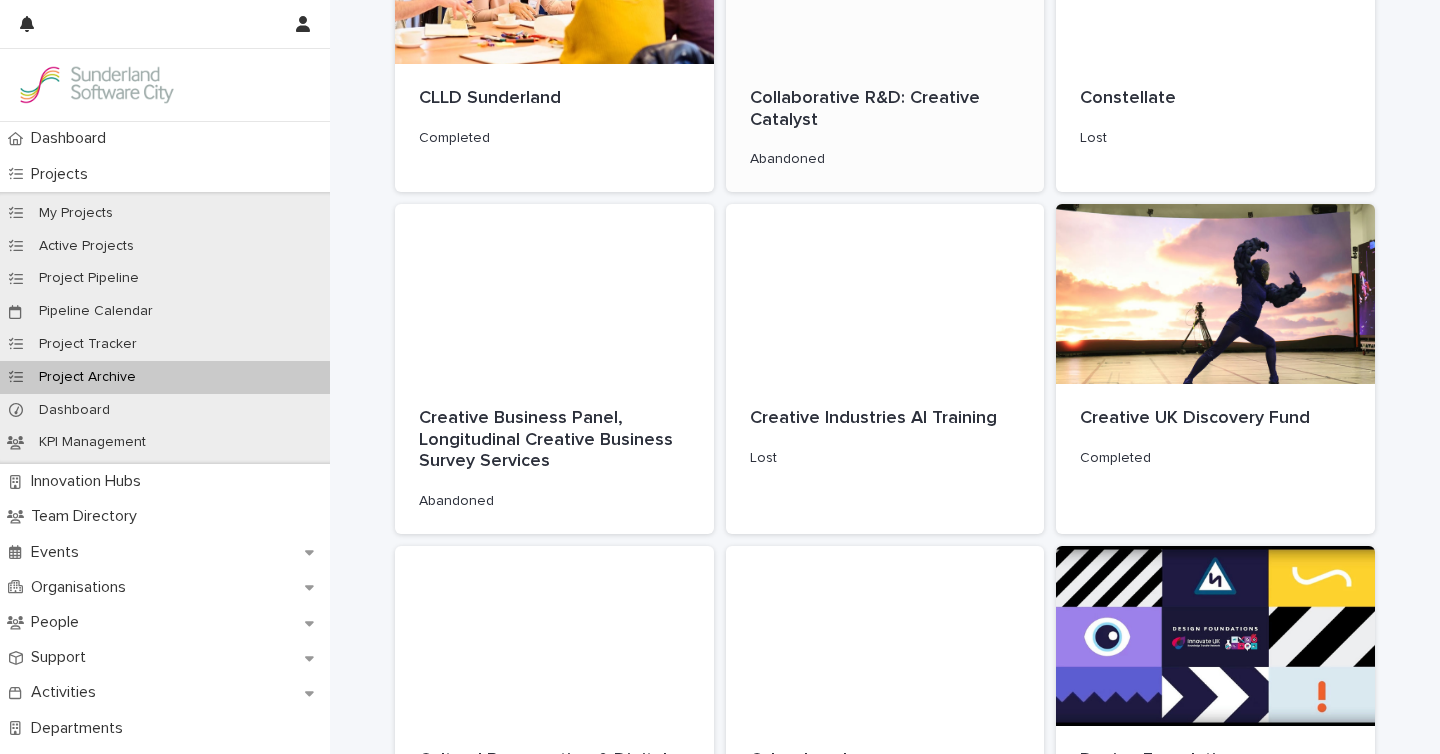 scroll, scrollTop: 2208, scrollLeft: 0, axis: vertical 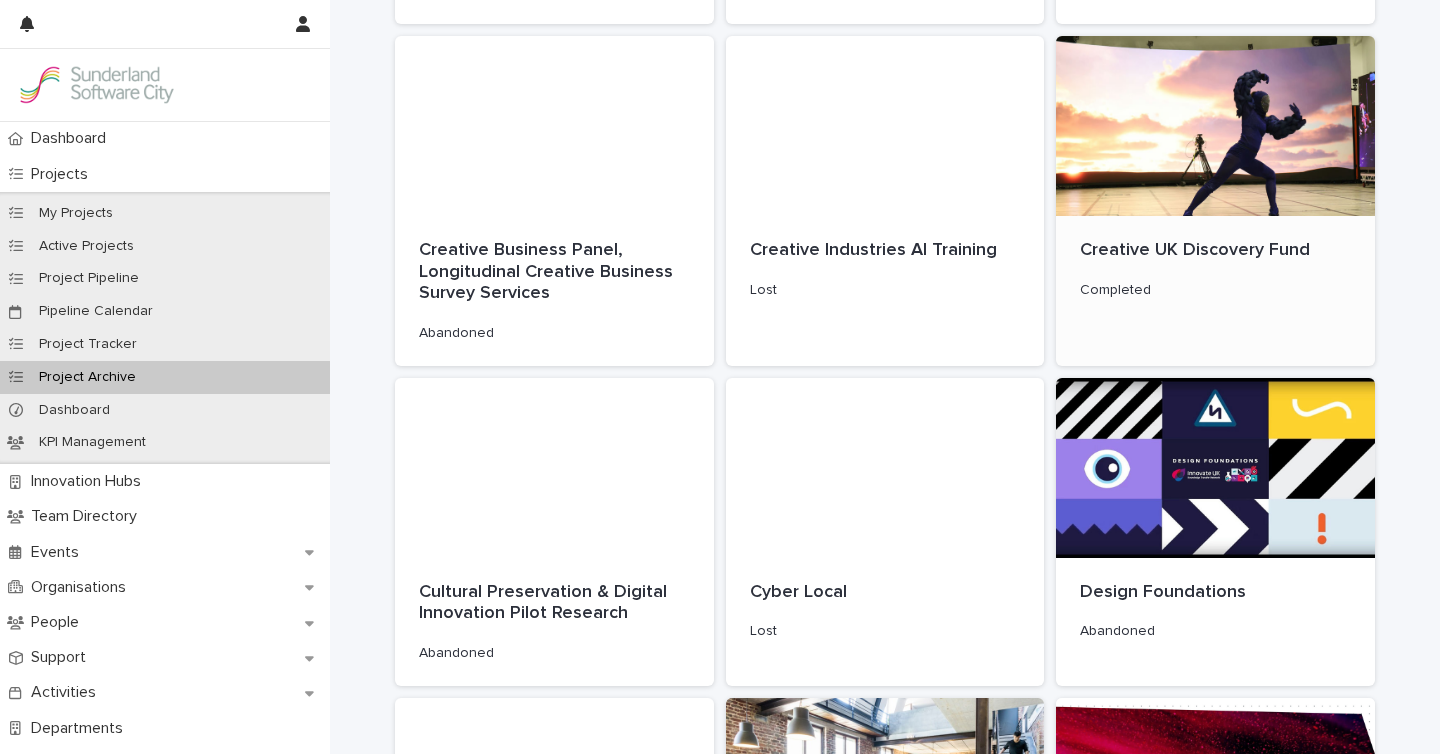 click on "Creative UK Discovery Fund" at bounding box center (1215, 251) 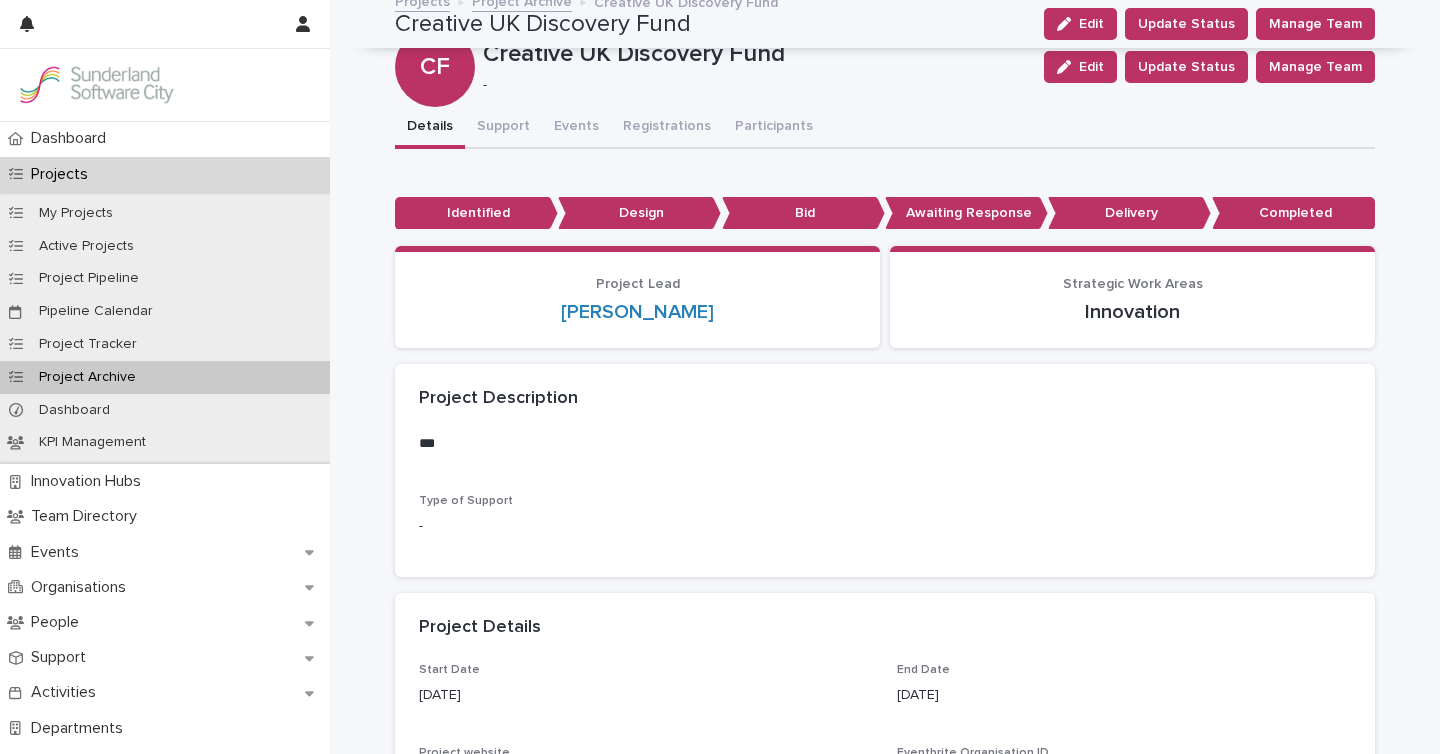 scroll, scrollTop: 0, scrollLeft: 0, axis: both 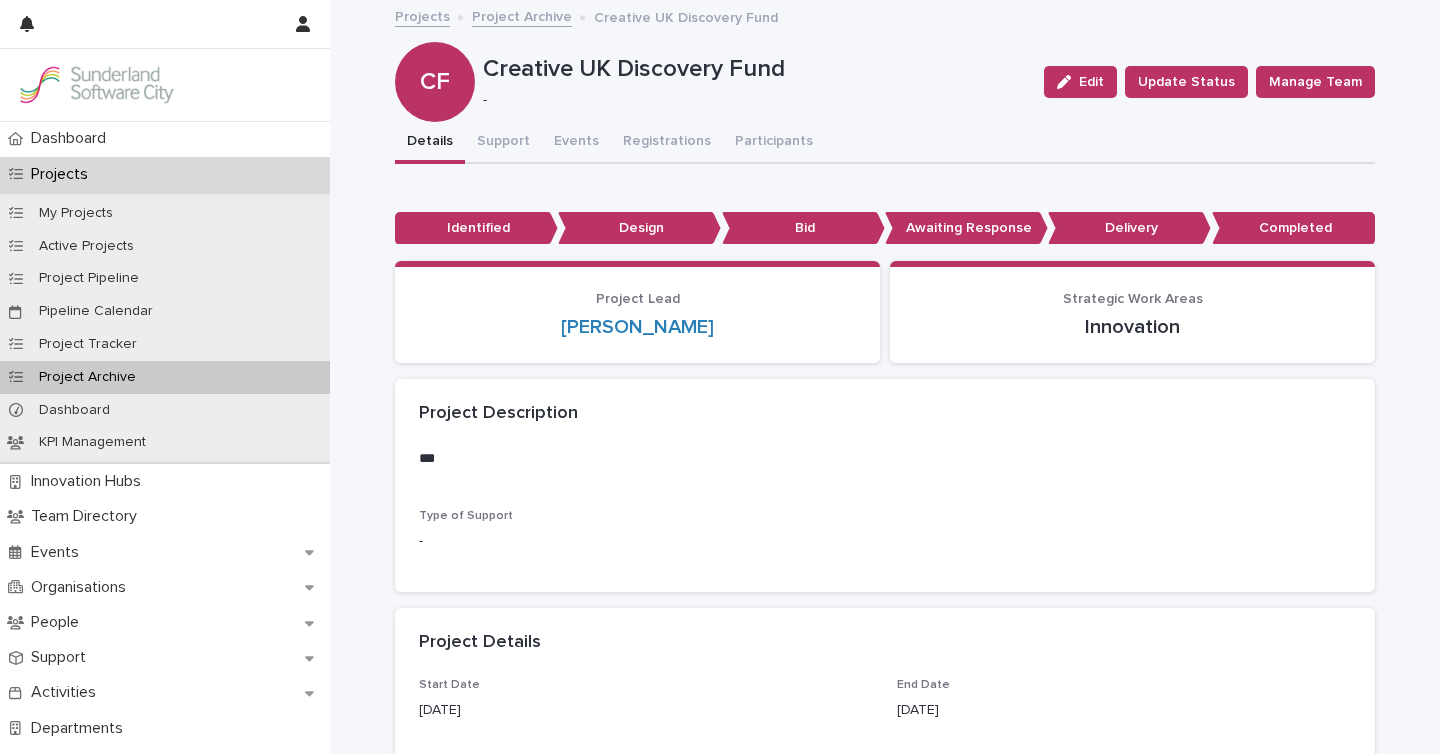 click on "Projects Project Archive Creative UK Discovery Fund" at bounding box center [885, 18] 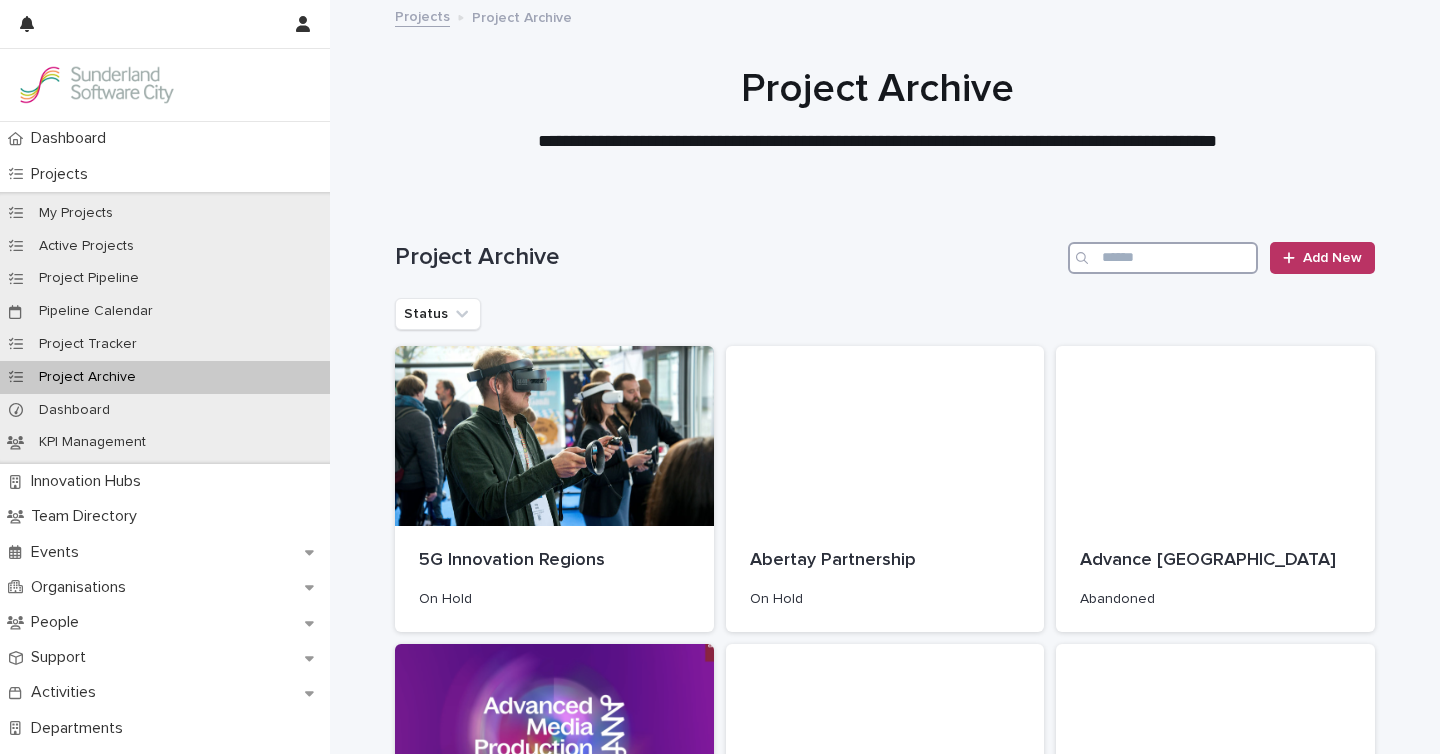 click at bounding box center (1163, 258) 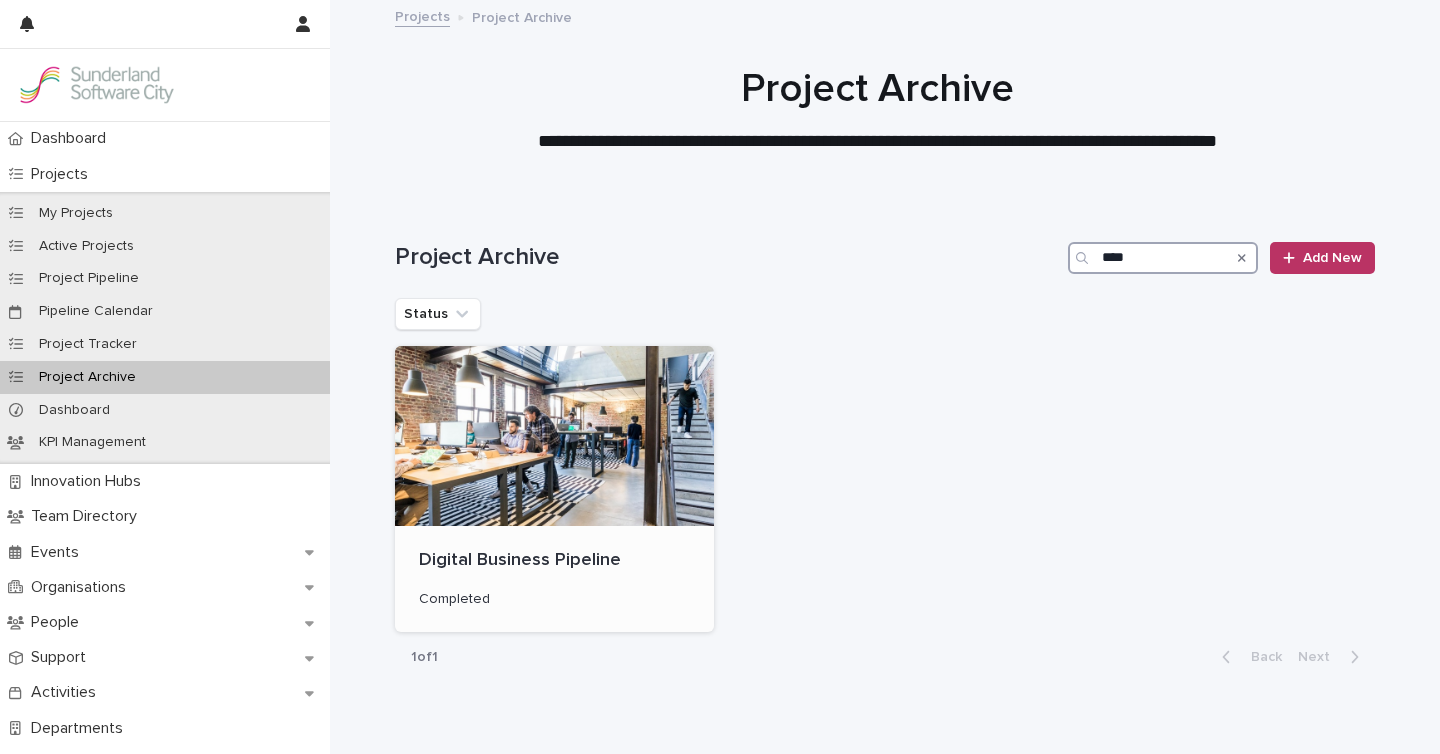 type on "****" 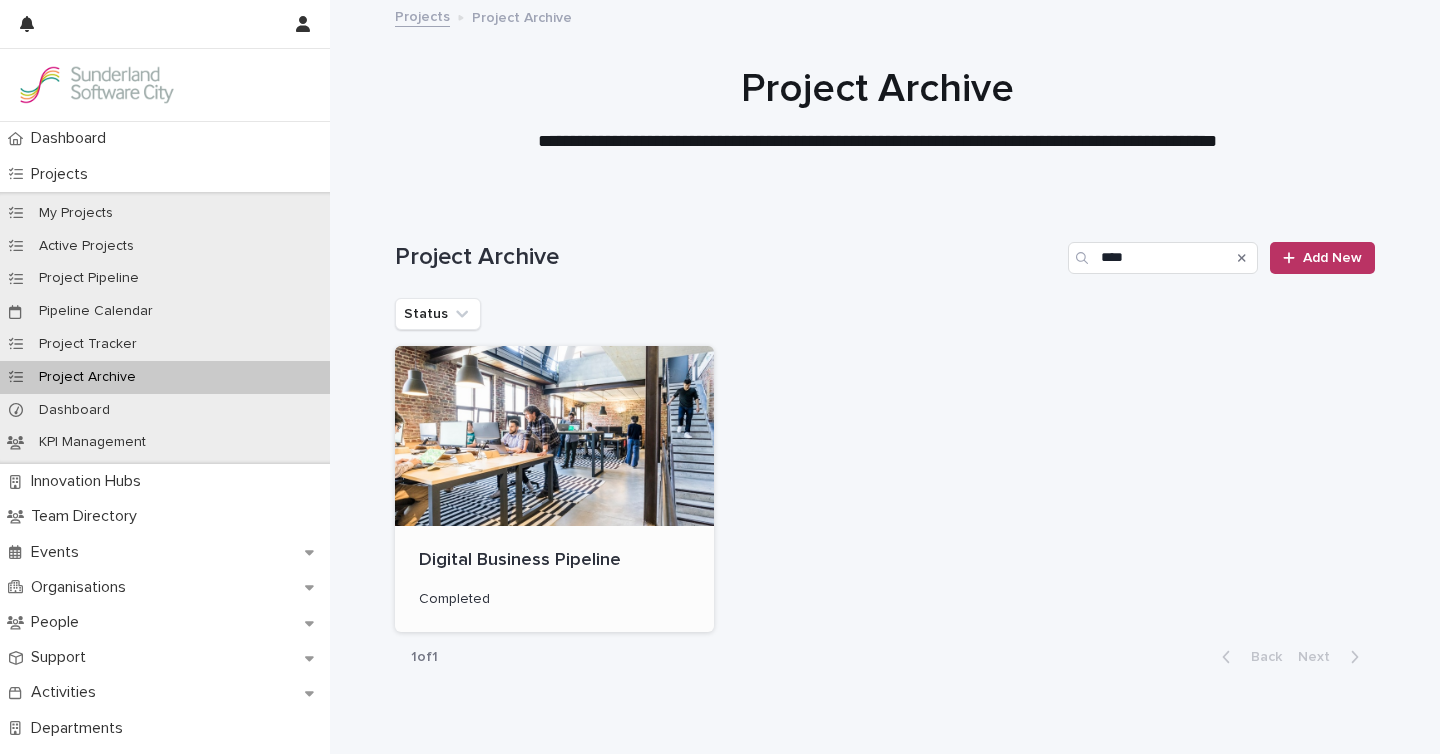 click on "Digital Business Pipeline" at bounding box center (554, 561) 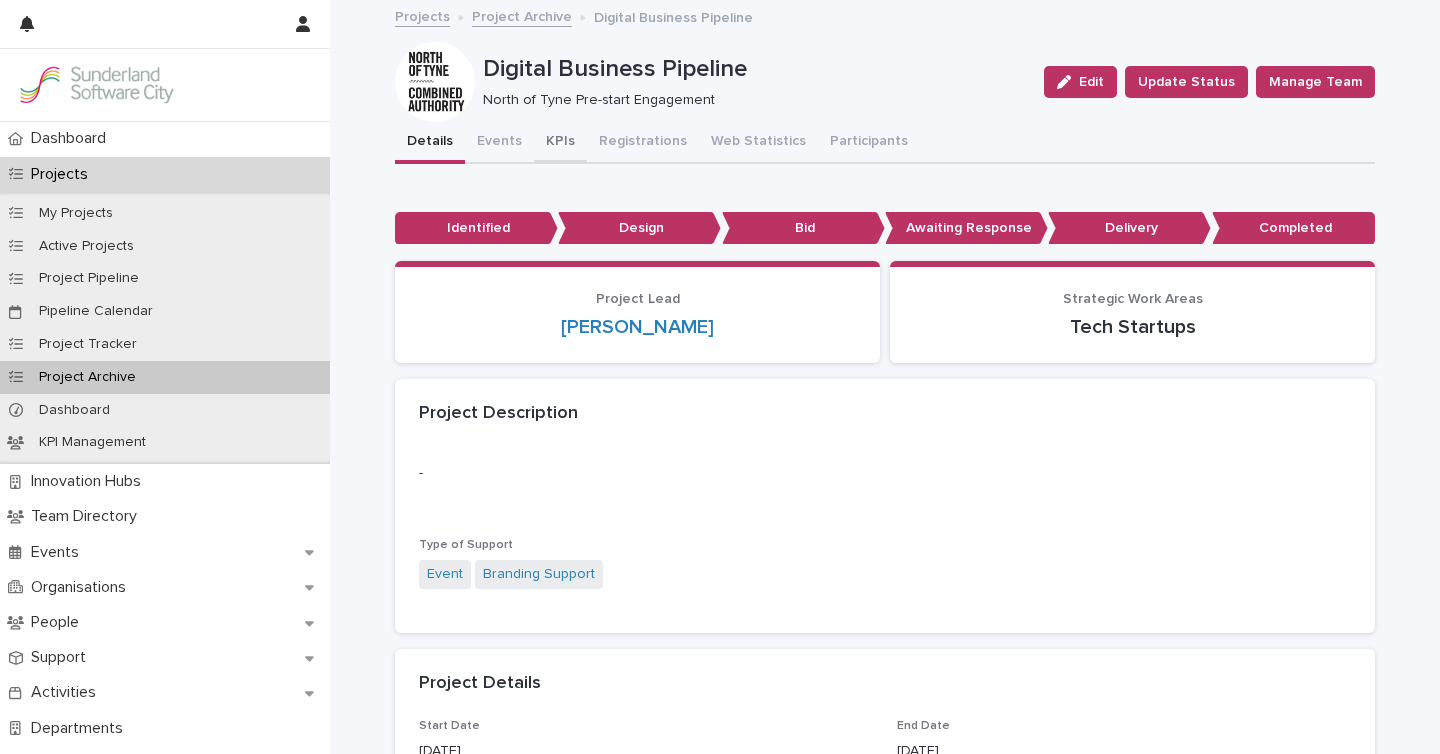 click on "KPIs" at bounding box center (560, 143) 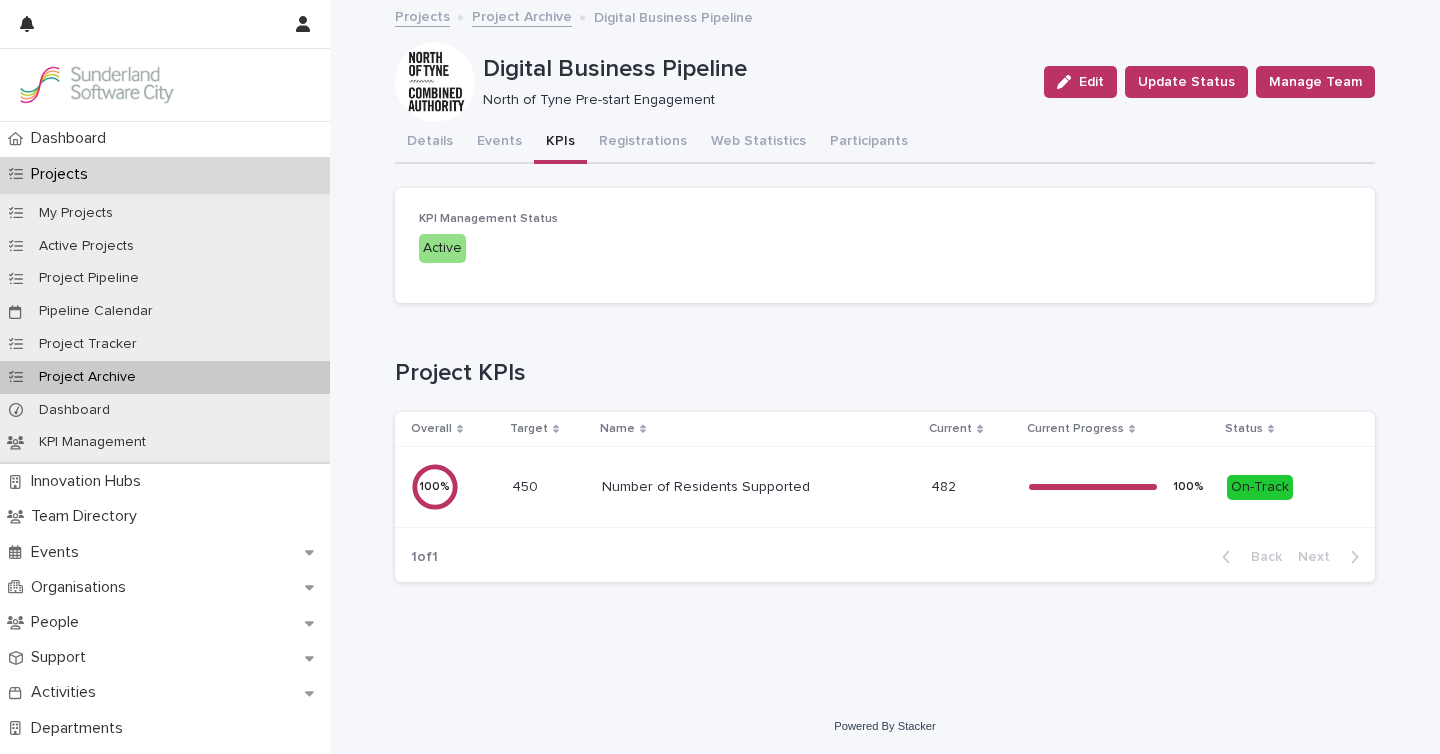 click on "Project Archive" at bounding box center [522, 15] 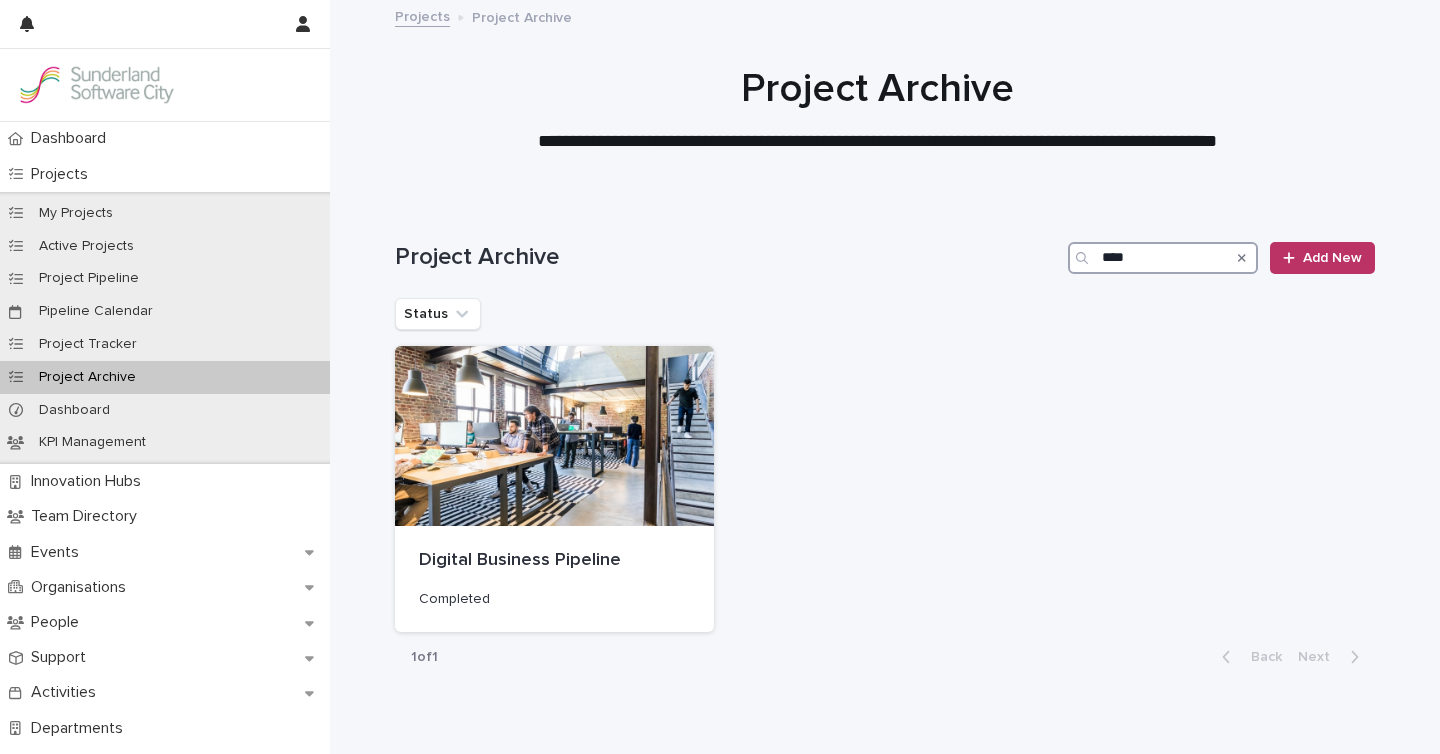 drag, startPoint x: 1144, startPoint y: 253, endPoint x: 1004, endPoint y: 253, distance: 140 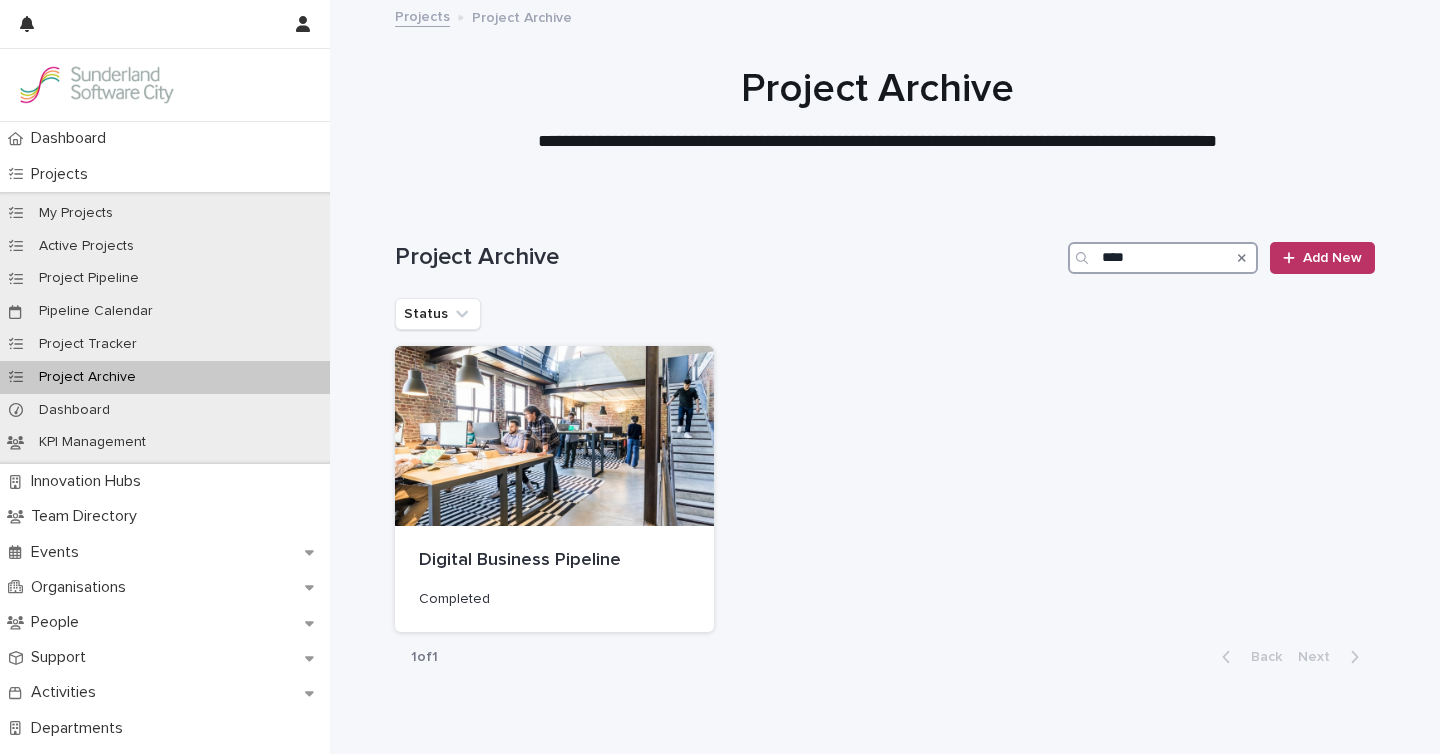 click on "Project Archive **** Add New" at bounding box center (885, 258) 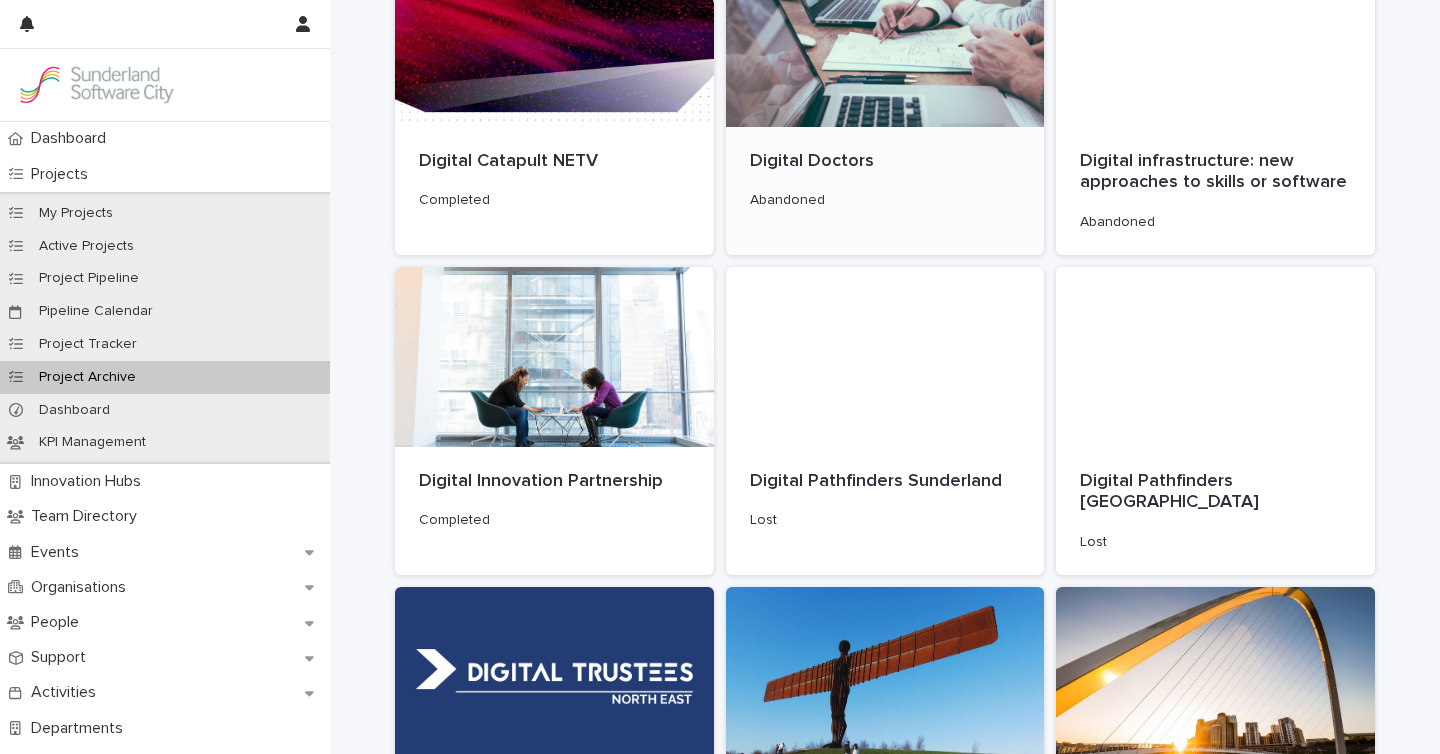 scroll, scrollTop: 725, scrollLeft: 0, axis: vertical 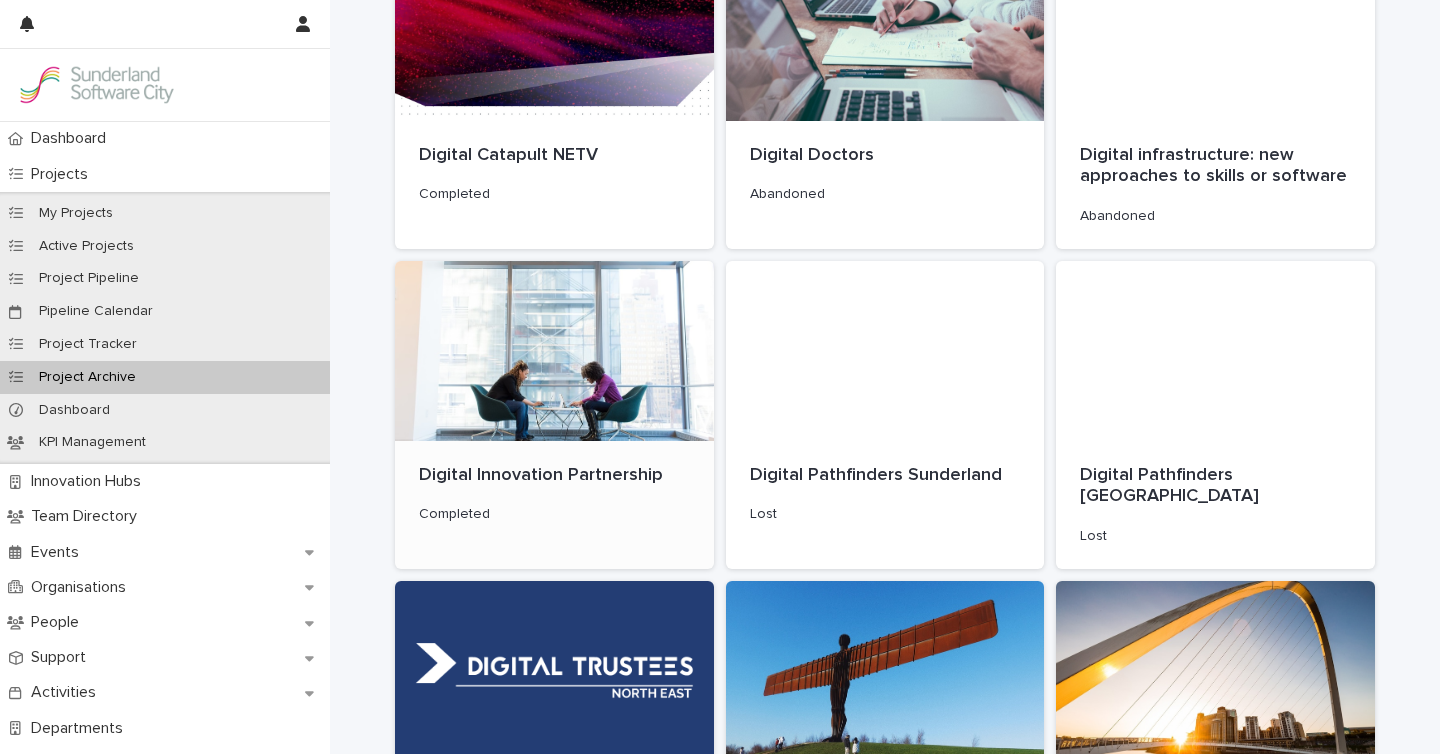 type on "******" 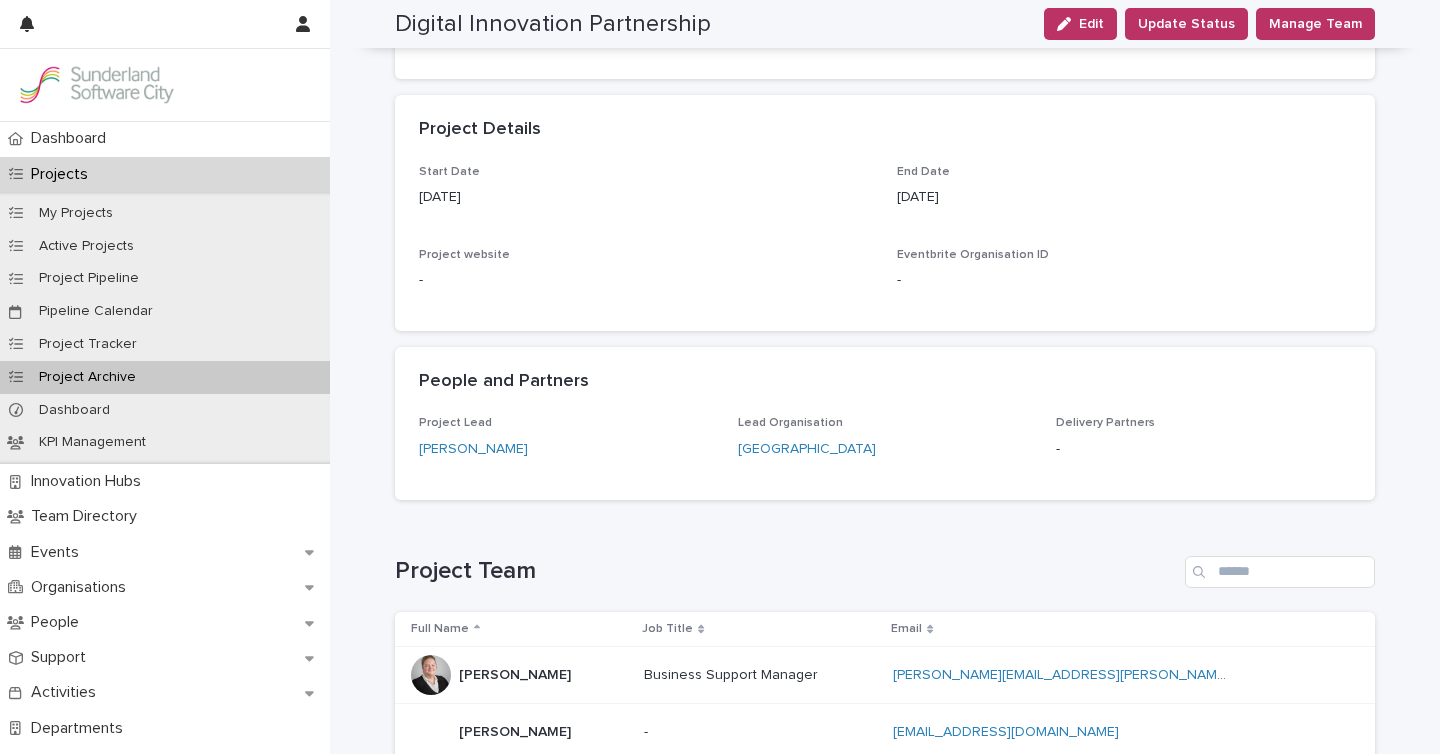 scroll, scrollTop: 0, scrollLeft: 0, axis: both 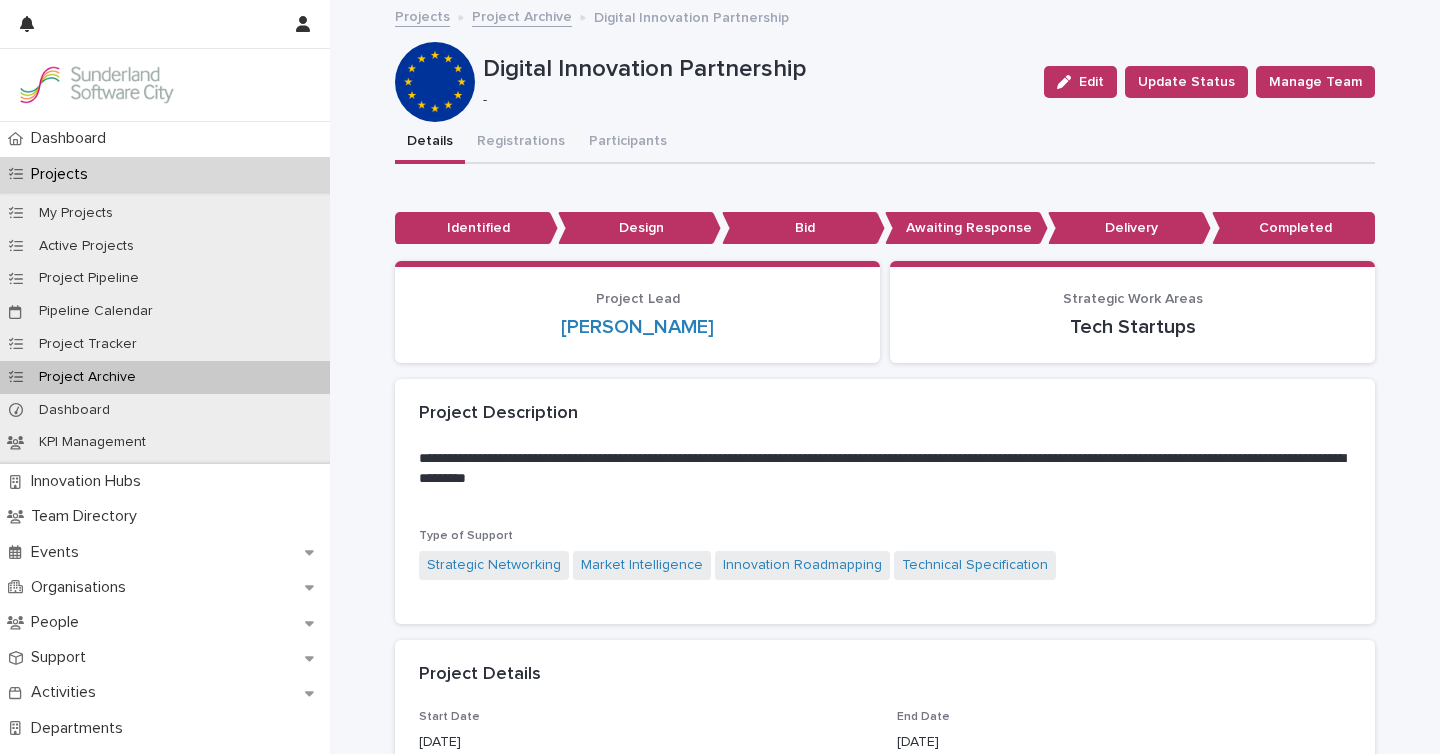 click on "Projects" at bounding box center [422, 15] 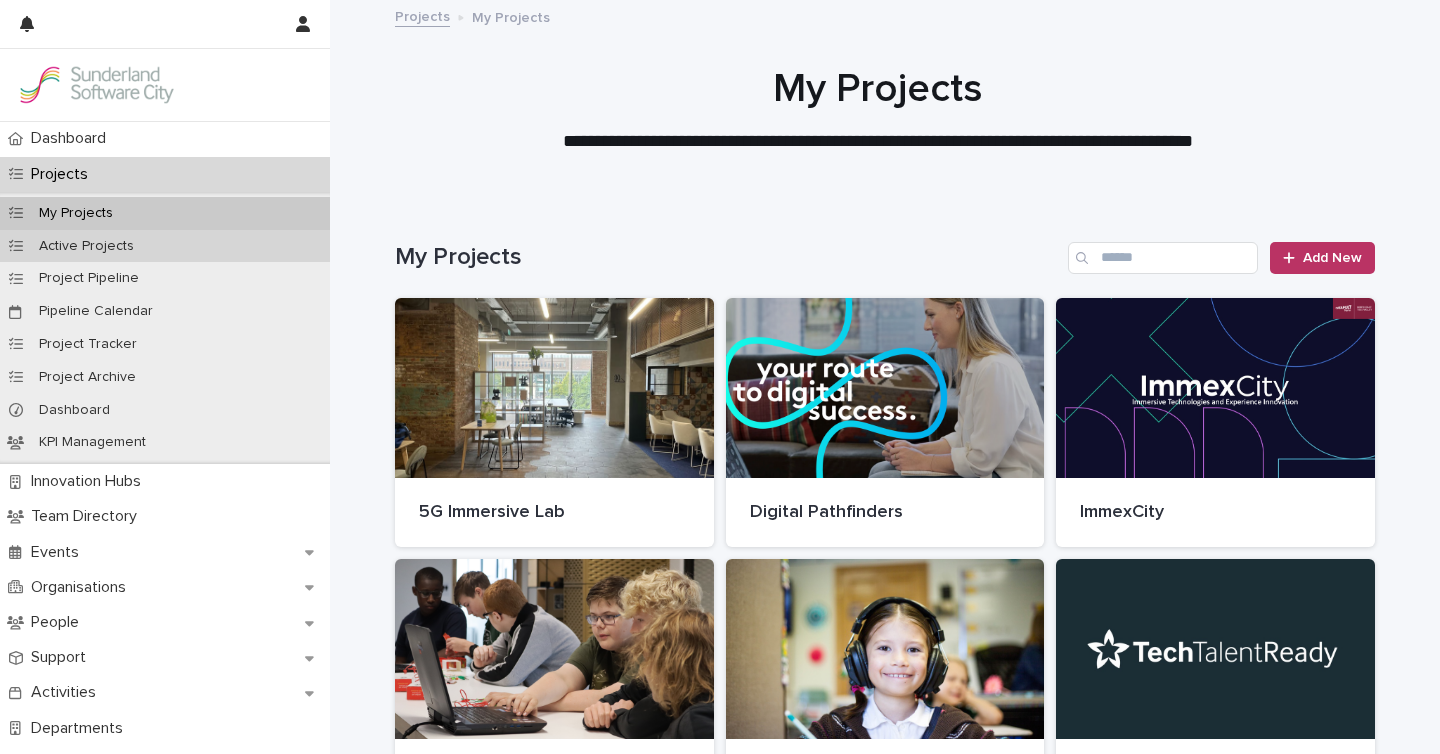 click on "Active Projects" at bounding box center (86, 246) 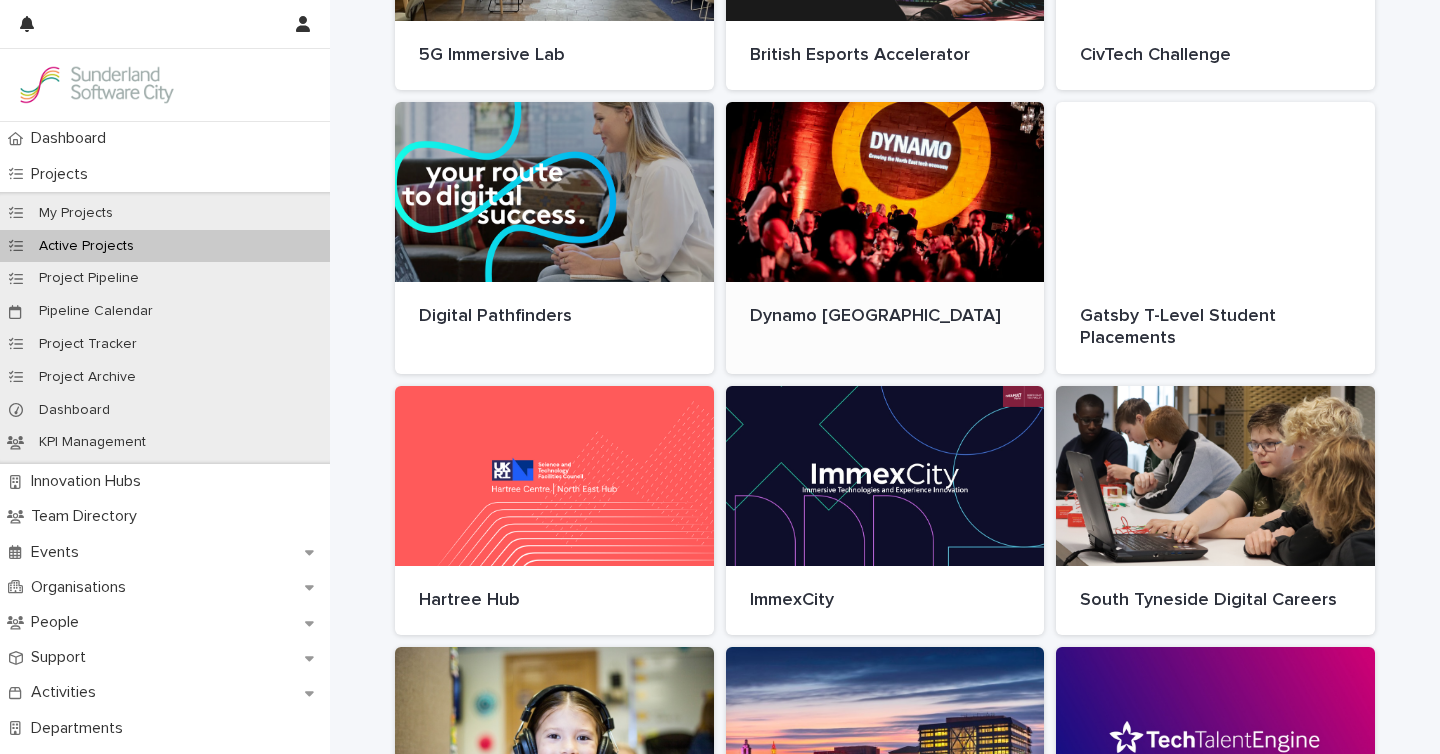 scroll, scrollTop: 636, scrollLeft: 0, axis: vertical 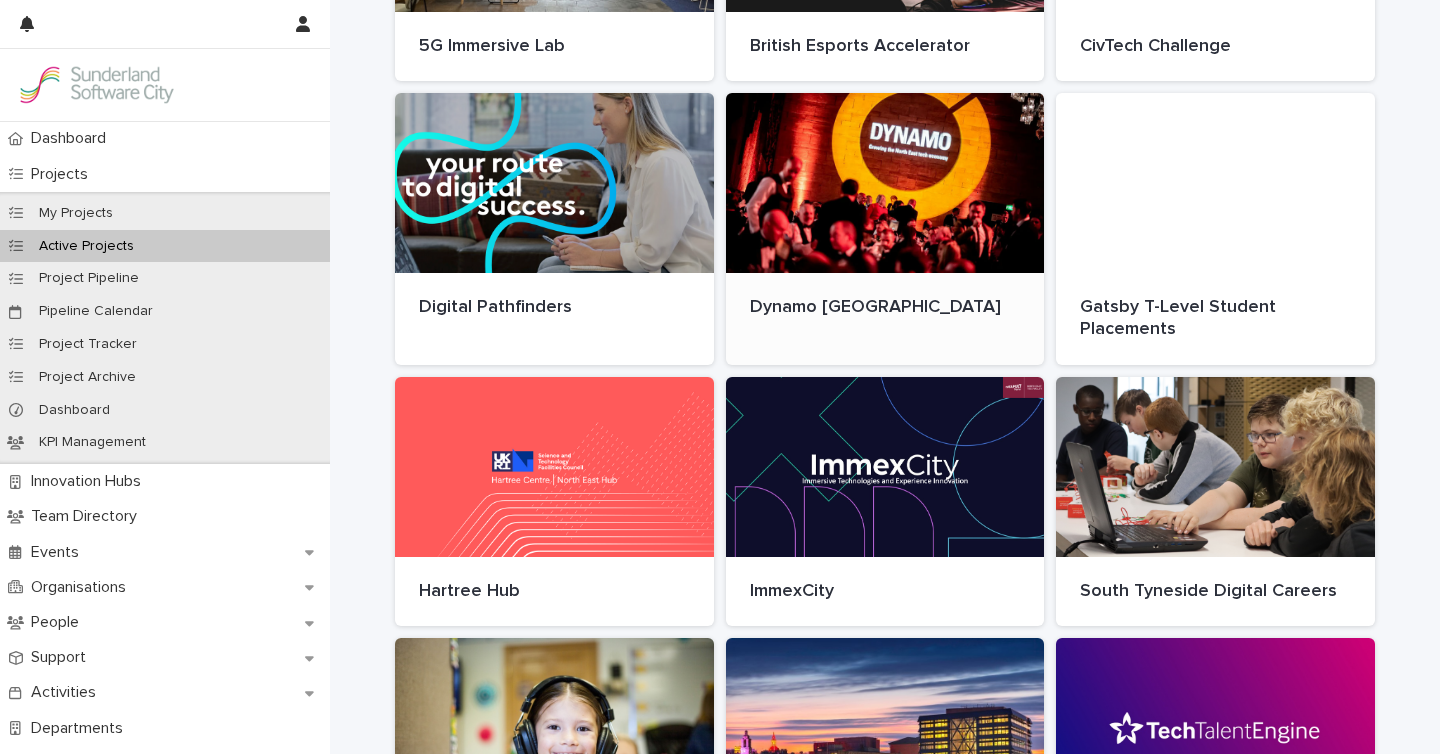 click on "Dynamo [GEOGRAPHIC_DATA]" at bounding box center (885, 308) 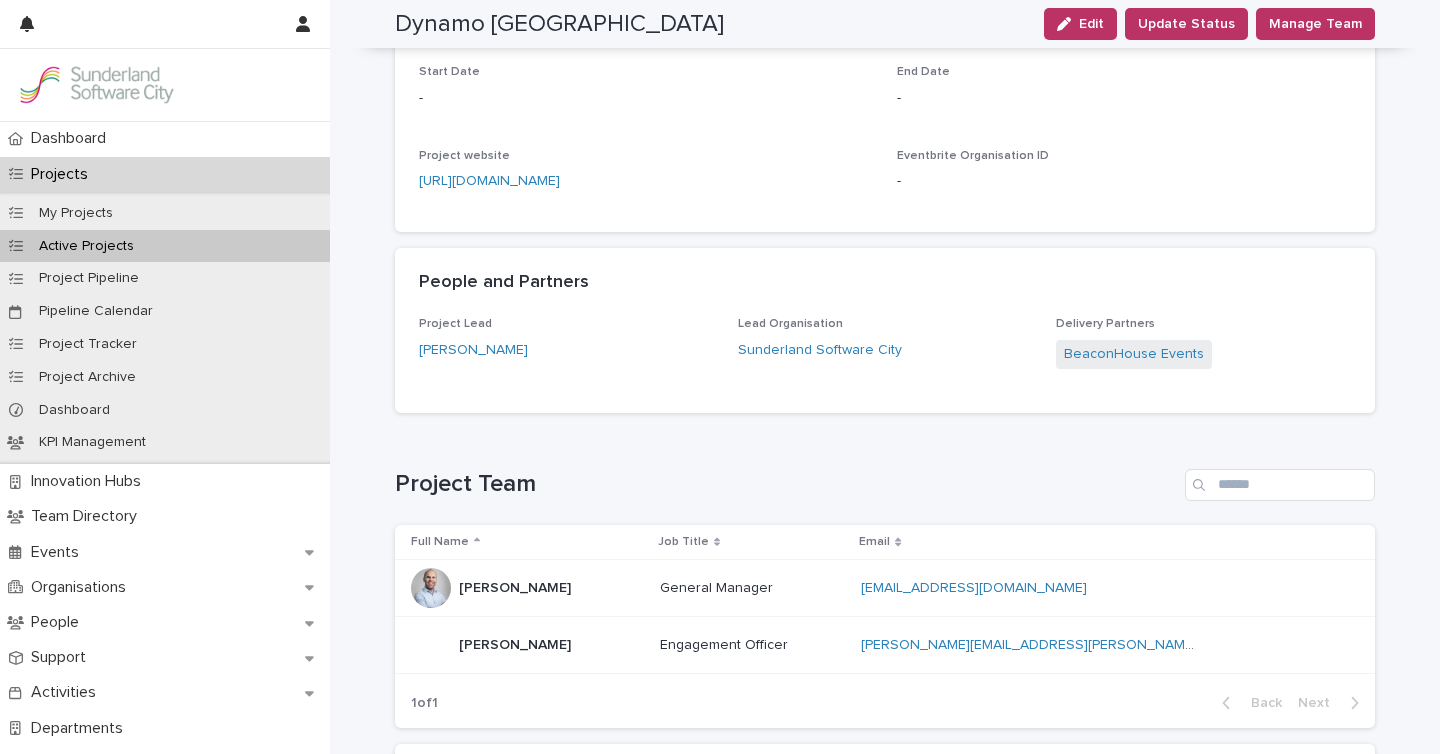 scroll, scrollTop: 0, scrollLeft: 0, axis: both 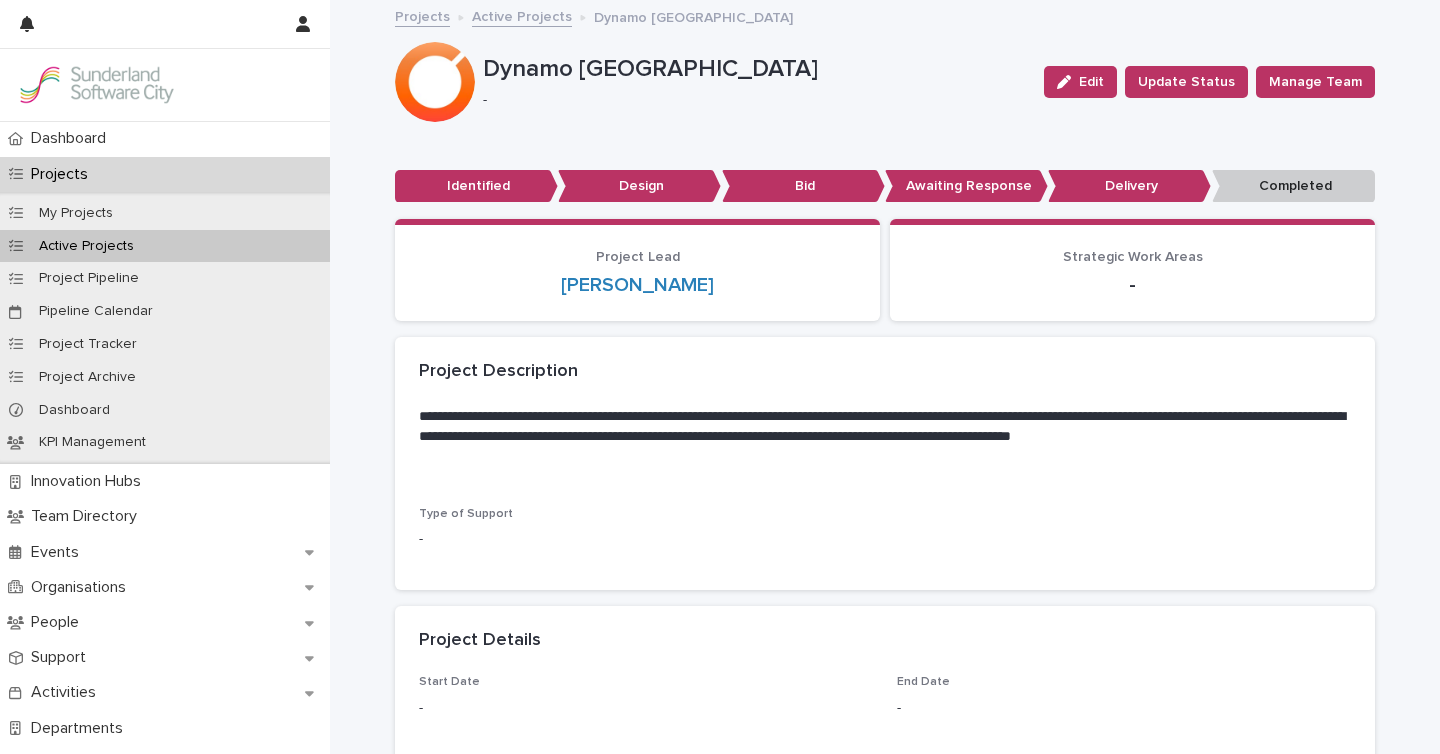 click on "Active Projects" at bounding box center [522, 15] 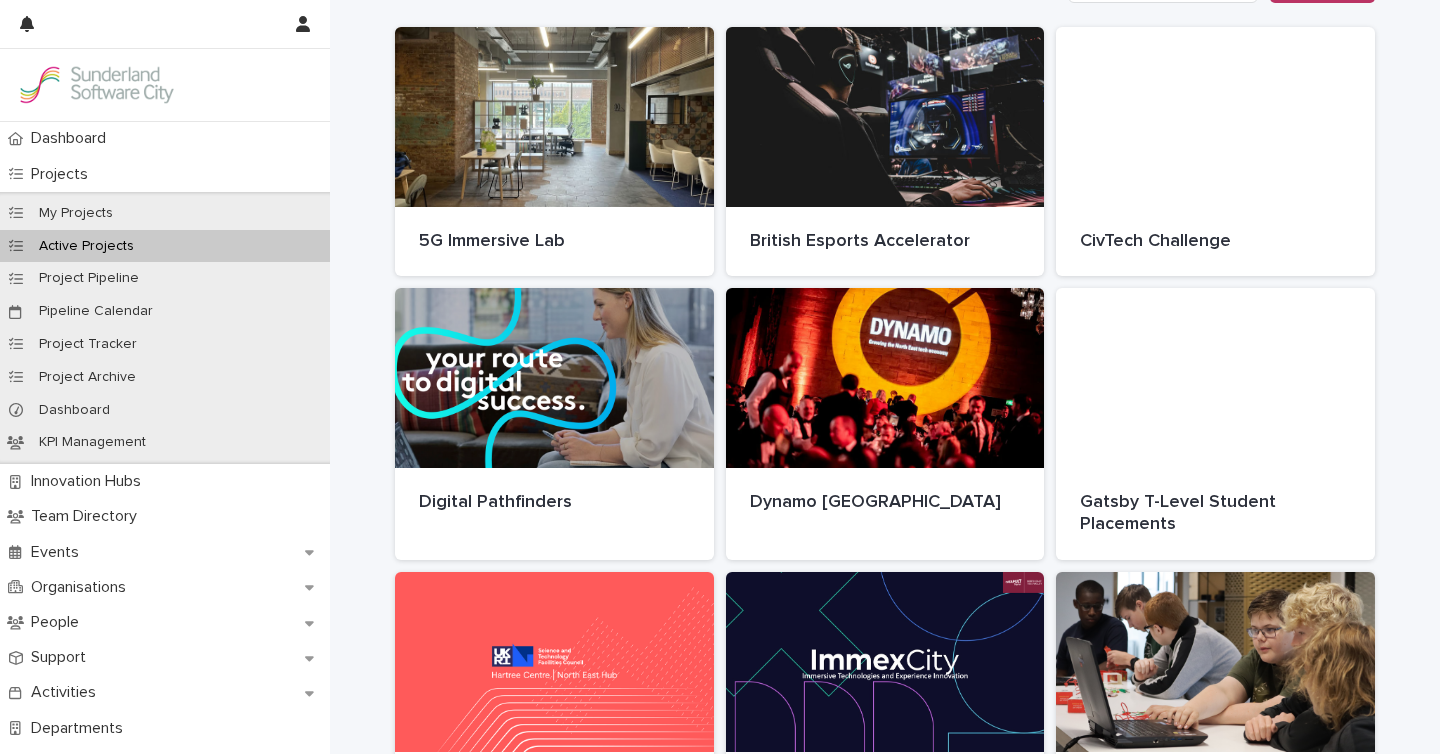 scroll, scrollTop: 0, scrollLeft: 0, axis: both 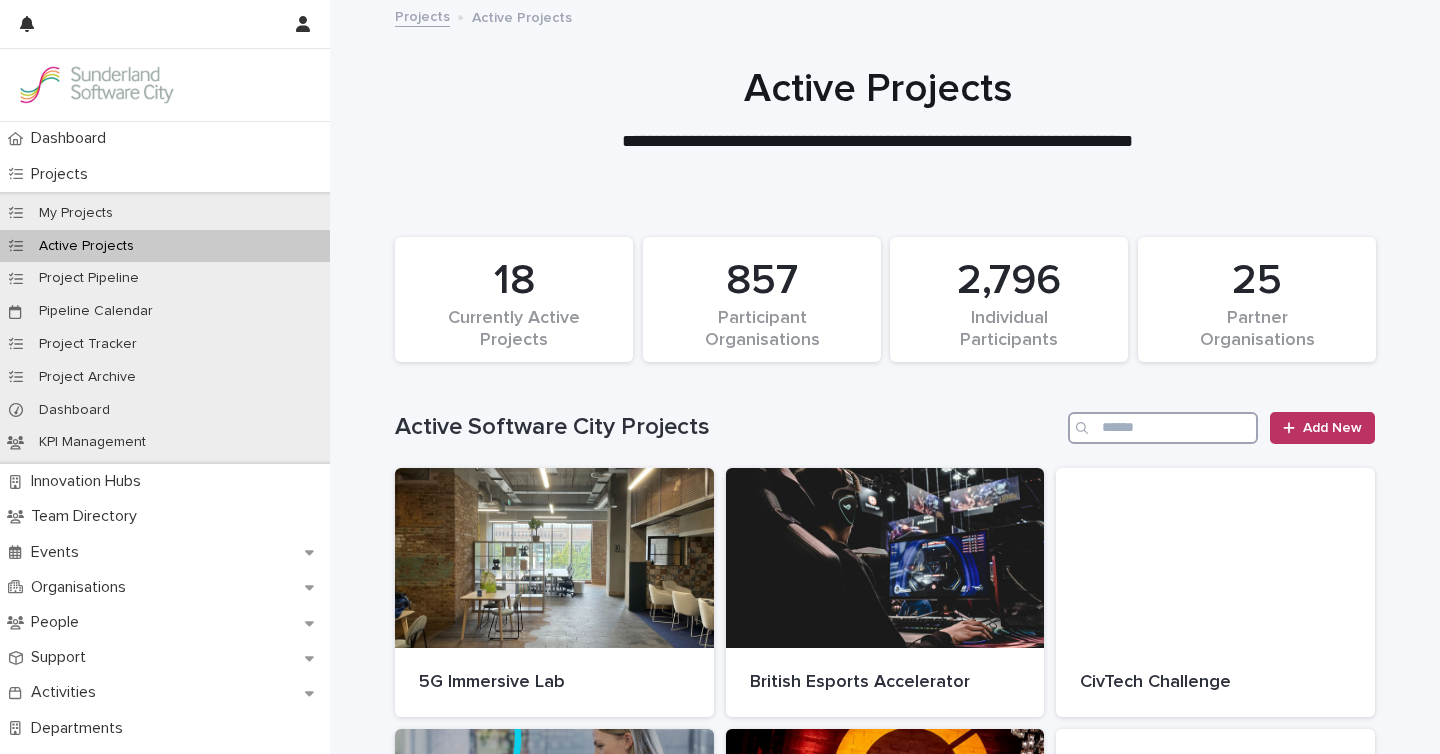 click at bounding box center (1163, 428) 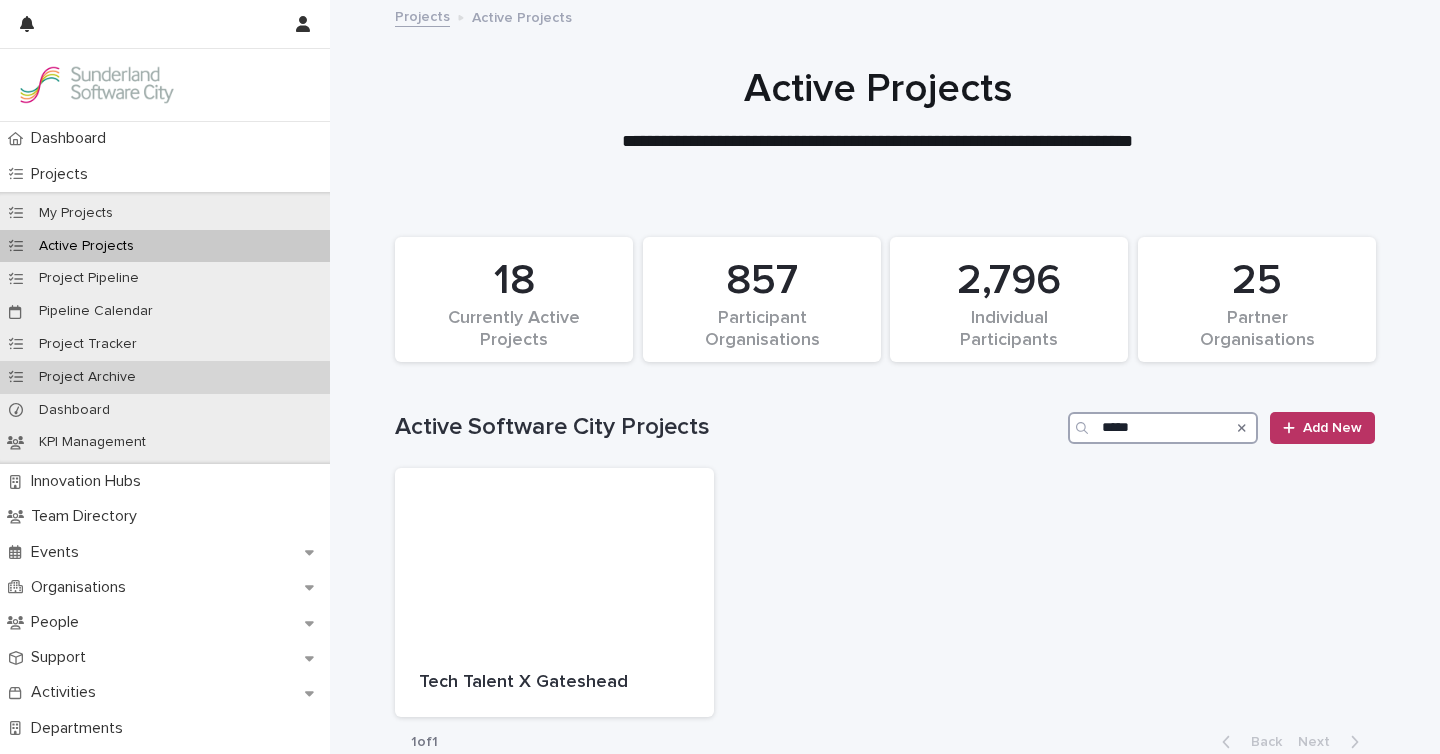 type on "*****" 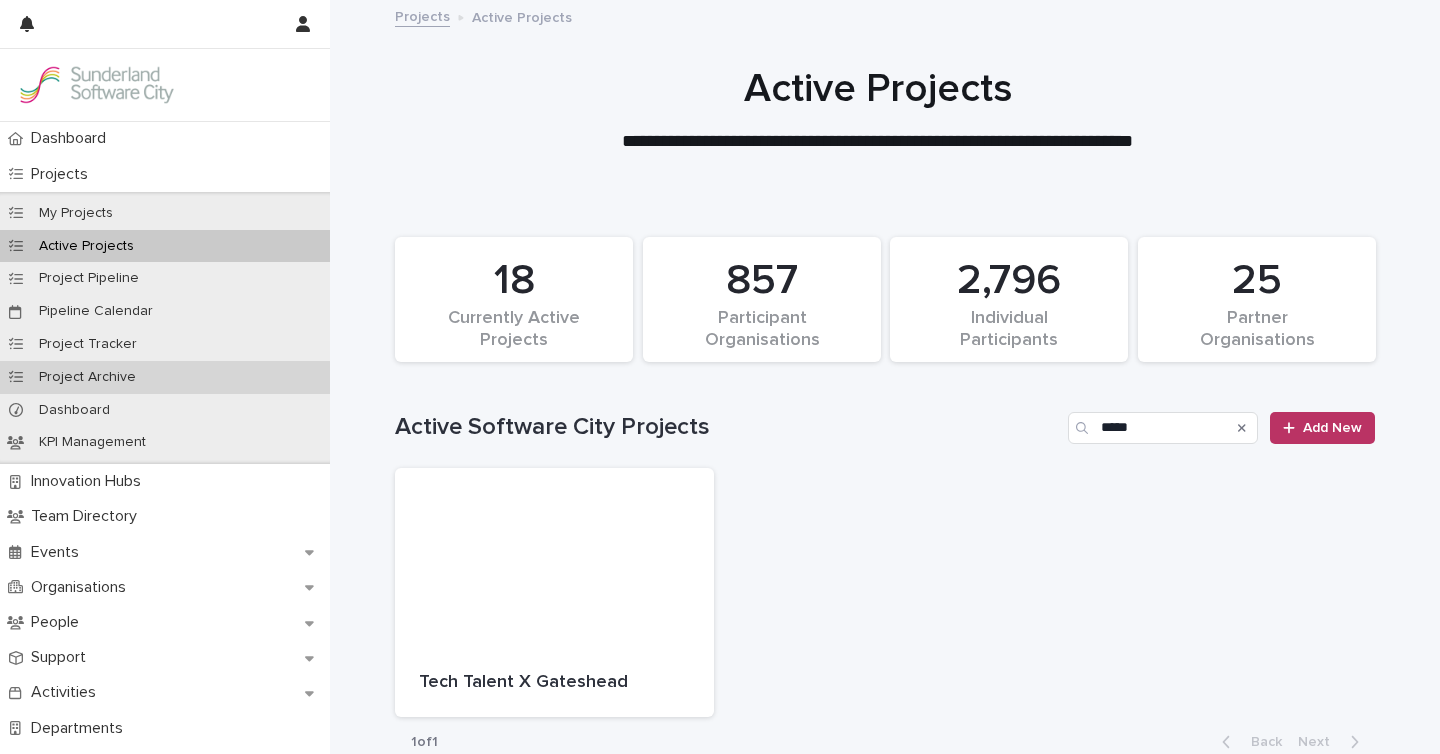 click on "Project Archive" at bounding box center (165, 377) 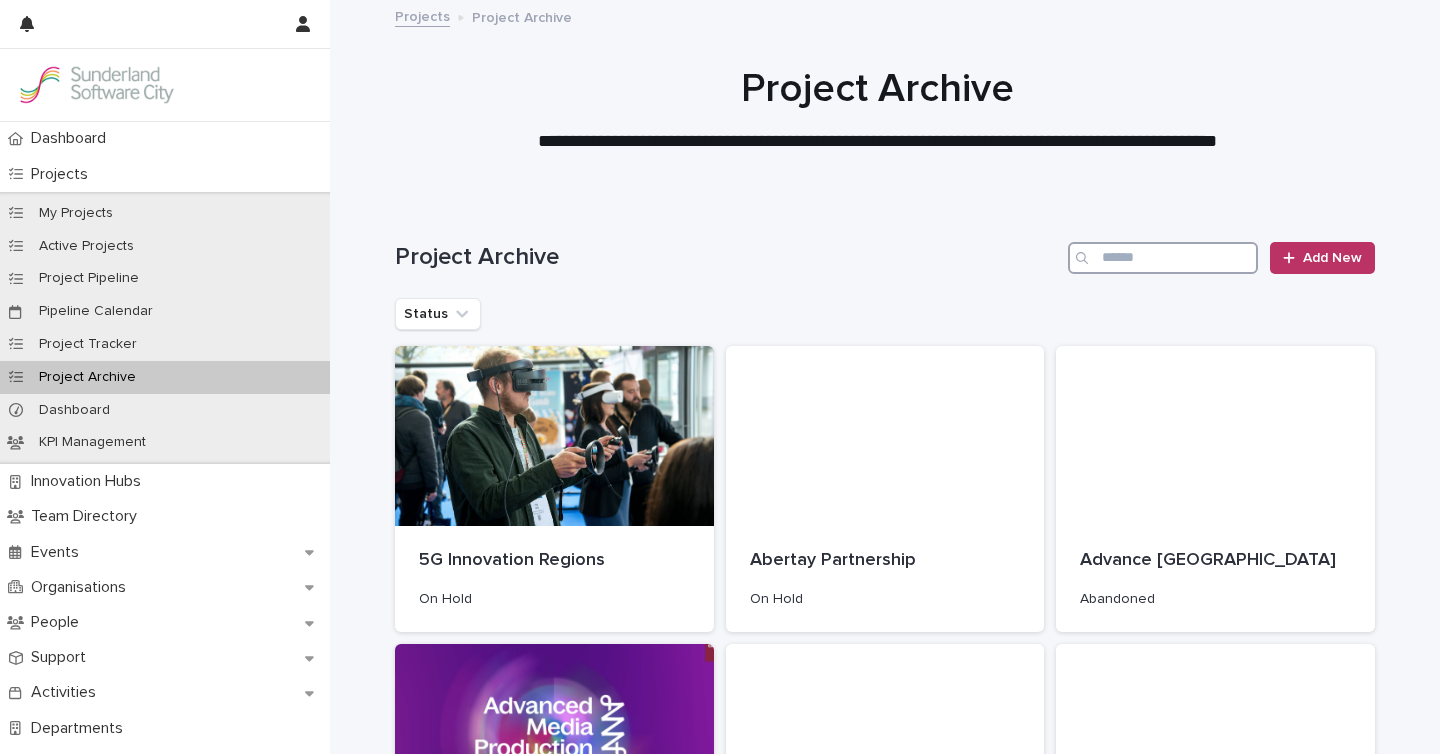 click at bounding box center (1163, 258) 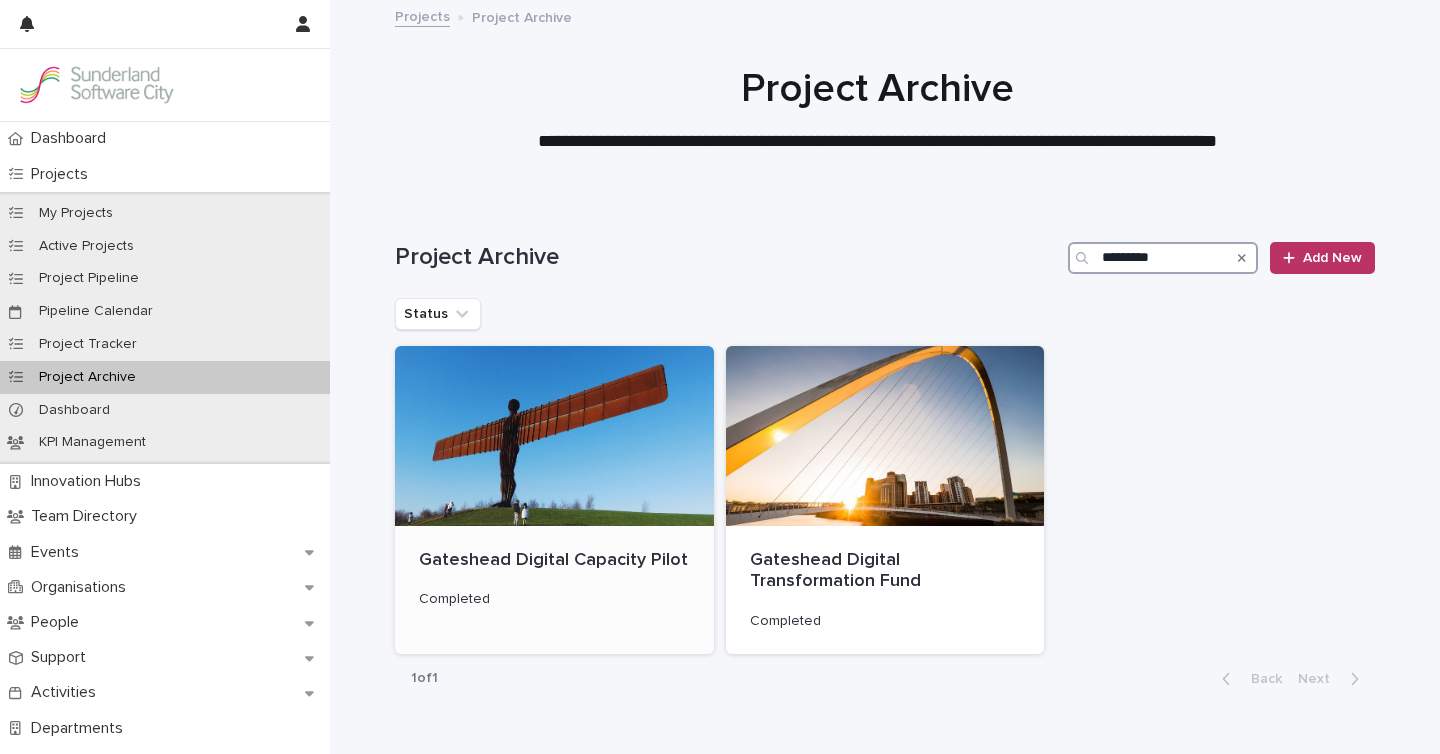 type on "*********" 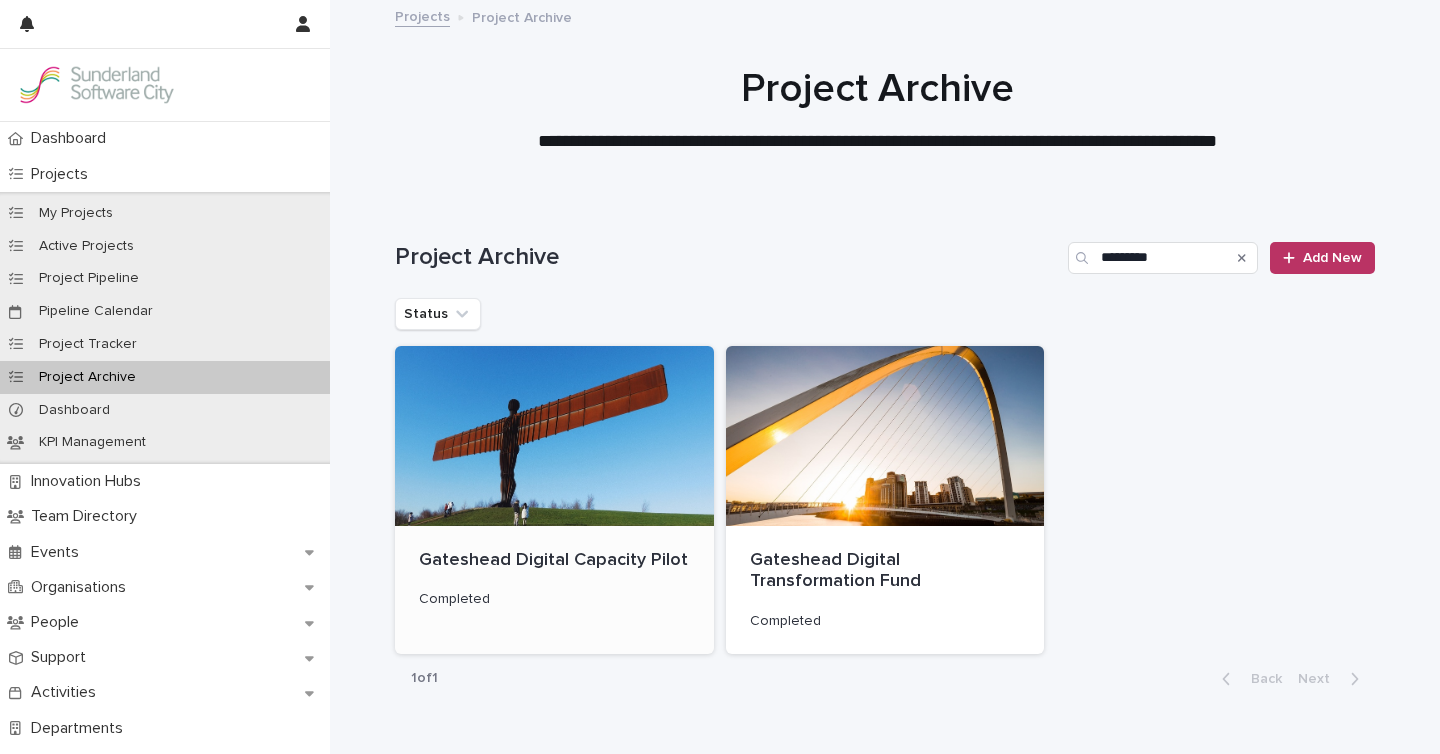 click on "Gateshead Digital Capacity Pilot Completed" at bounding box center [554, 579] 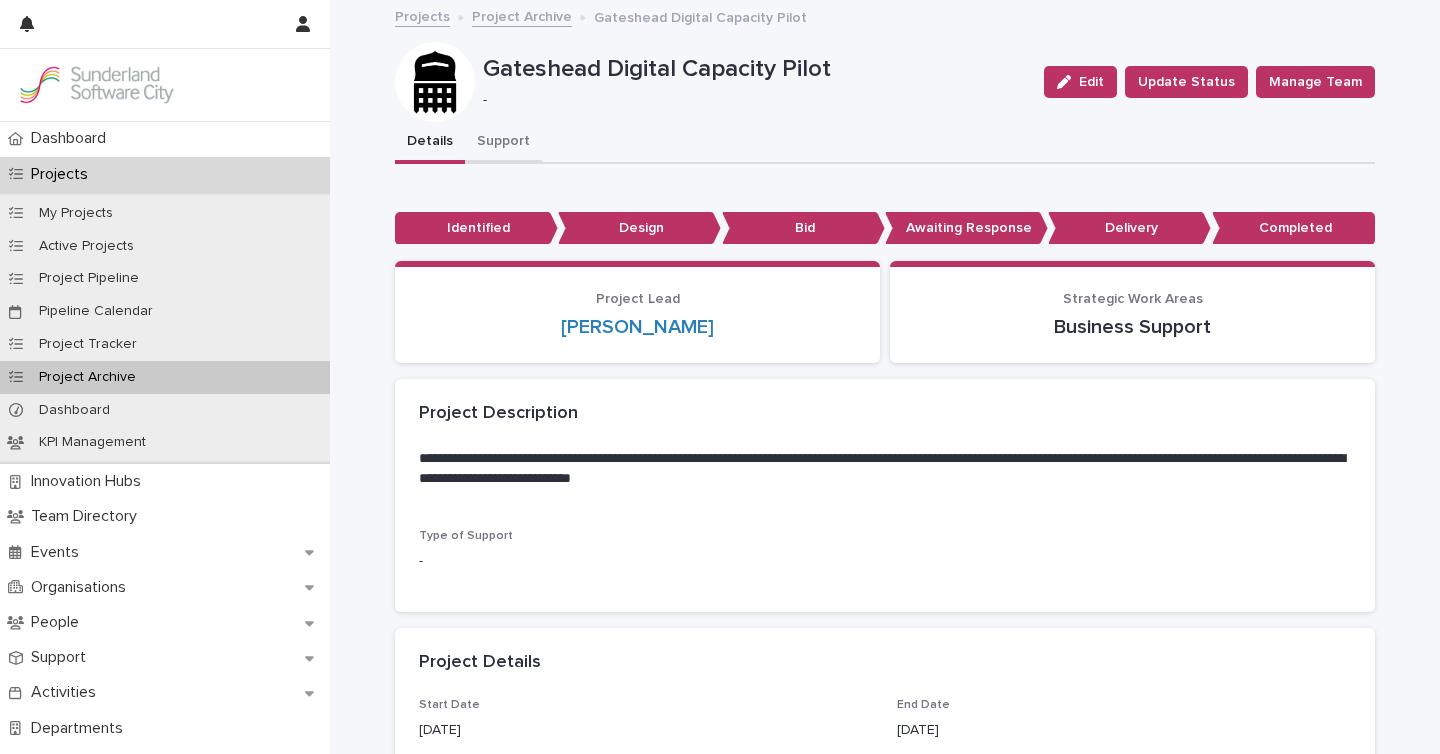 click on "Support" at bounding box center (503, 143) 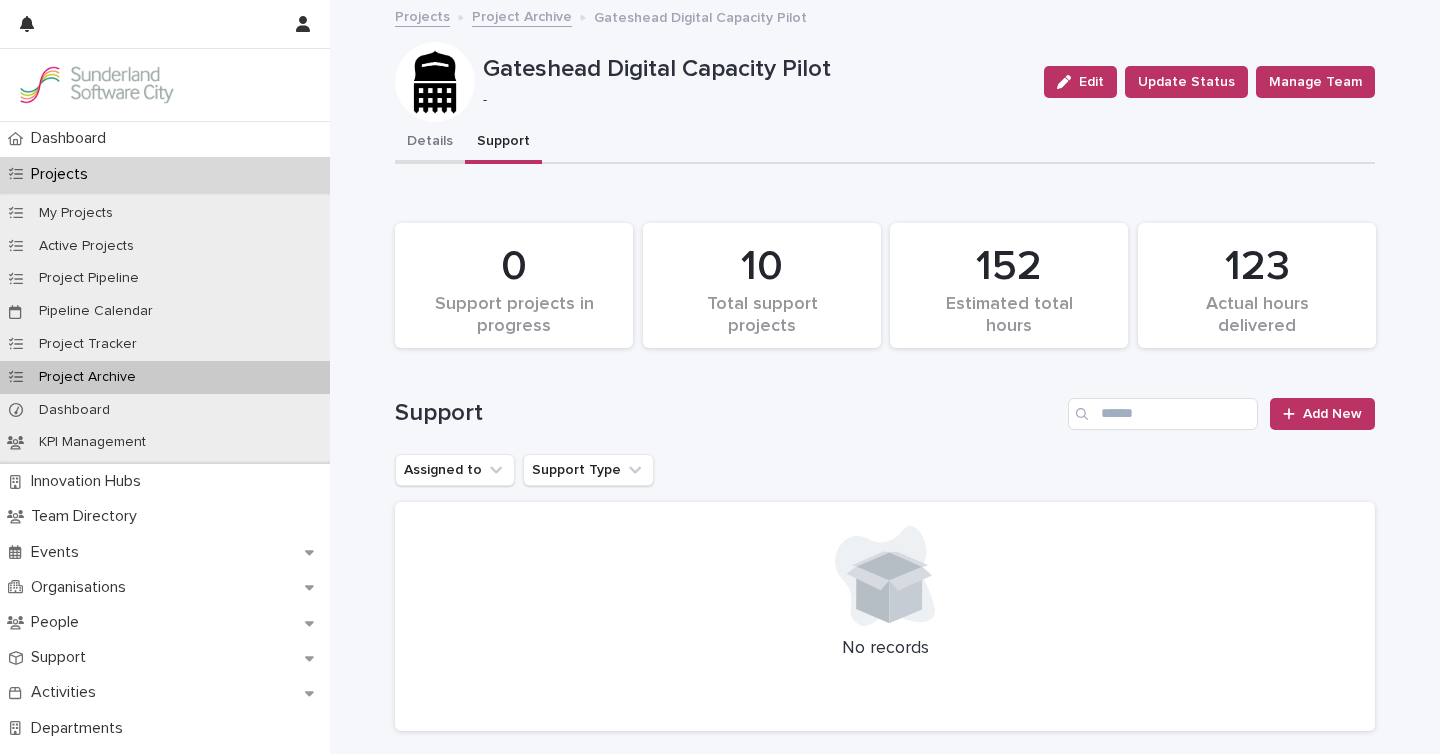 click on "Details" at bounding box center [430, 143] 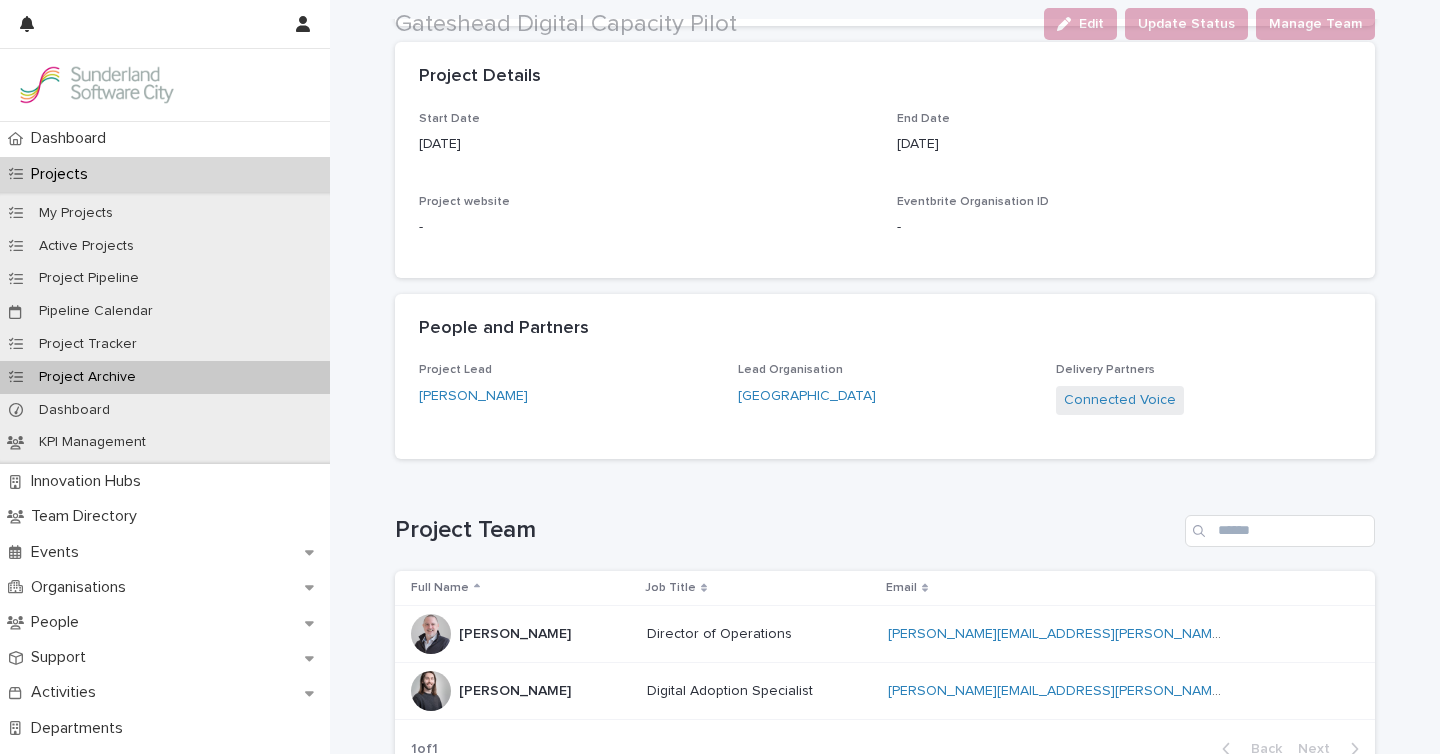 scroll, scrollTop: 993, scrollLeft: 0, axis: vertical 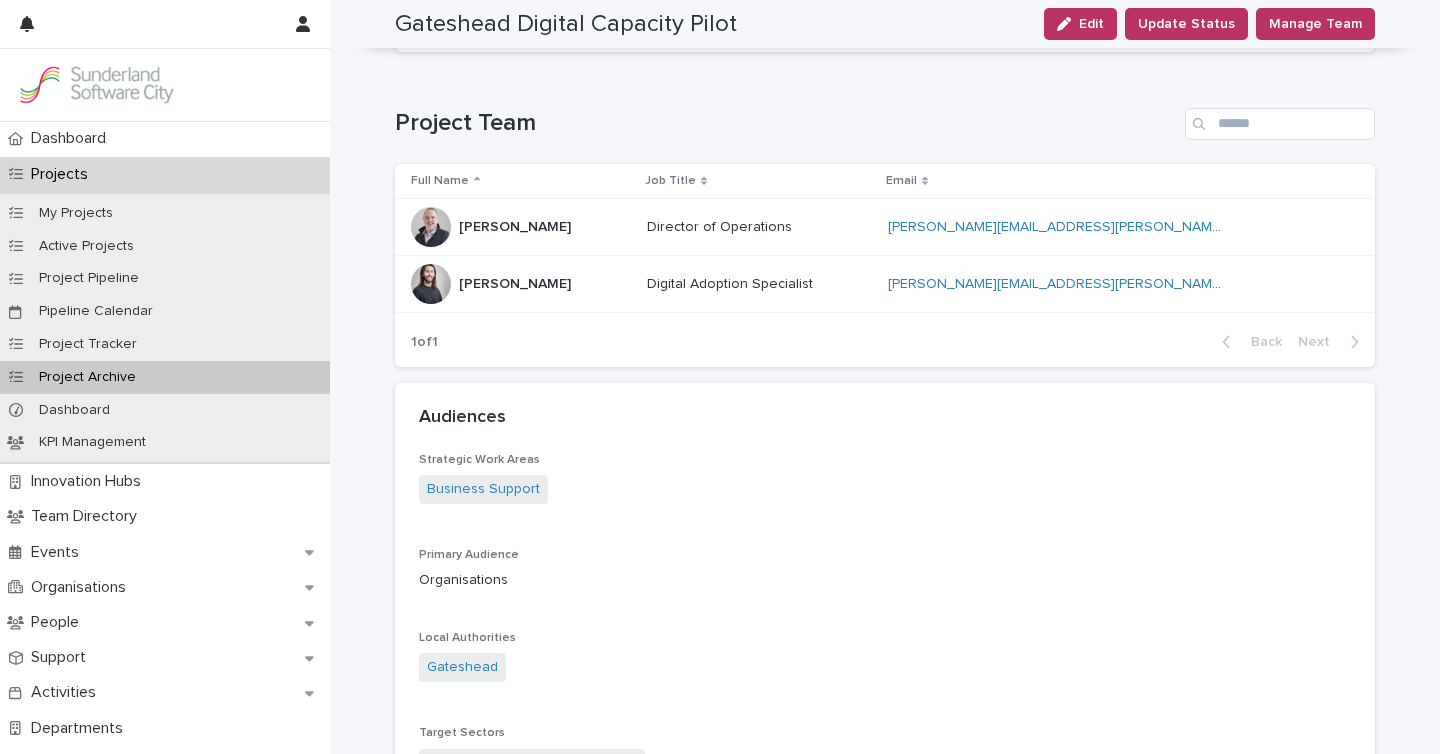 click at bounding box center (431, 284) 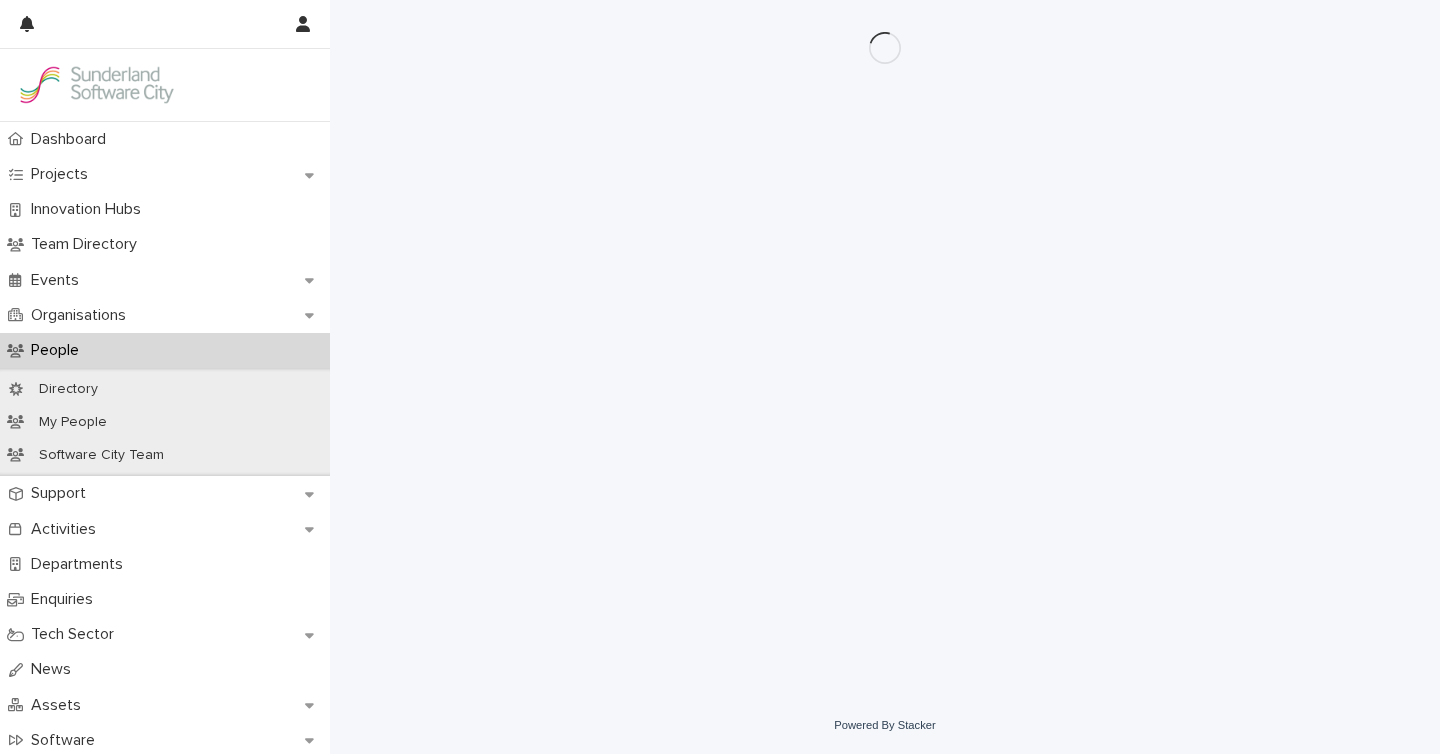 scroll, scrollTop: 0, scrollLeft: 0, axis: both 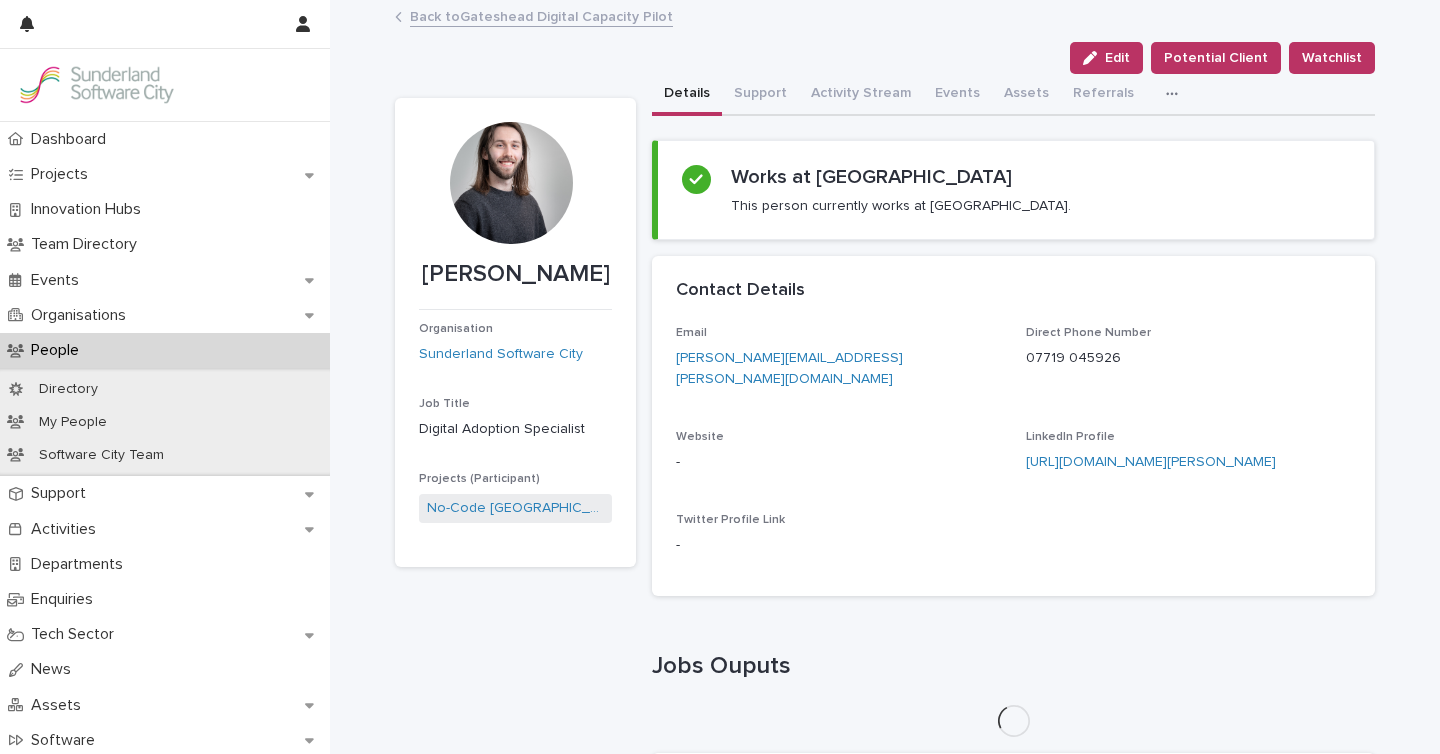click at bounding box center (511, 183) 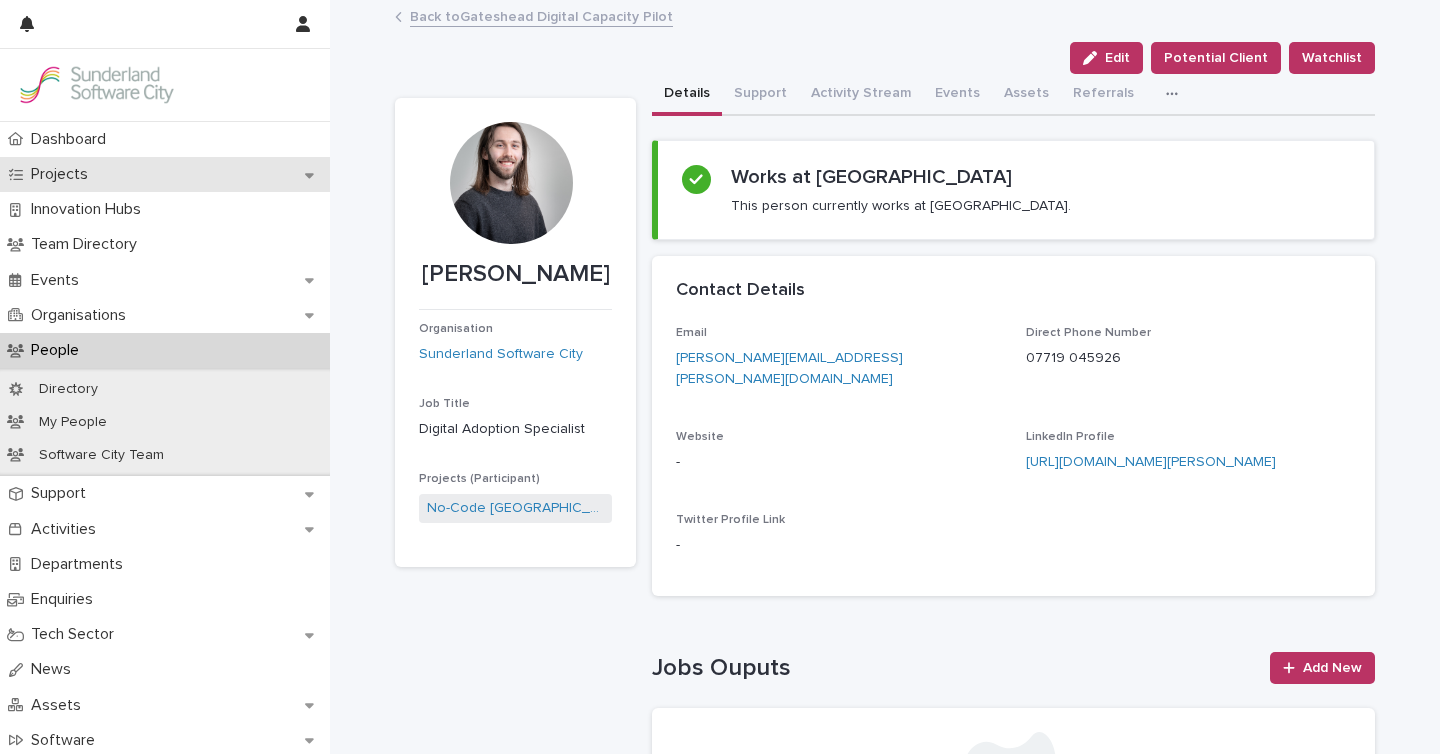 click on "Projects" at bounding box center (63, 174) 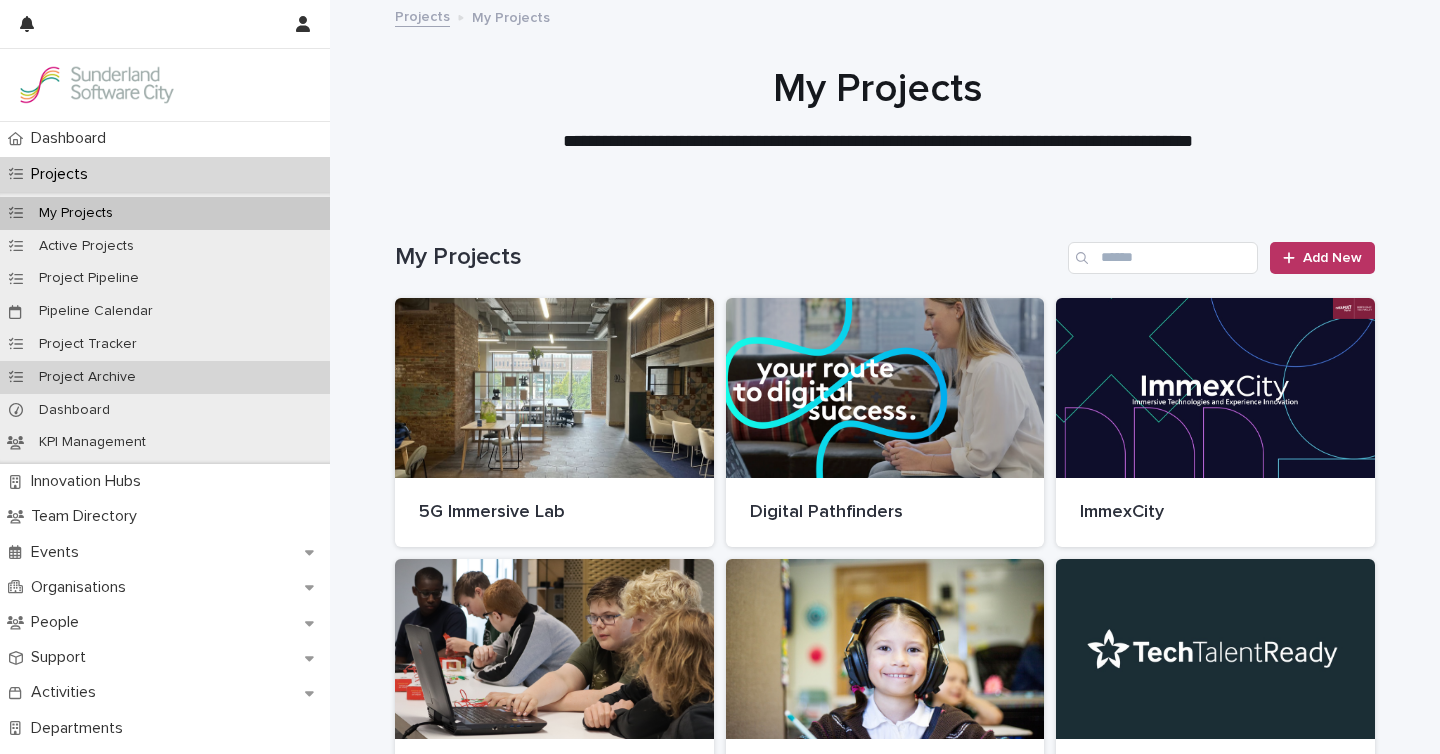click on "Project Archive" at bounding box center [87, 377] 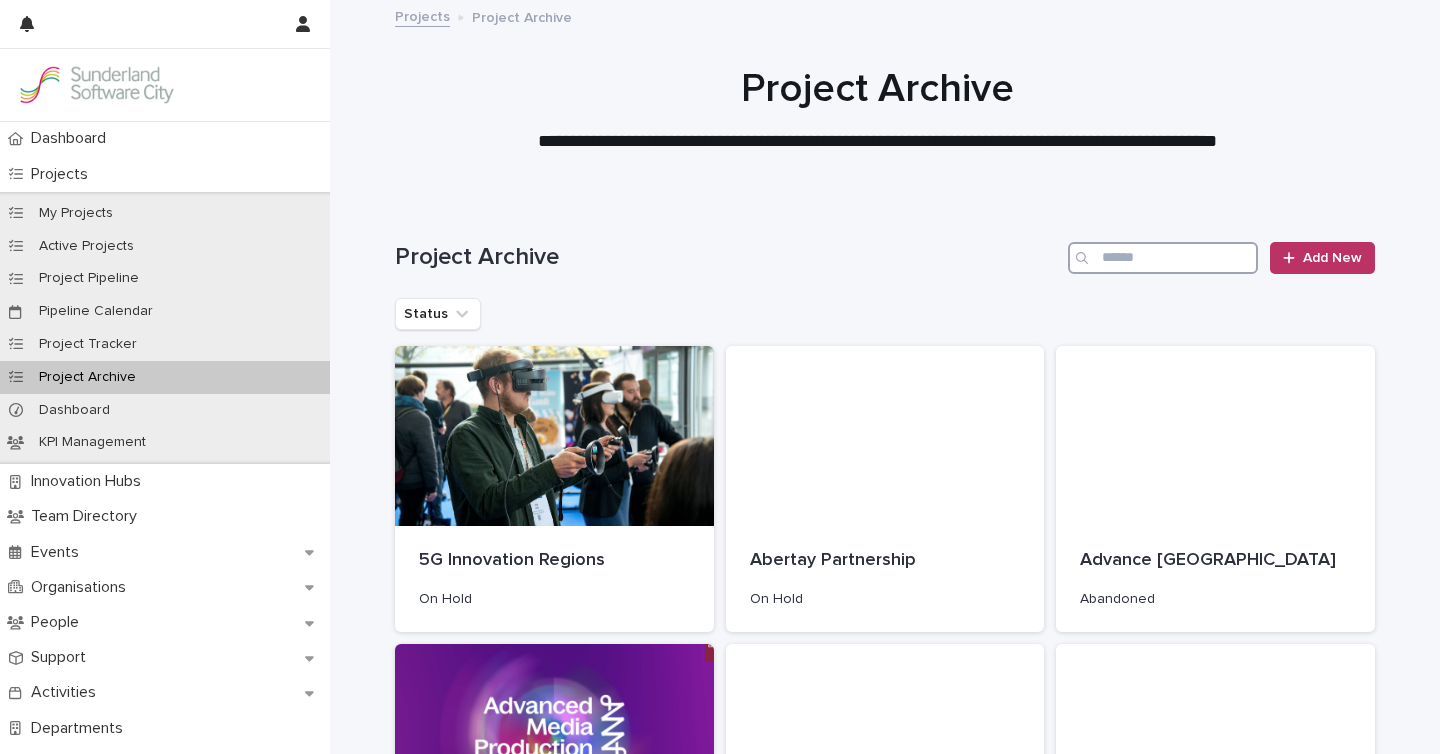 click at bounding box center (1163, 258) 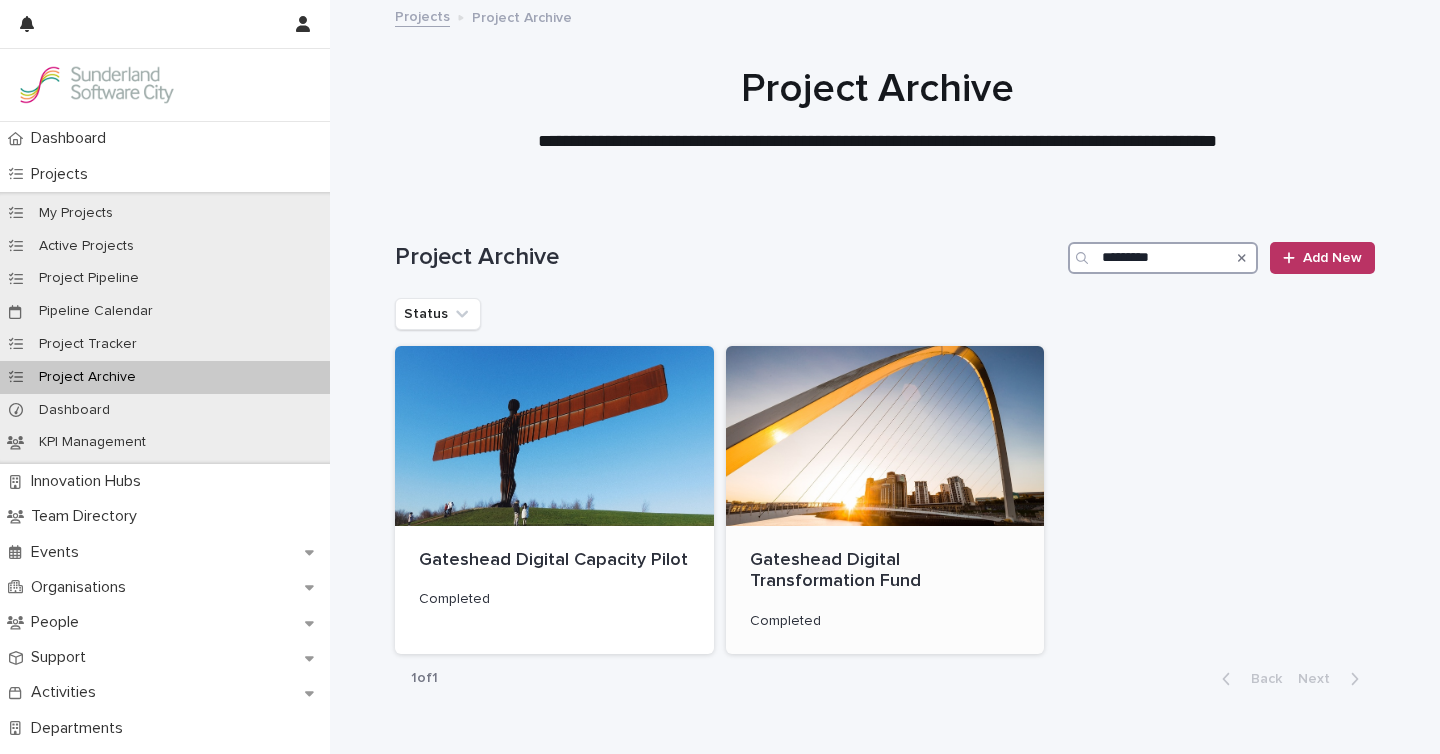 type on "*********" 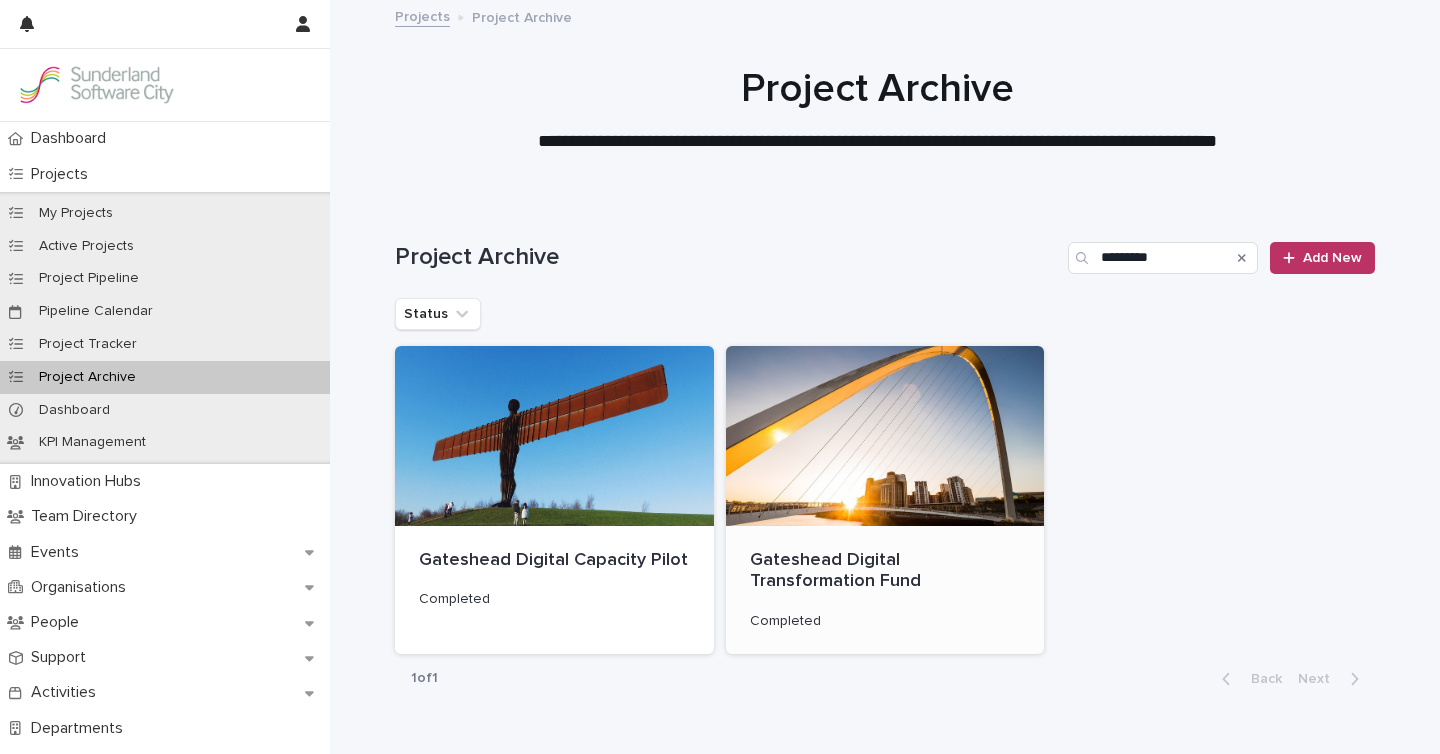 click at bounding box center [885, 436] 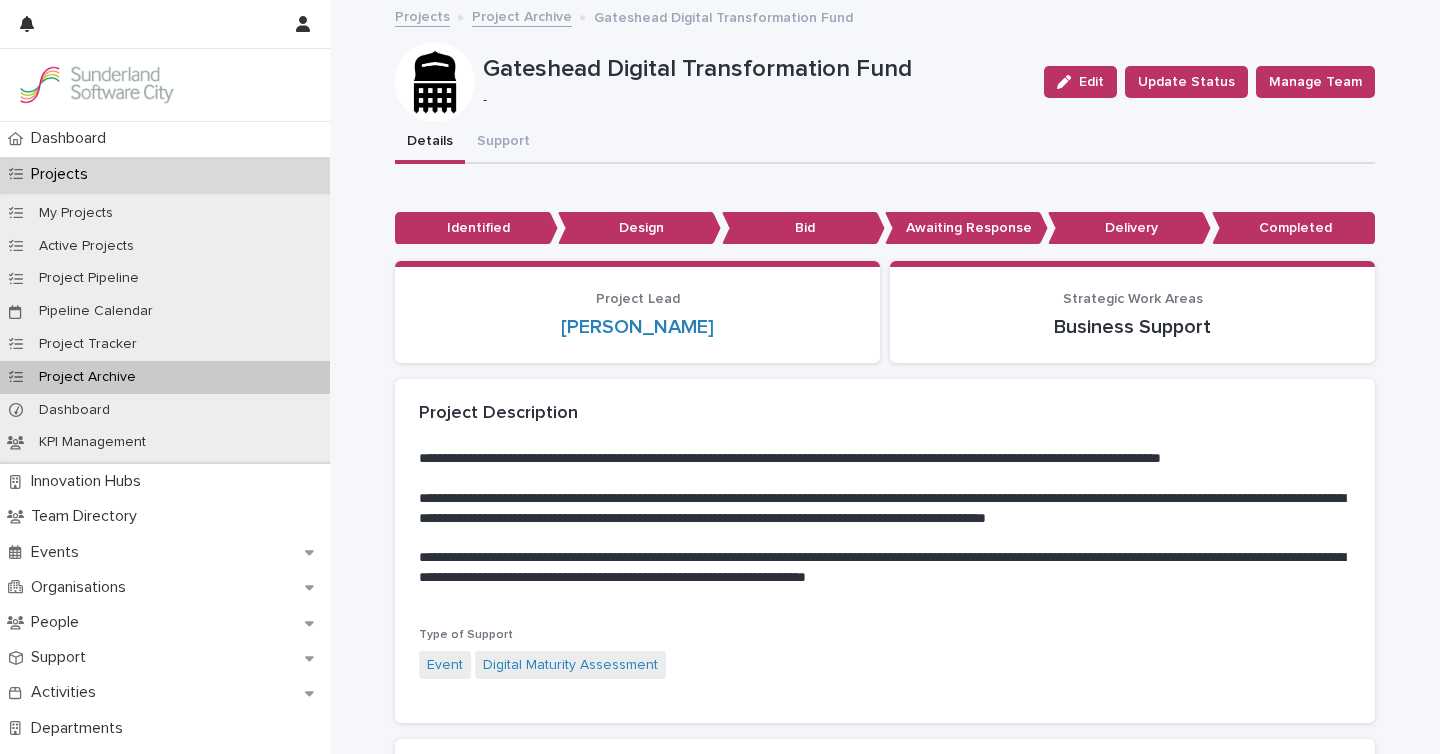 click on "Project Archive" at bounding box center [522, 15] 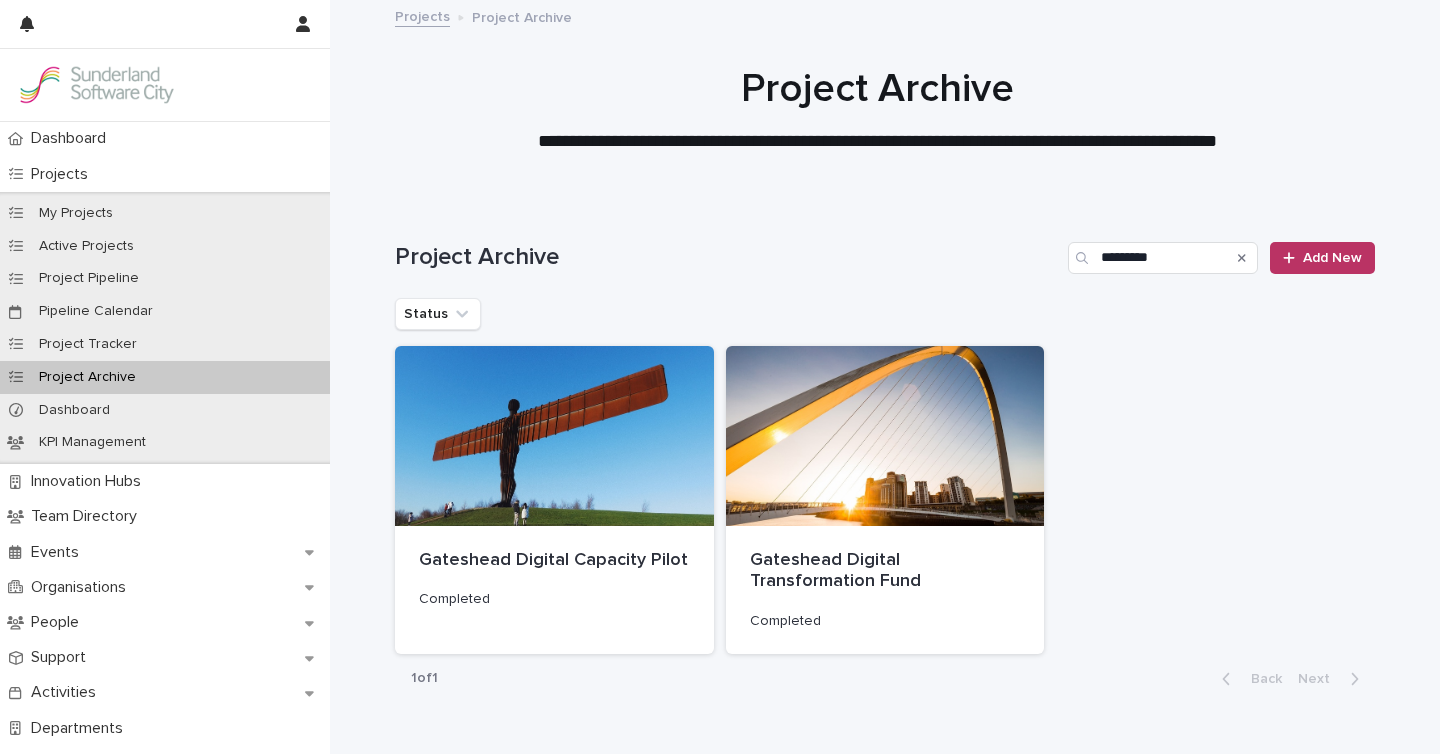 click 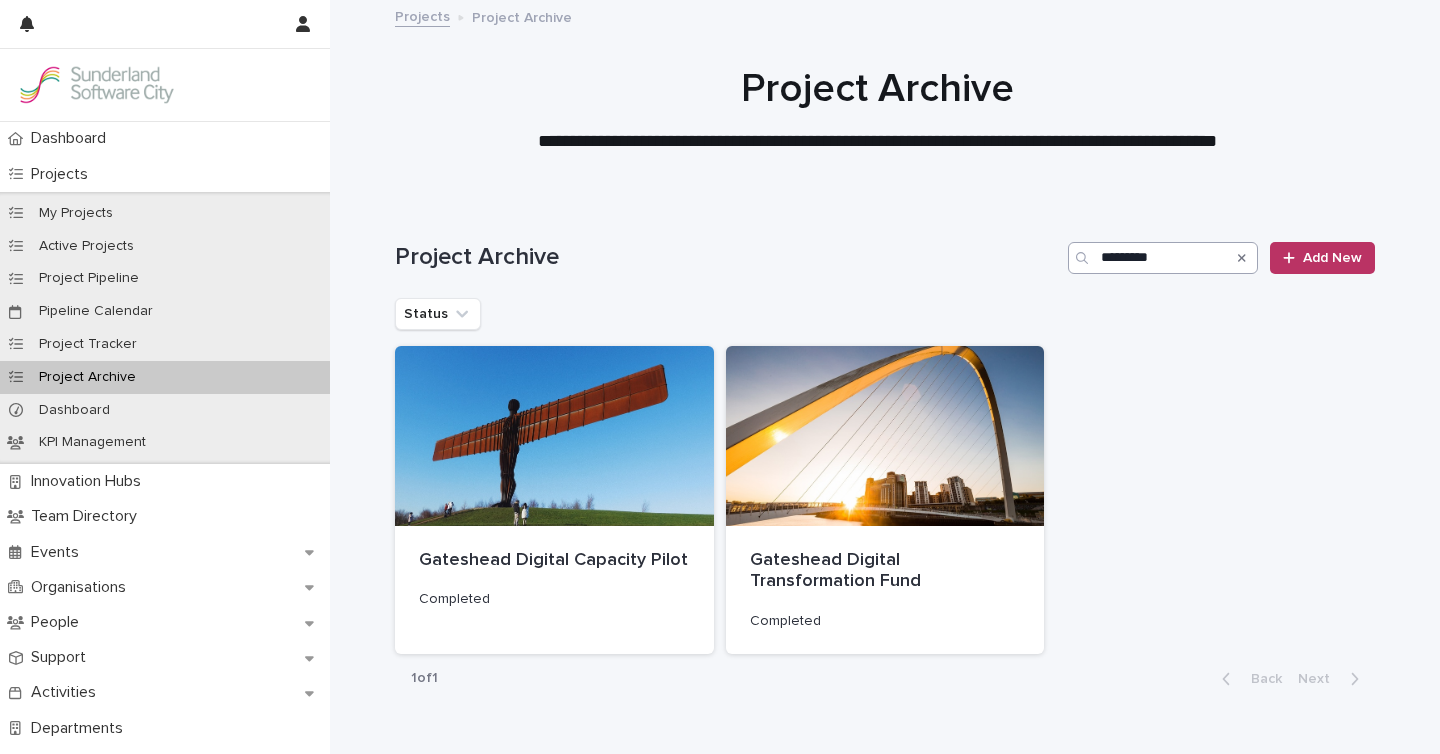 type 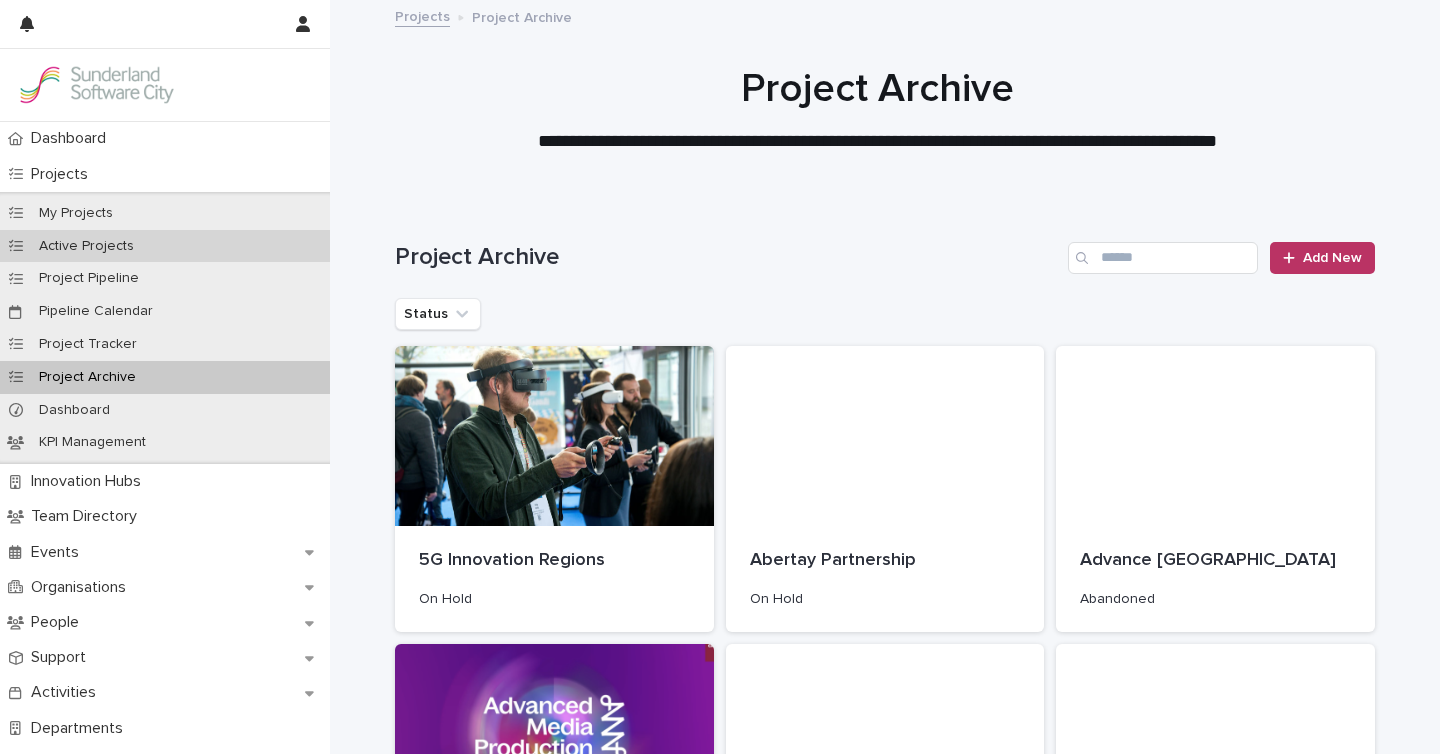click on "Active Projects" at bounding box center (86, 246) 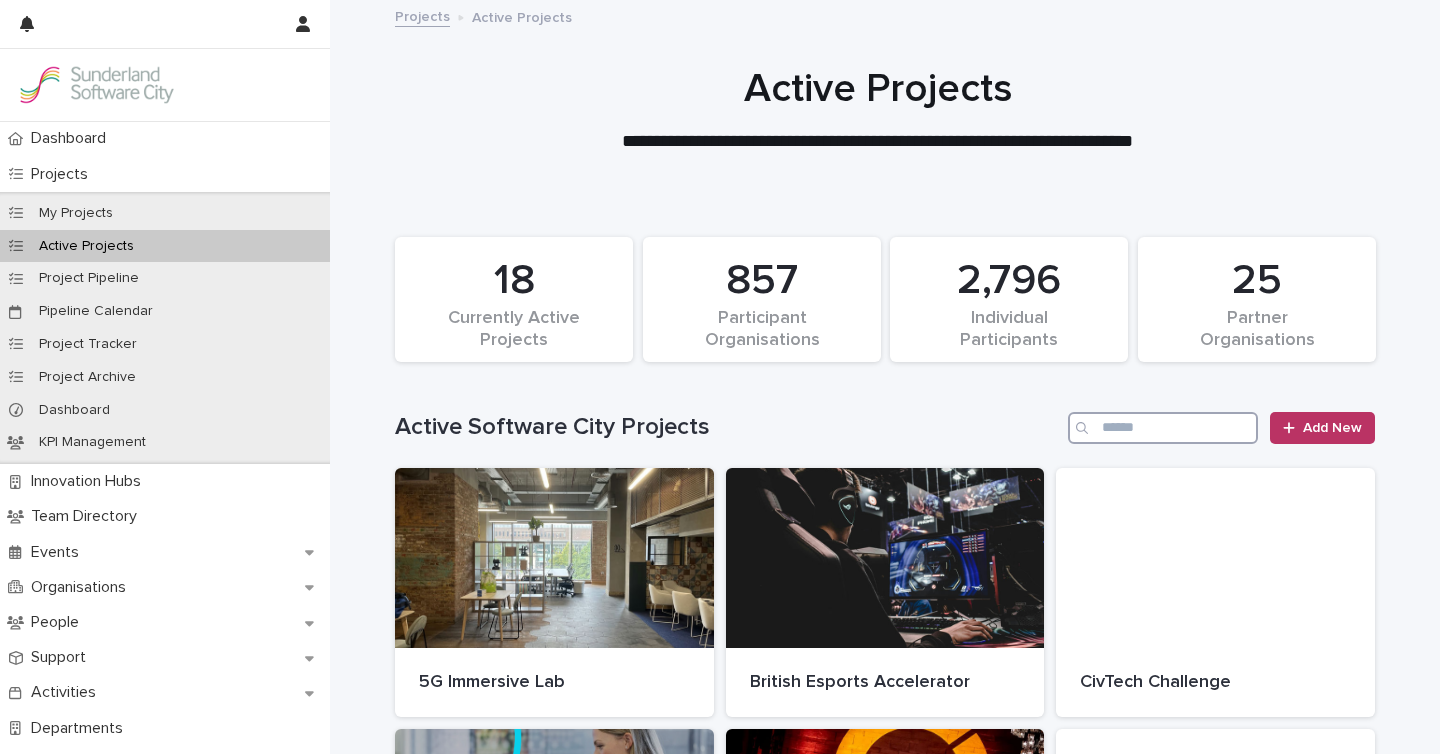 click at bounding box center (1163, 428) 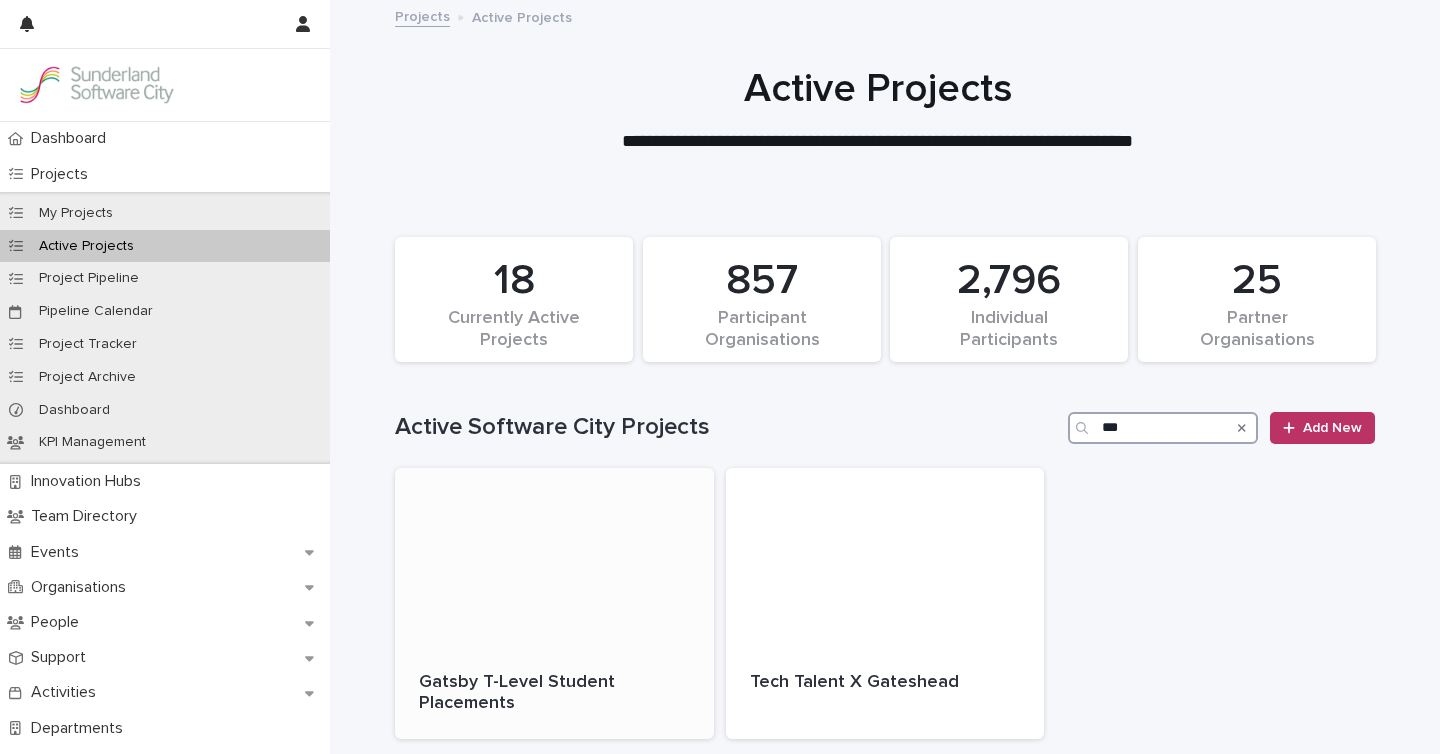 type on "***" 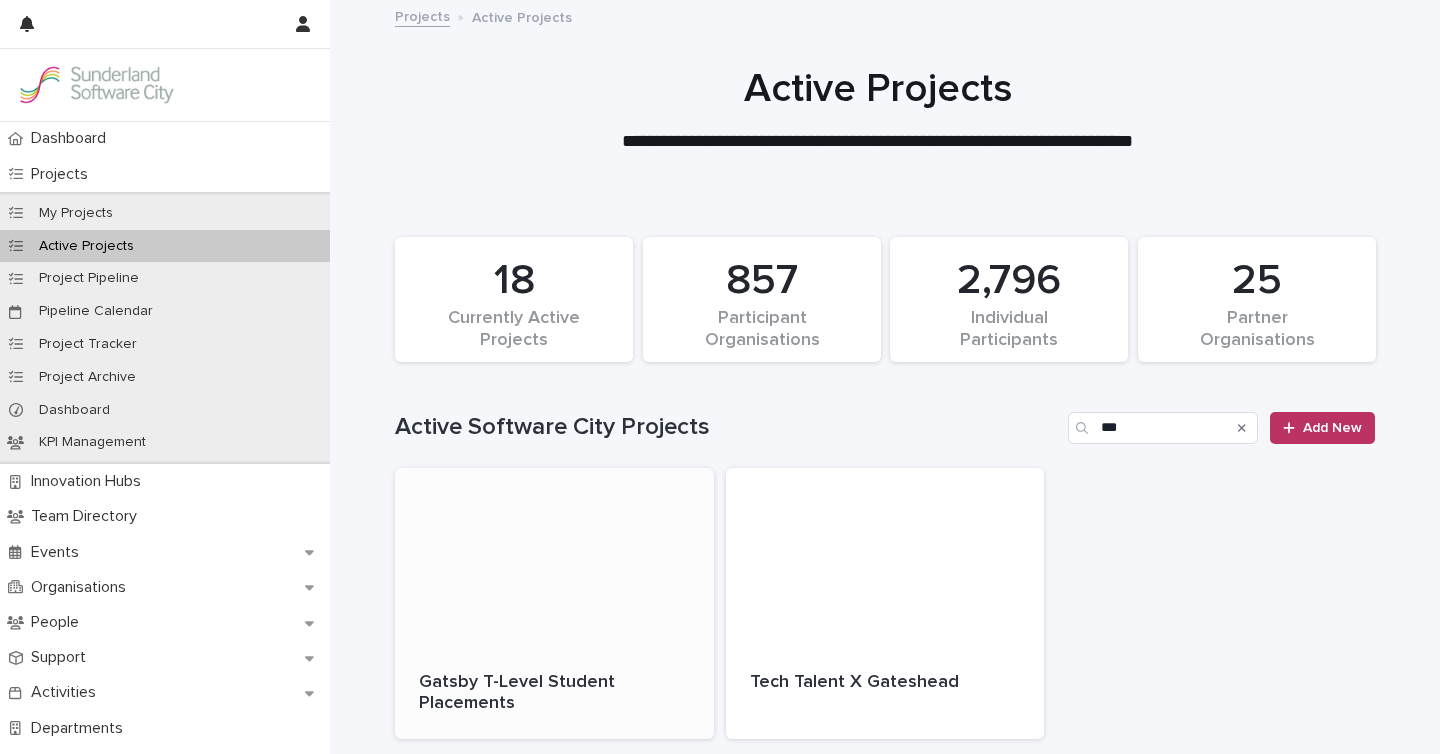 click at bounding box center [554, 558] 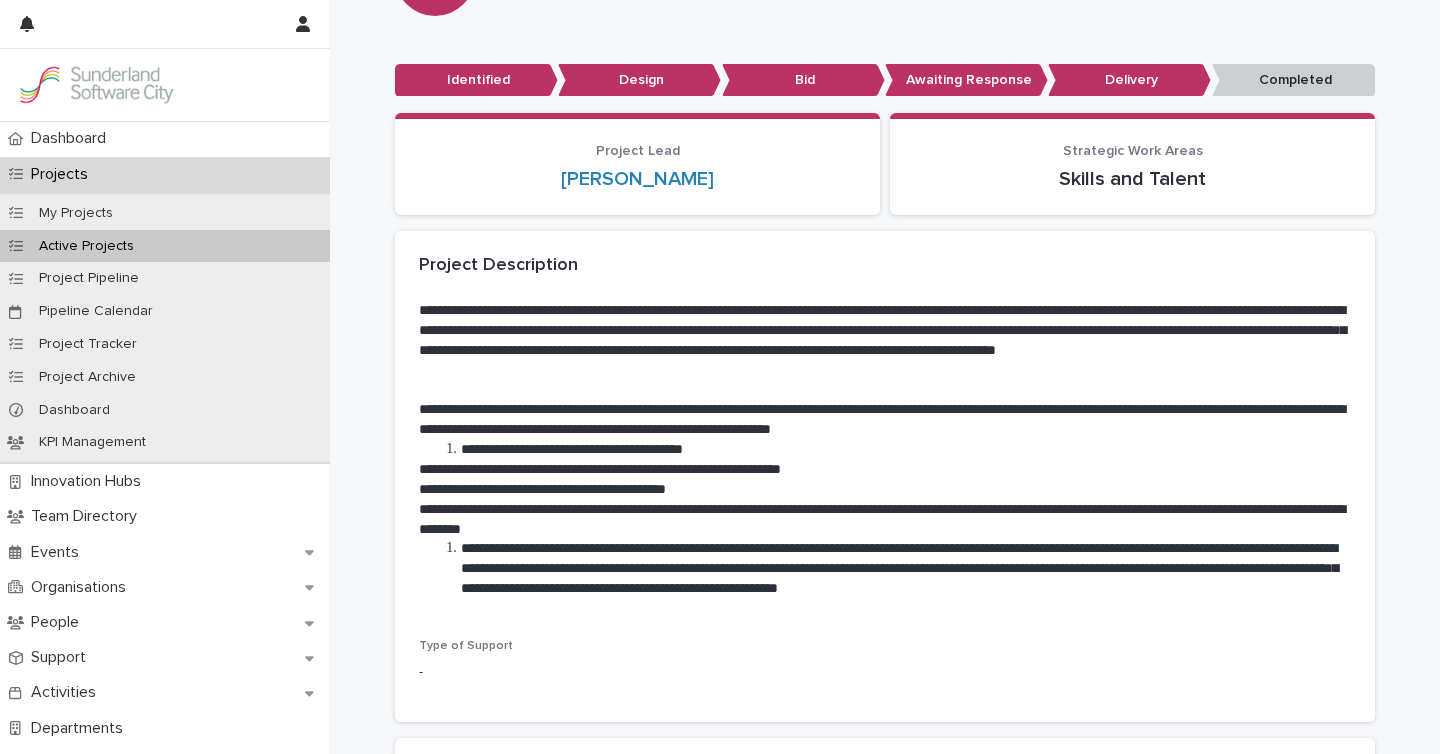 scroll, scrollTop: 0, scrollLeft: 0, axis: both 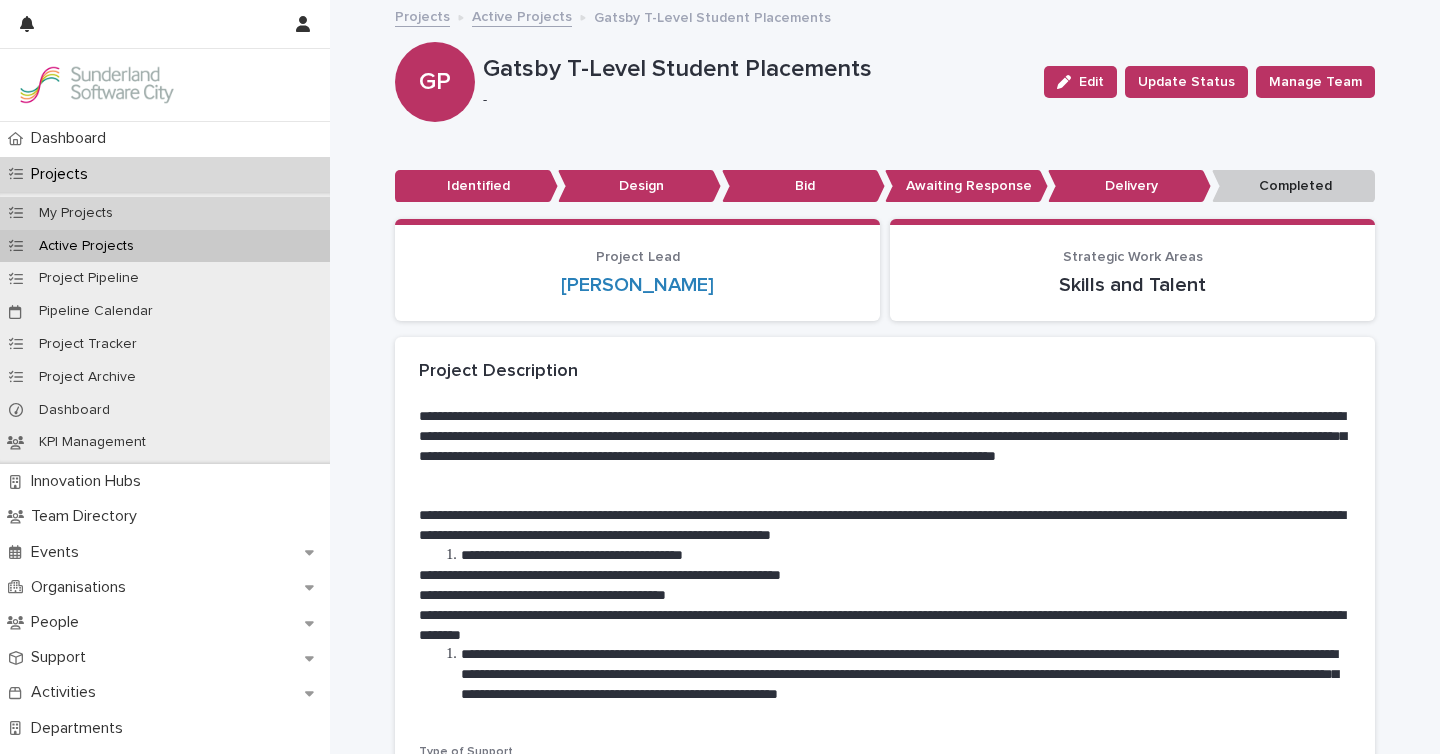 click on "My Projects" at bounding box center (165, 213) 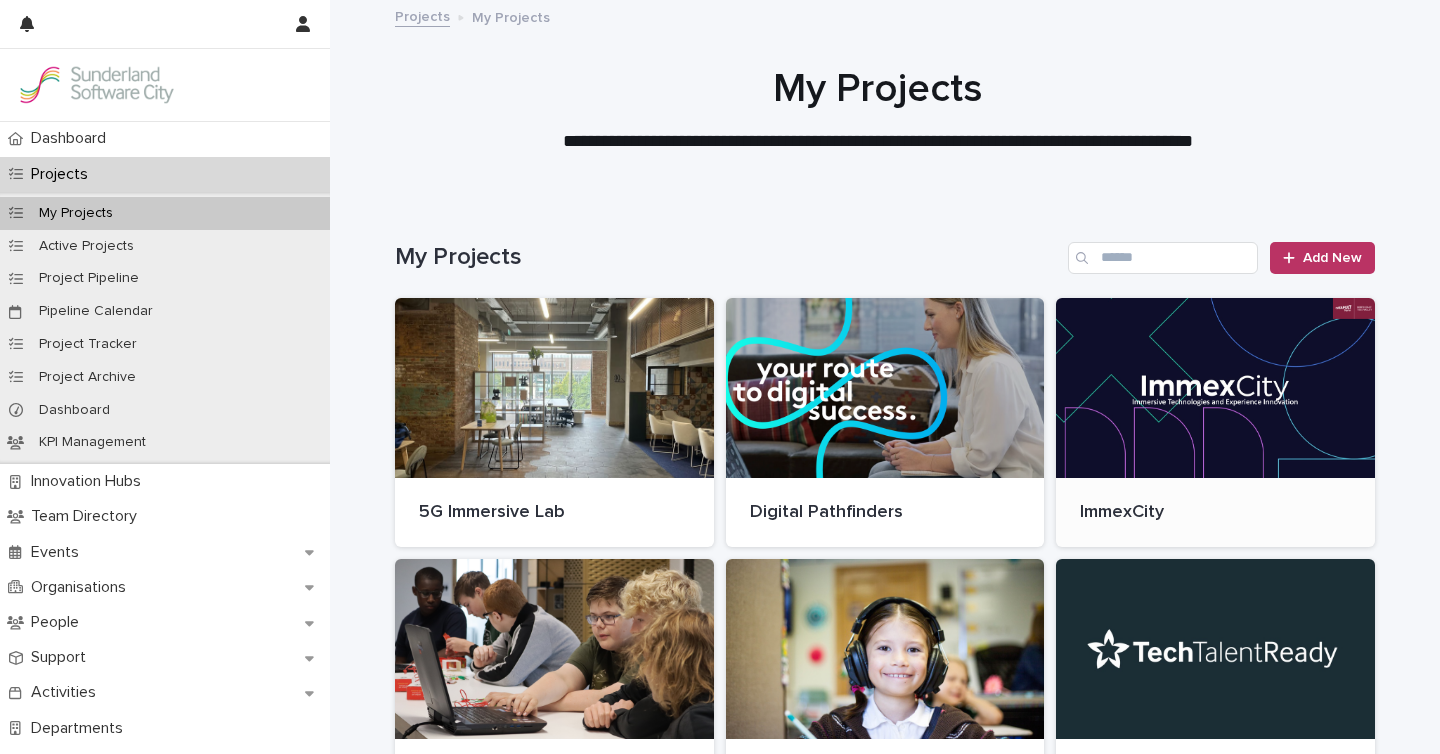 click at bounding box center (1215, 388) 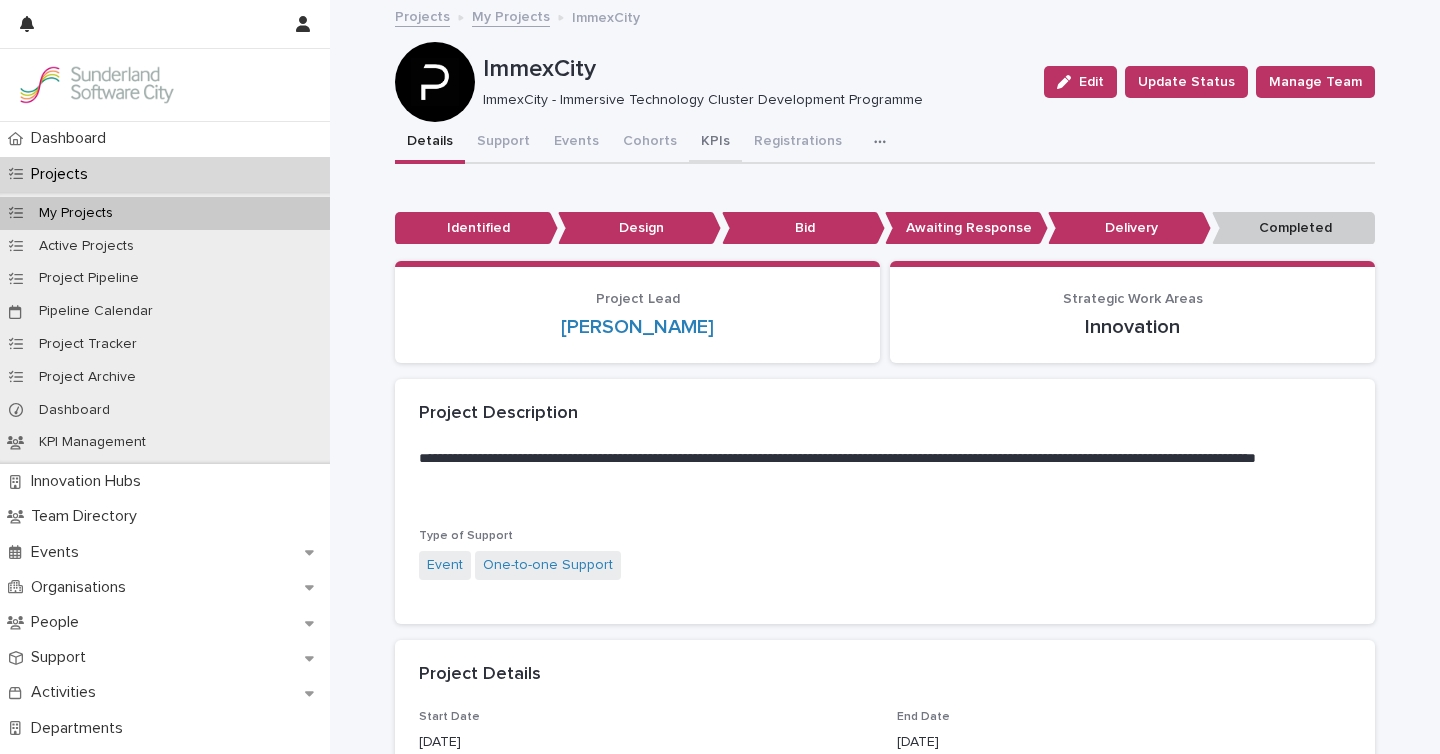 click on "KPIs" at bounding box center (715, 143) 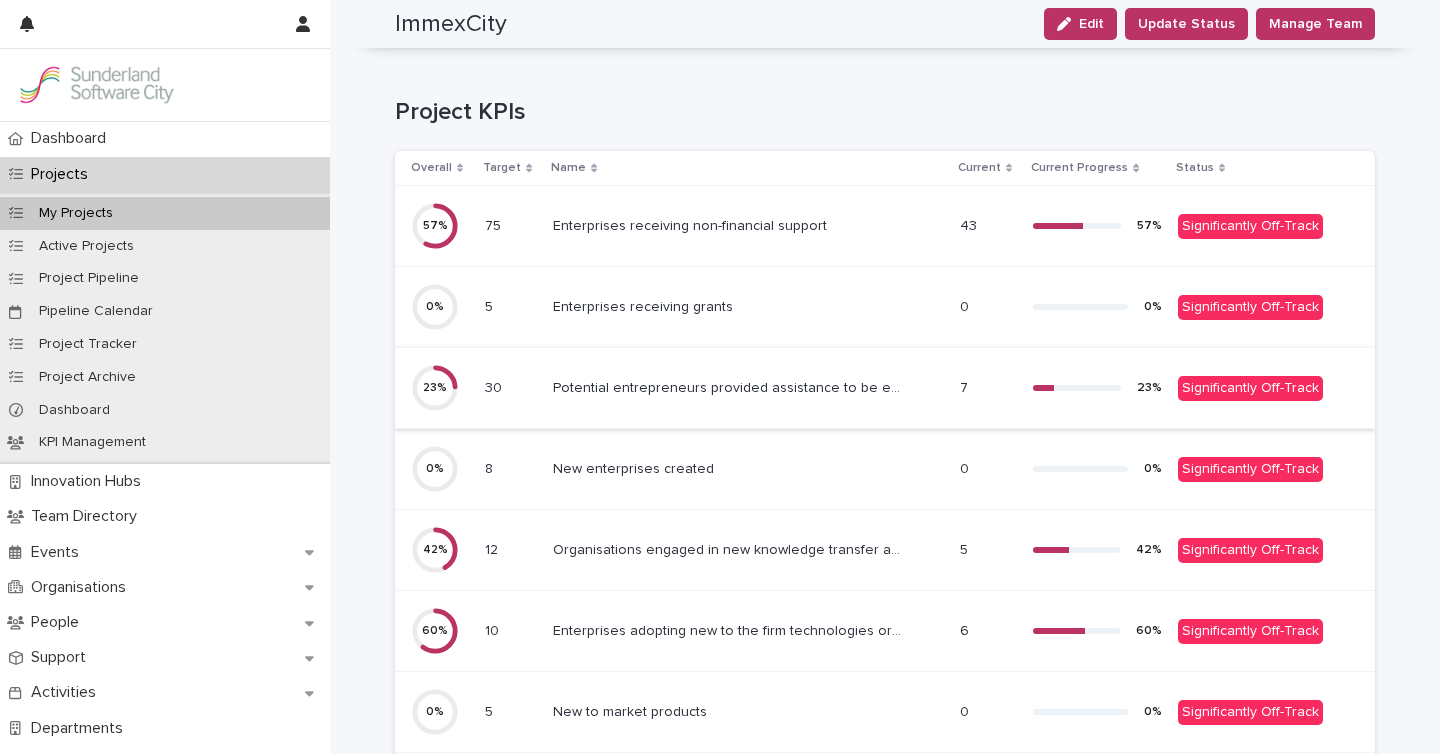 scroll, scrollTop: 301, scrollLeft: 0, axis: vertical 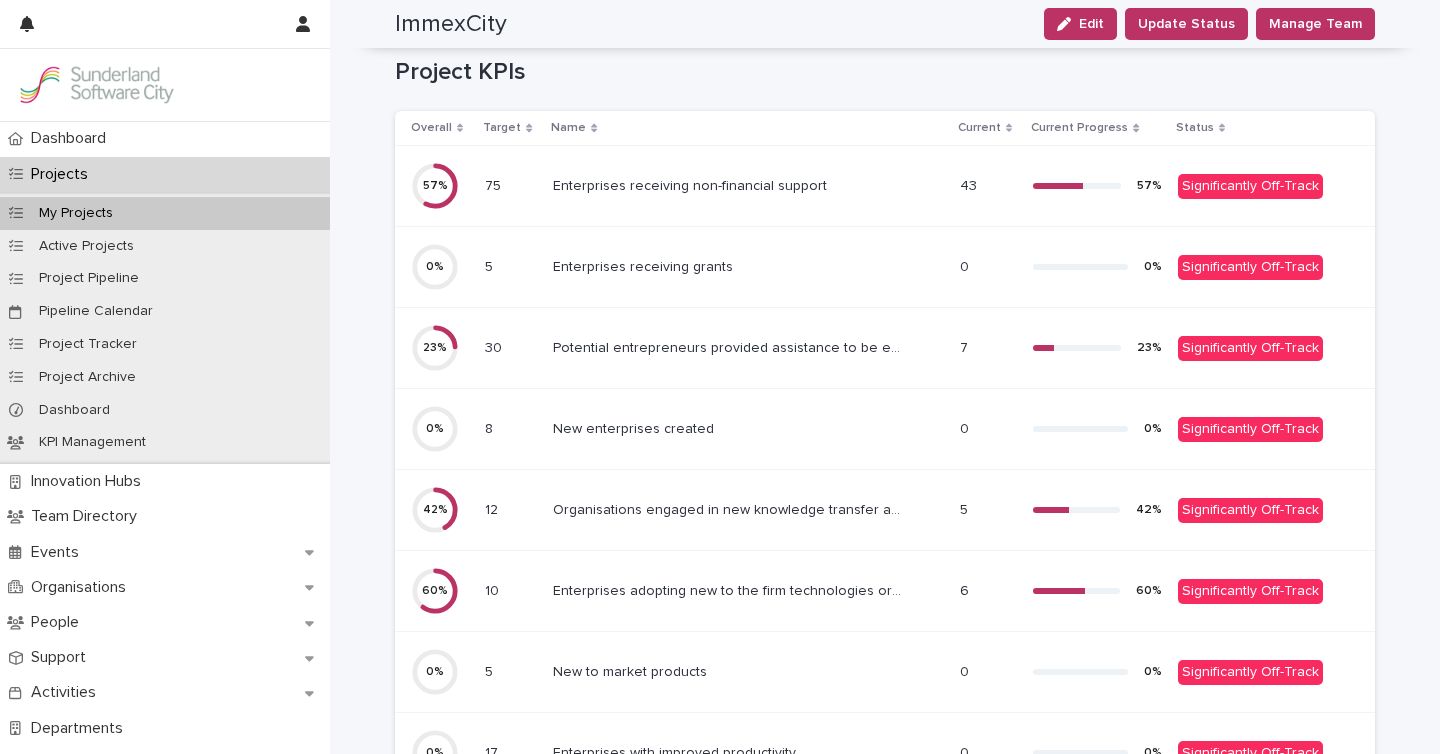 click on "Potential entrepreneurs provided assistance to be enterprise ready Potential entrepreneurs provided assistance to be enterprise ready" at bounding box center (748, 348) 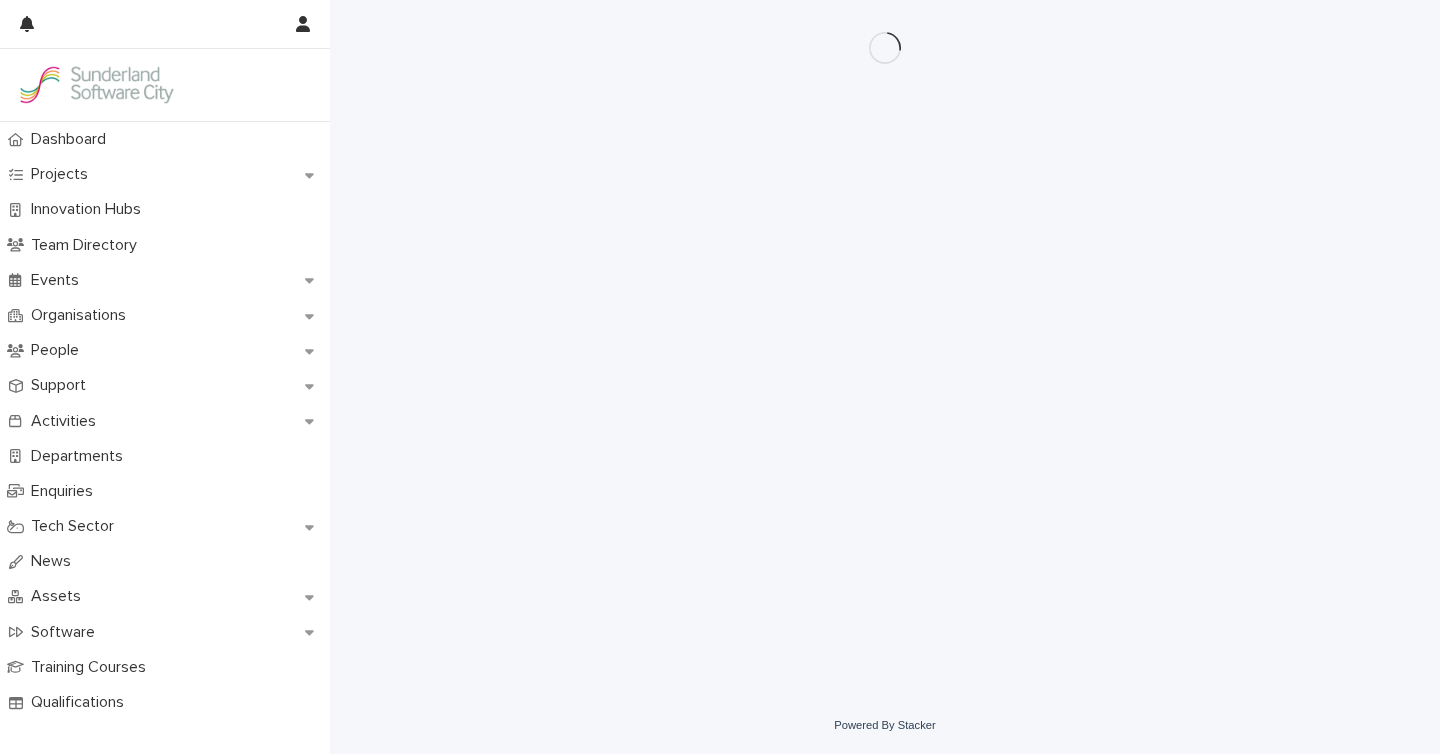 scroll, scrollTop: 0, scrollLeft: 0, axis: both 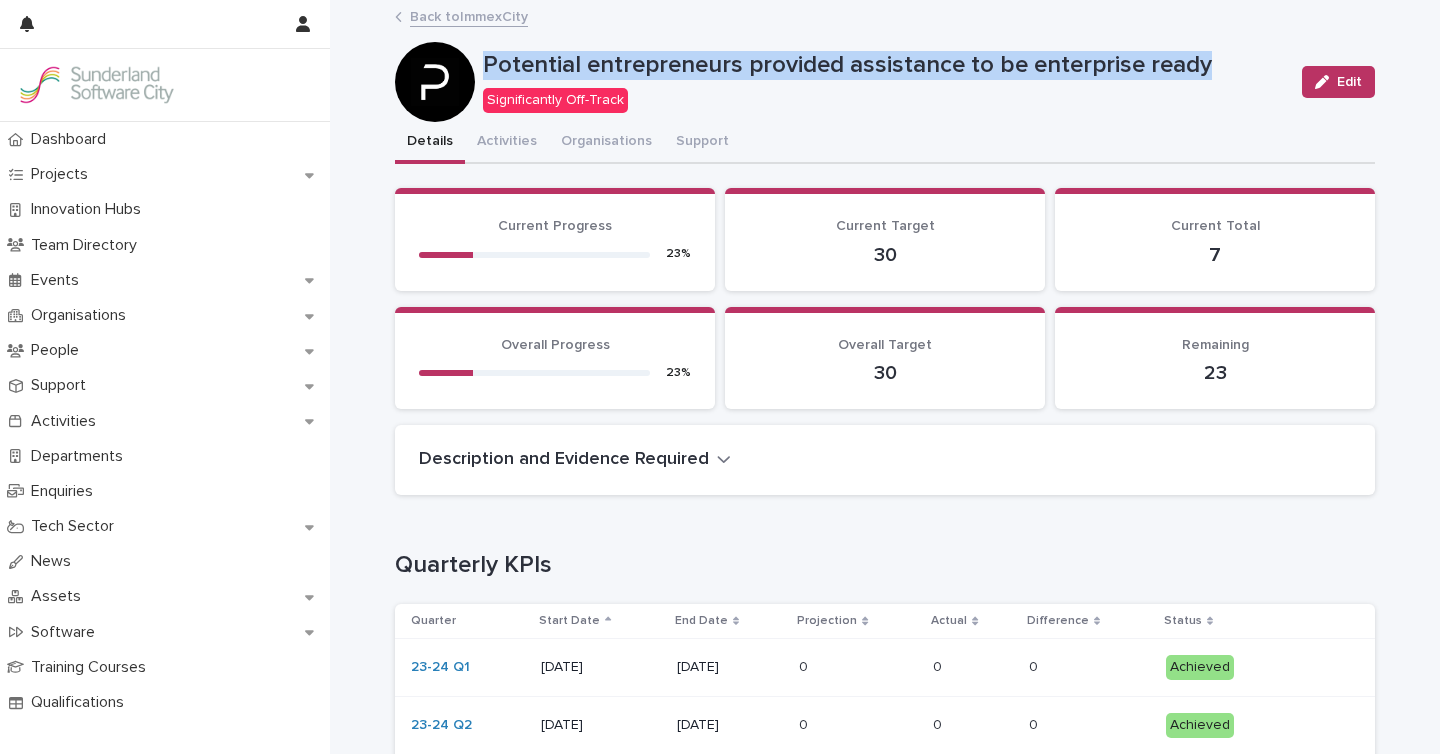 drag, startPoint x: 480, startPoint y: 62, endPoint x: 1188, endPoint y: 61, distance: 708.00073 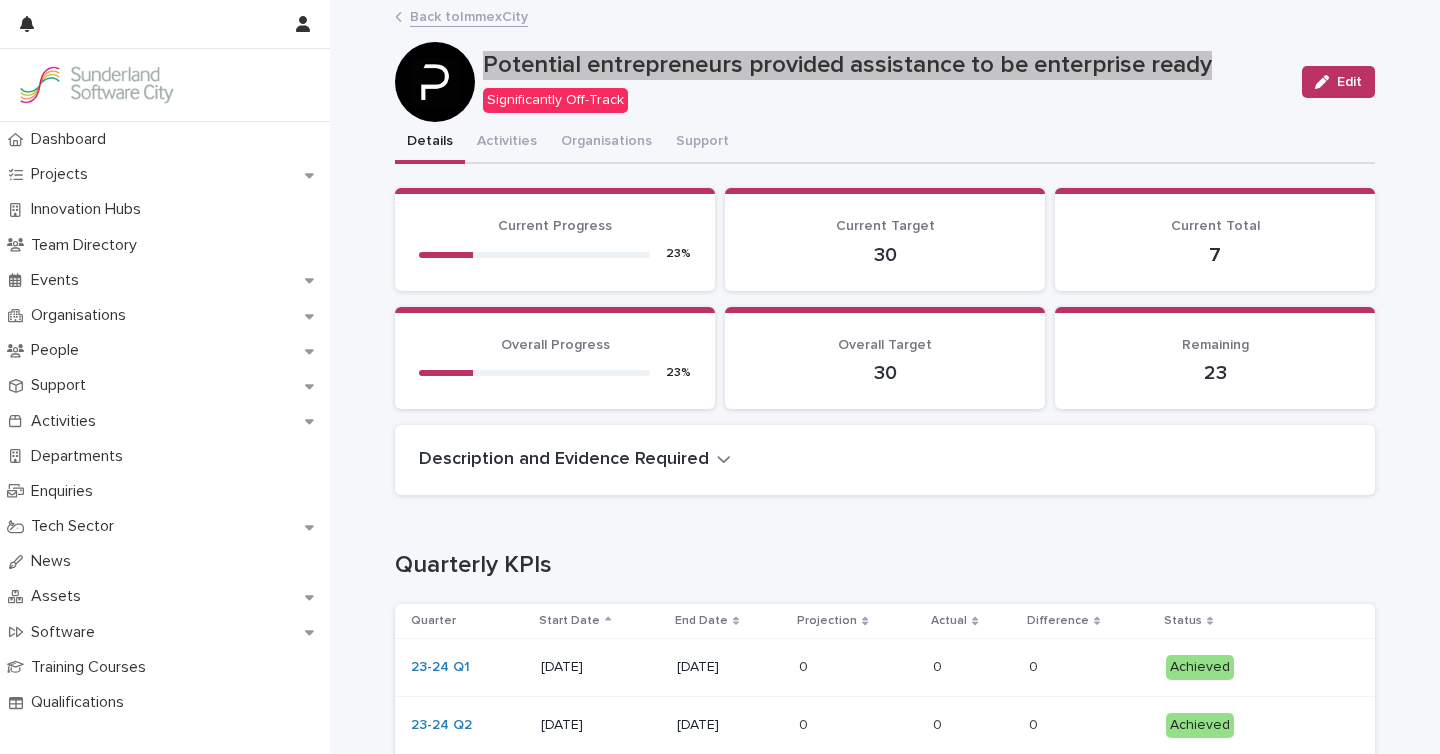 copy on "Potential entrepreneurs provided assistance to be enterprise ready" 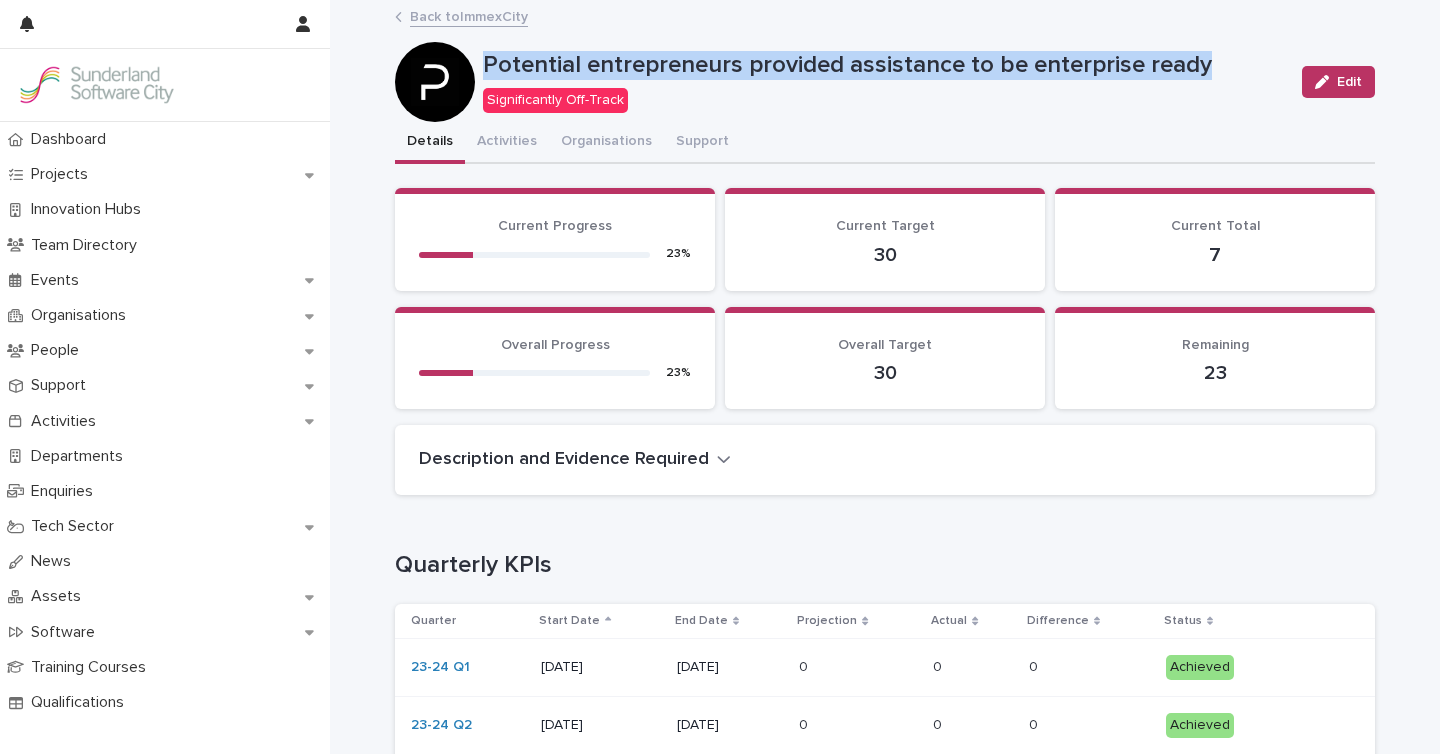 click on "Back to  ImmexCity" at bounding box center (469, 15) 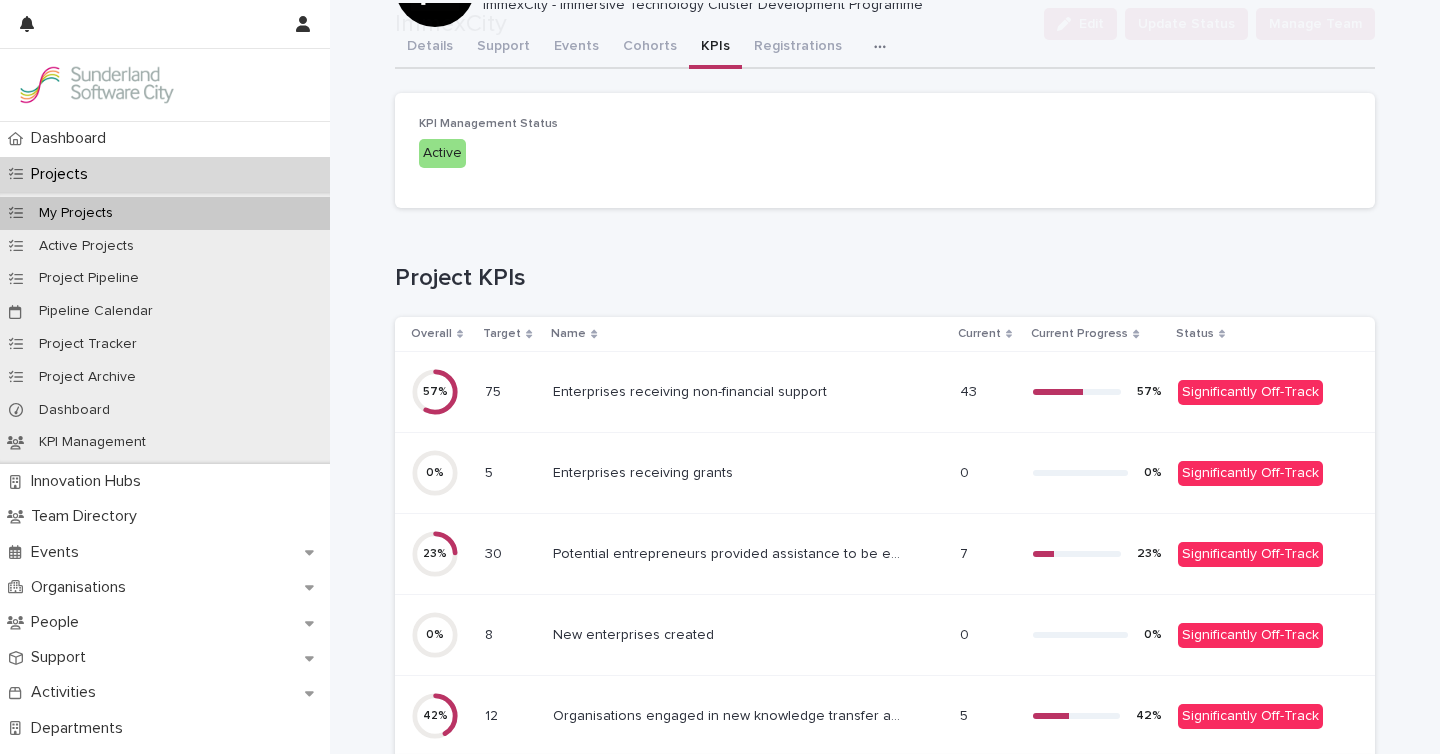 scroll, scrollTop: 365, scrollLeft: 0, axis: vertical 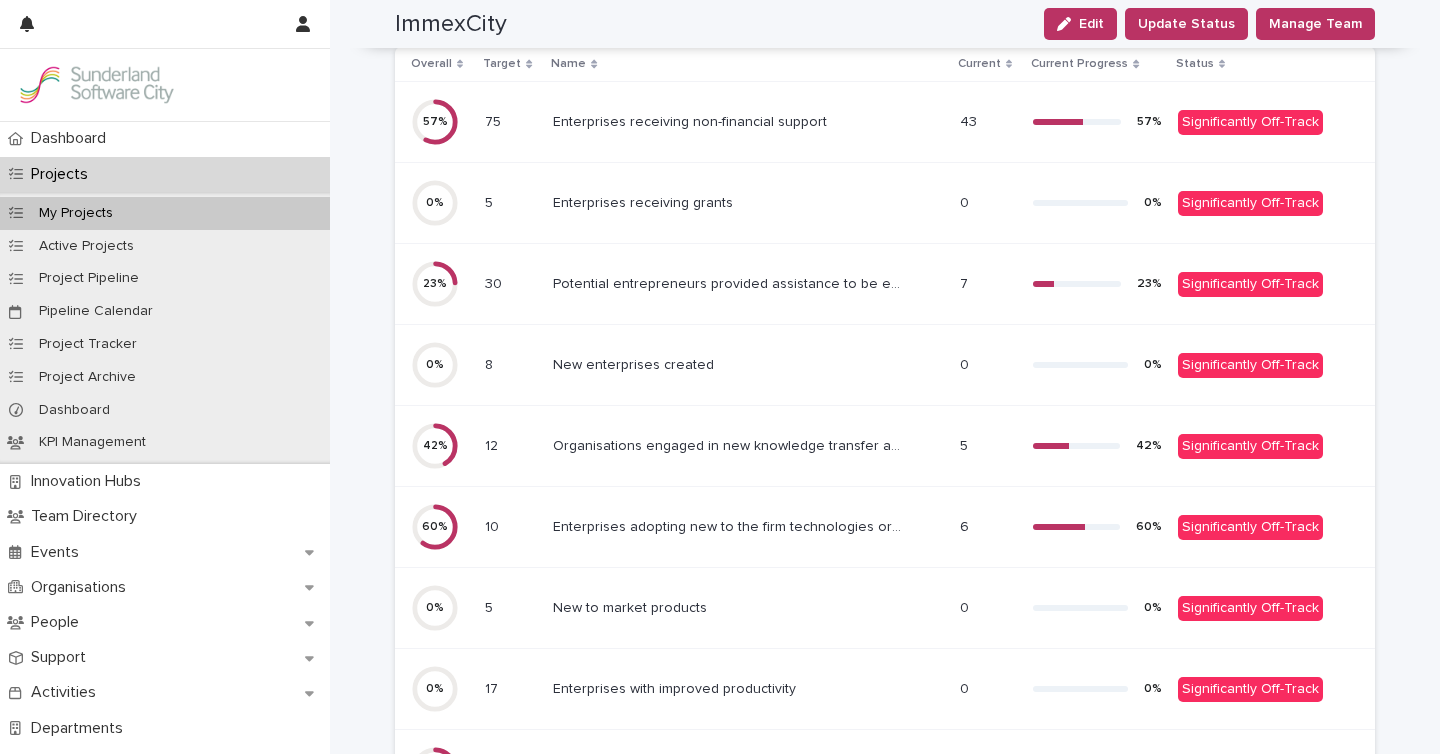 click on "Organisations engaged in new knowledge transfer activity following support" at bounding box center [730, 444] 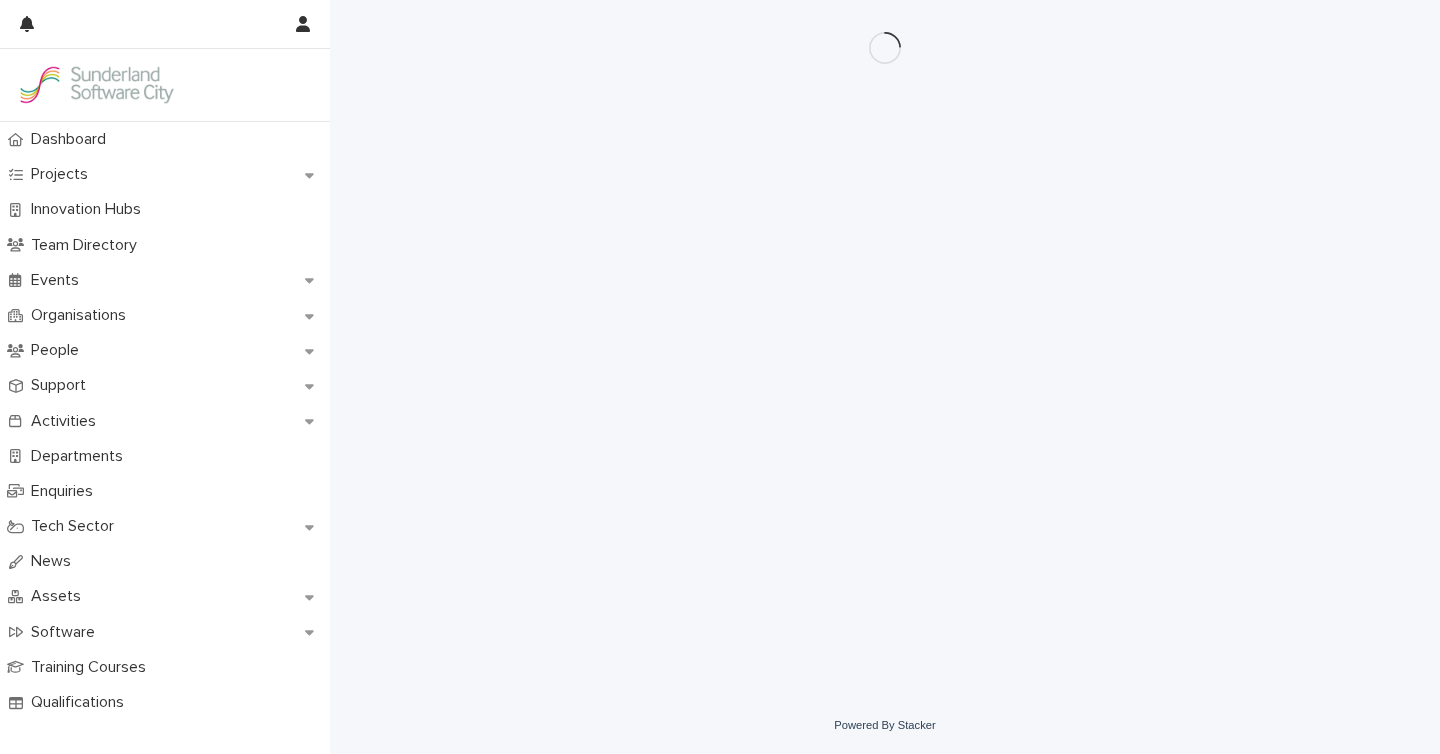 scroll, scrollTop: 0, scrollLeft: 0, axis: both 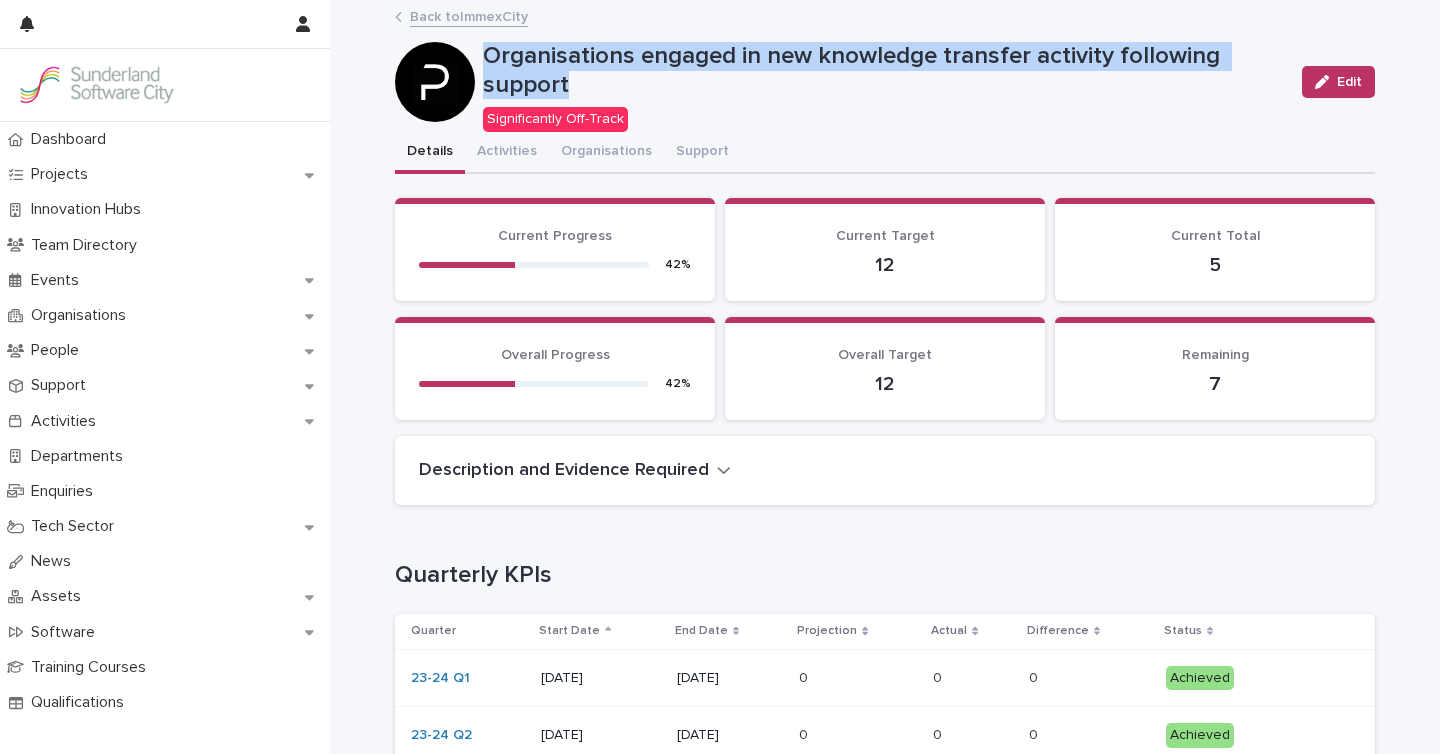 drag, startPoint x: 481, startPoint y: 56, endPoint x: 548, endPoint y: 79, distance: 70.837845 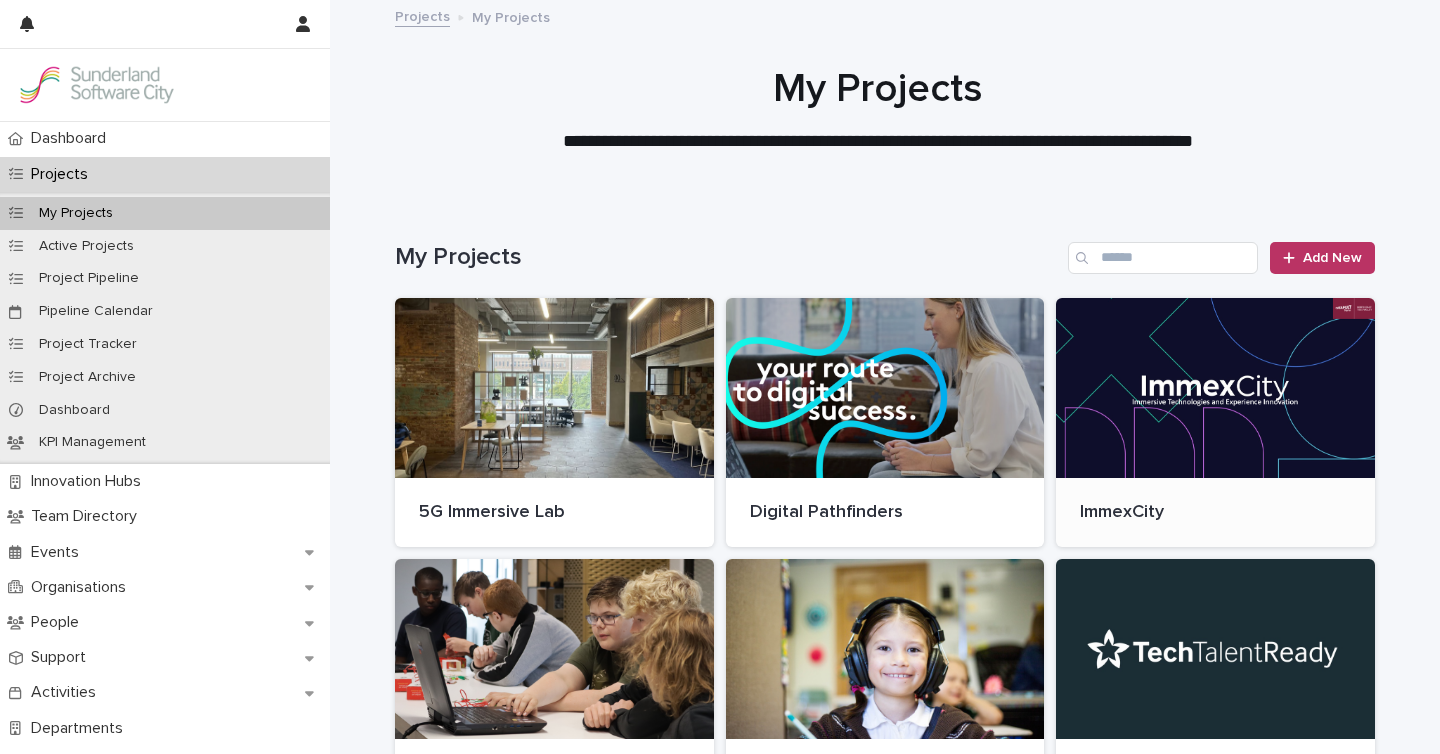 click at bounding box center (1215, 388) 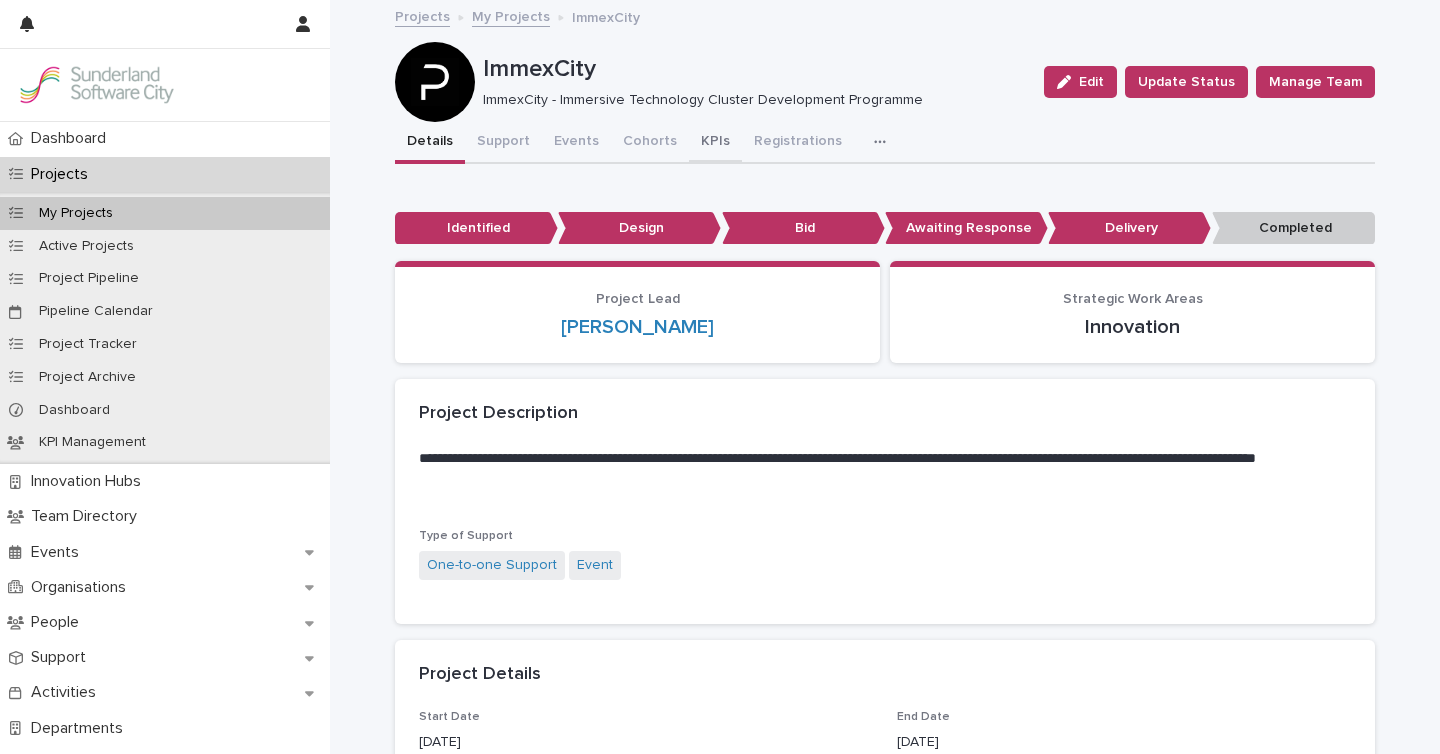 click on "KPIs" at bounding box center [715, 143] 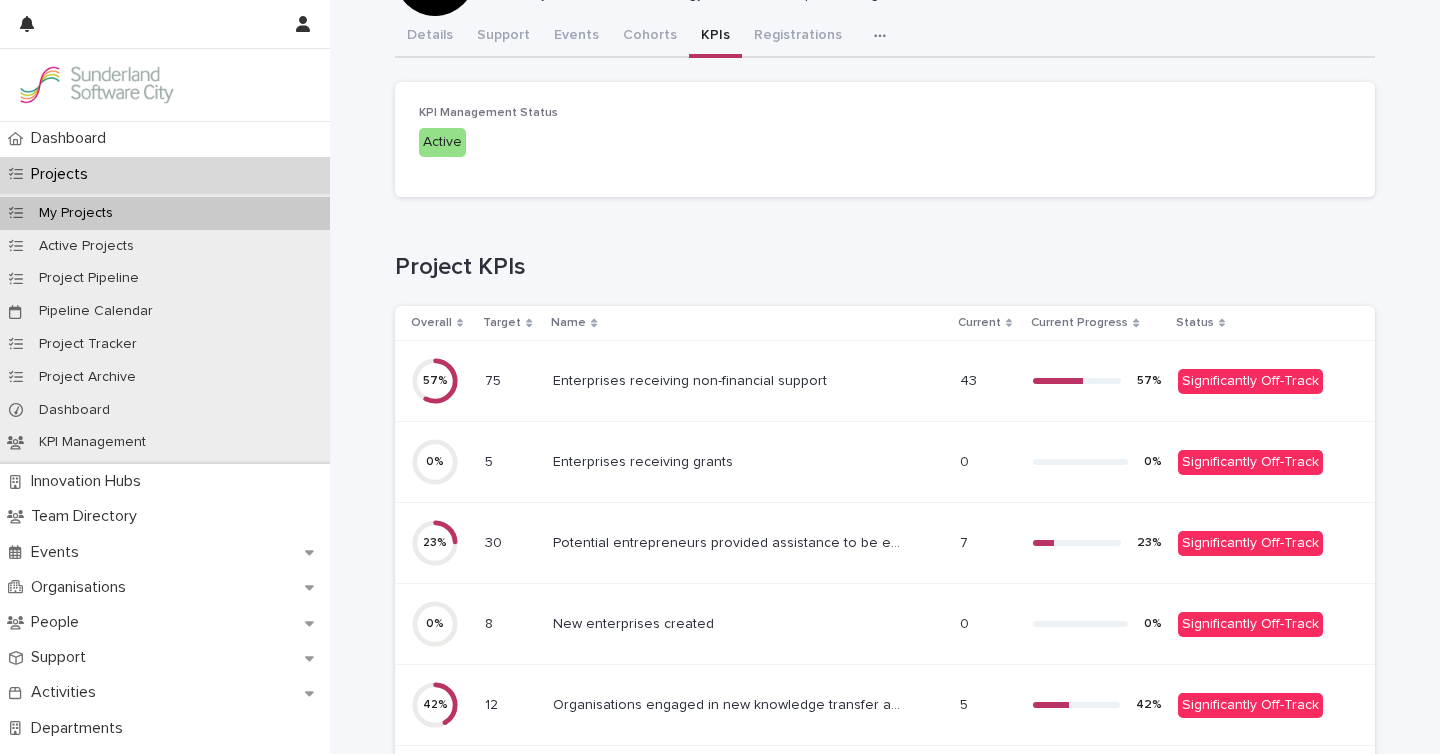scroll, scrollTop: 368, scrollLeft: 0, axis: vertical 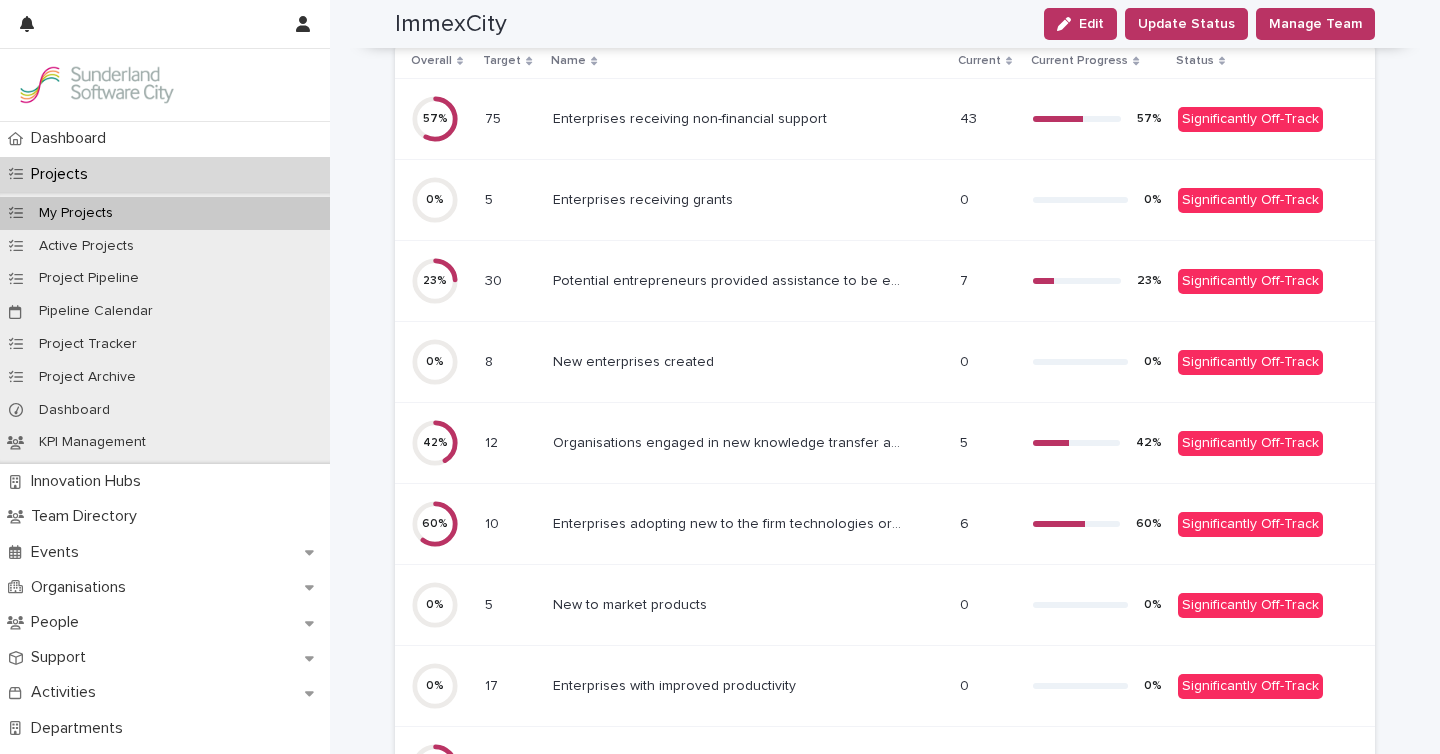 click on "Enterprises adopting new to the firm technologies or processes" at bounding box center [730, 522] 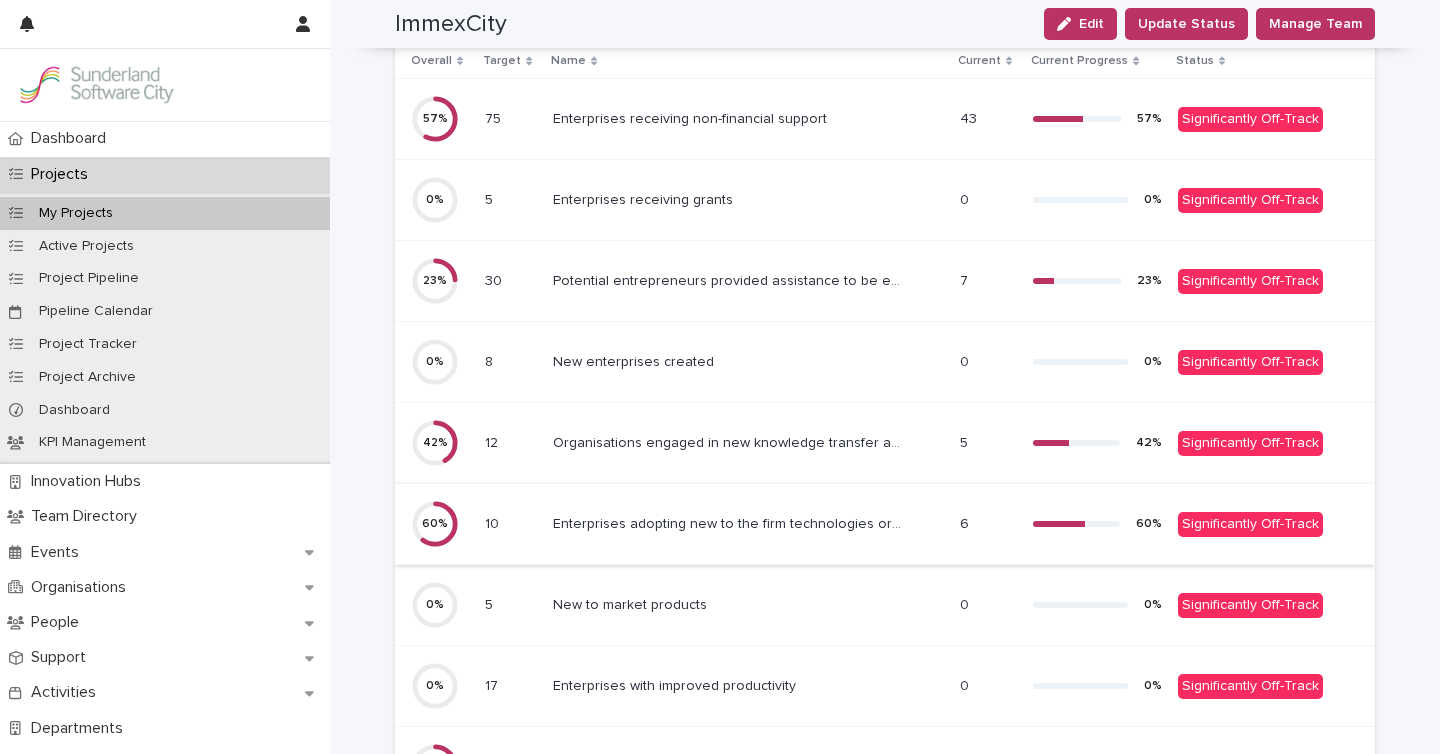scroll, scrollTop: 0, scrollLeft: 0, axis: both 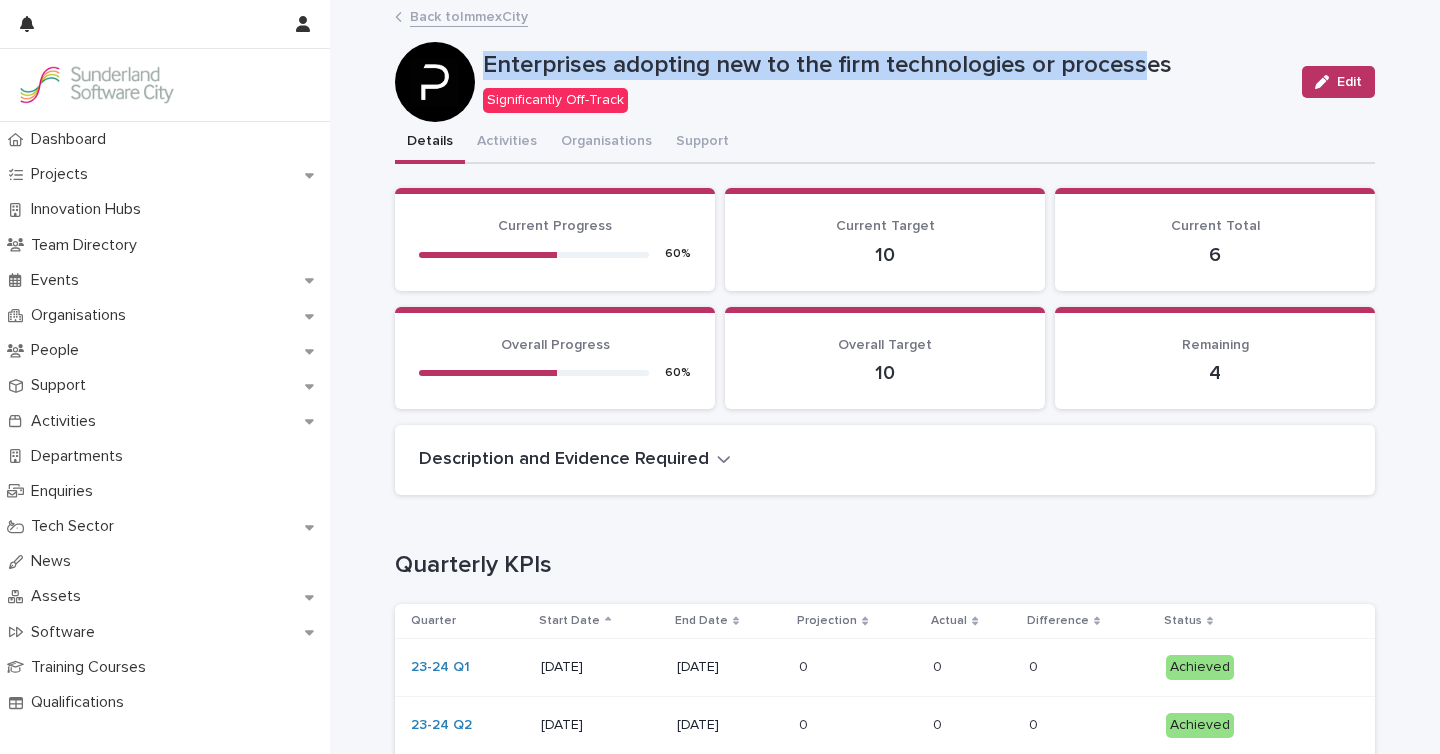 drag, startPoint x: 480, startPoint y: 67, endPoint x: 1126, endPoint y: 76, distance: 646.0627 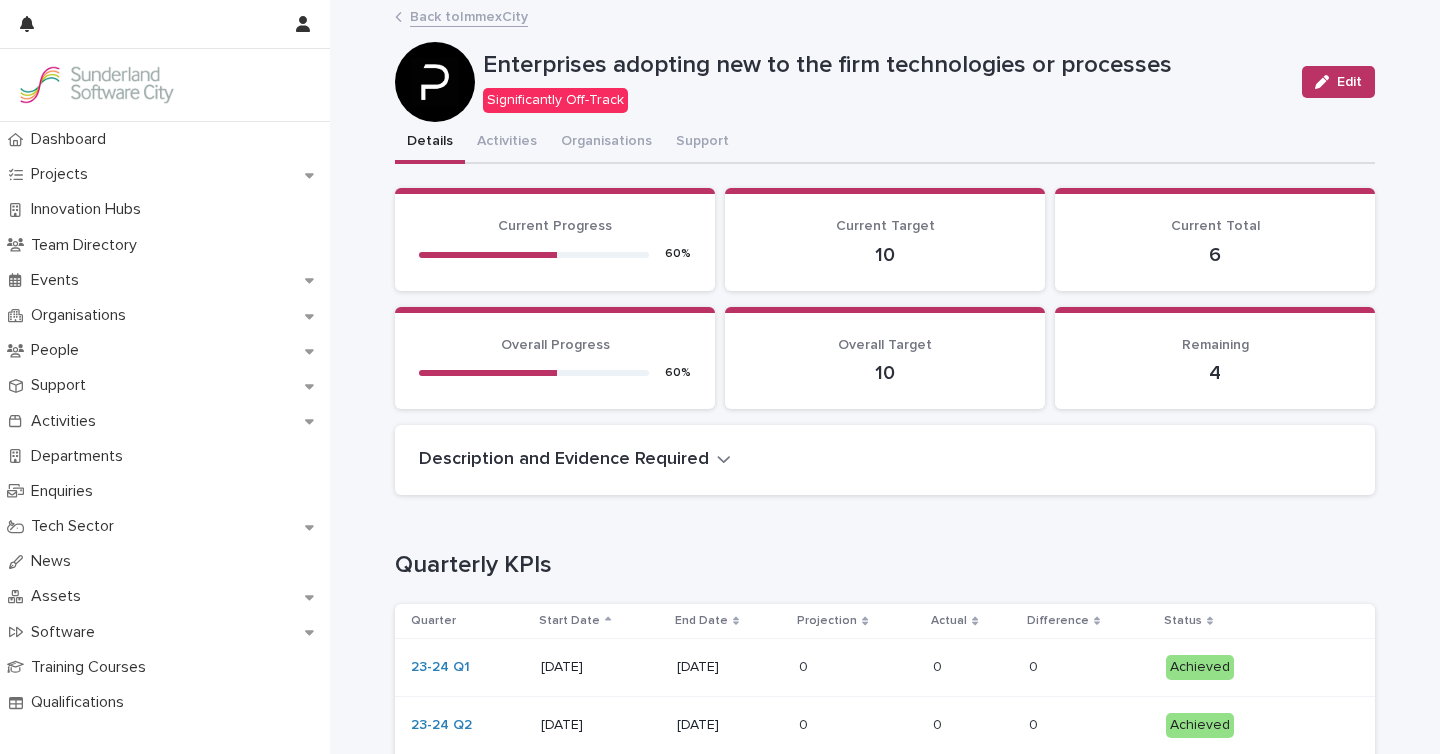 drag, startPoint x: 1152, startPoint y: 66, endPoint x: 477, endPoint y: 63, distance: 675.00665 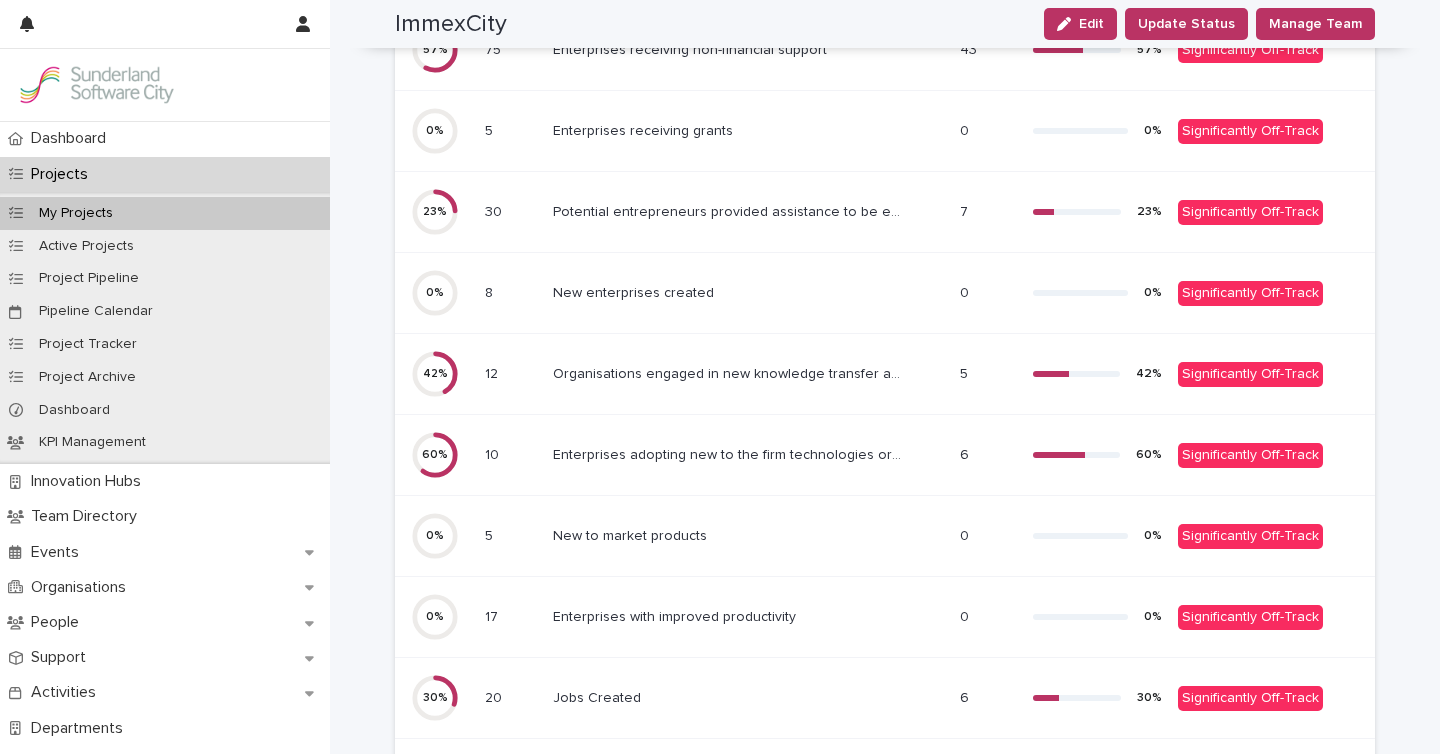 scroll, scrollTop: 594, scrollLeft: 0, axis: vertical 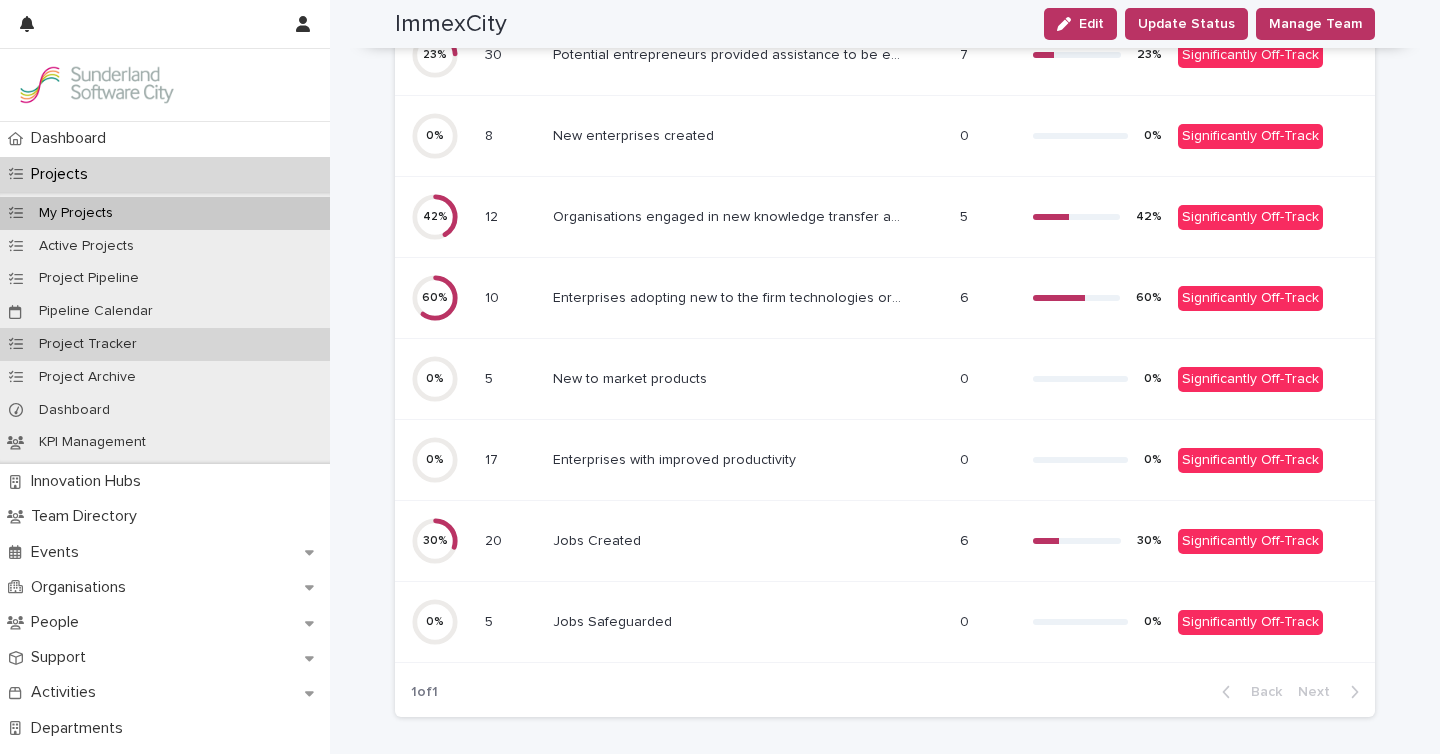 click on "Project Tracker" at bounding box center [88, 344] 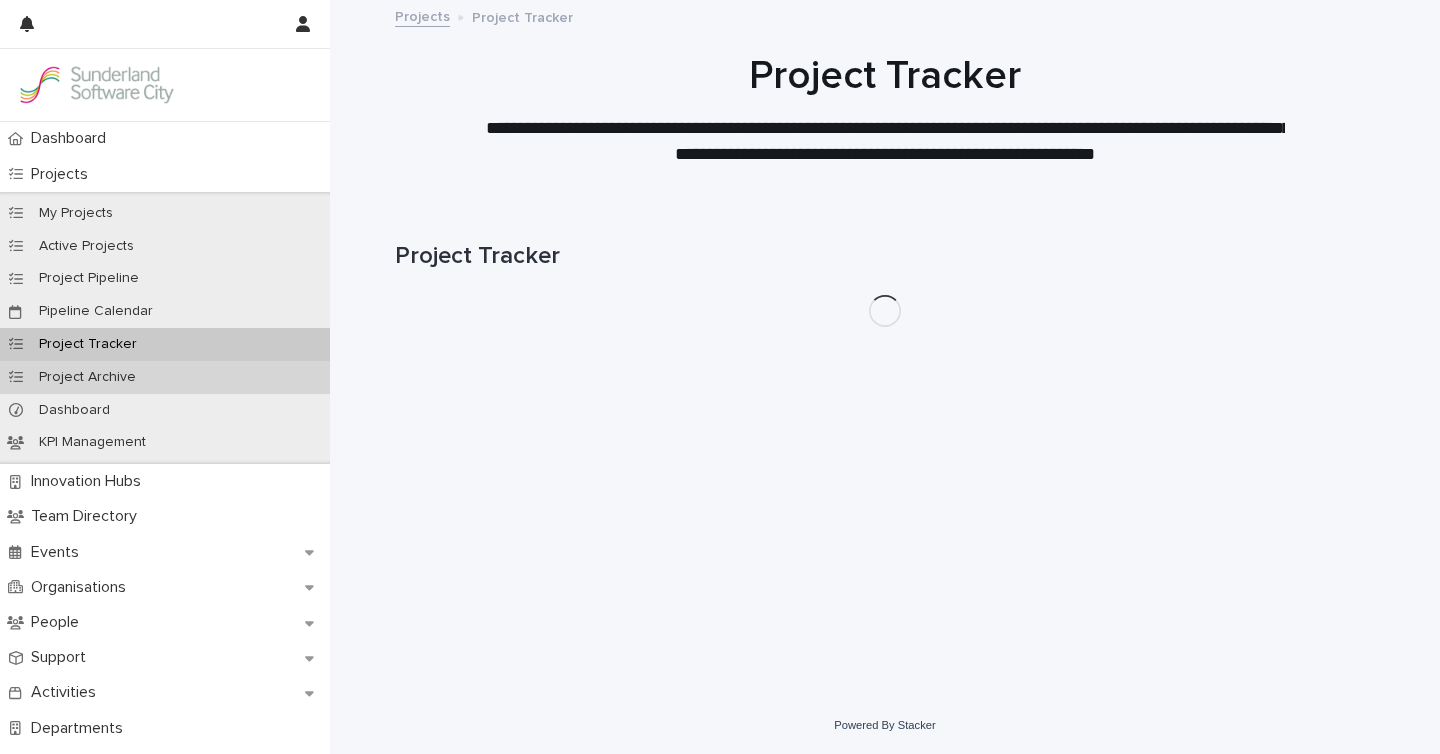 scroll, scrollTop: 0, scrollLeft: 0, axis: both 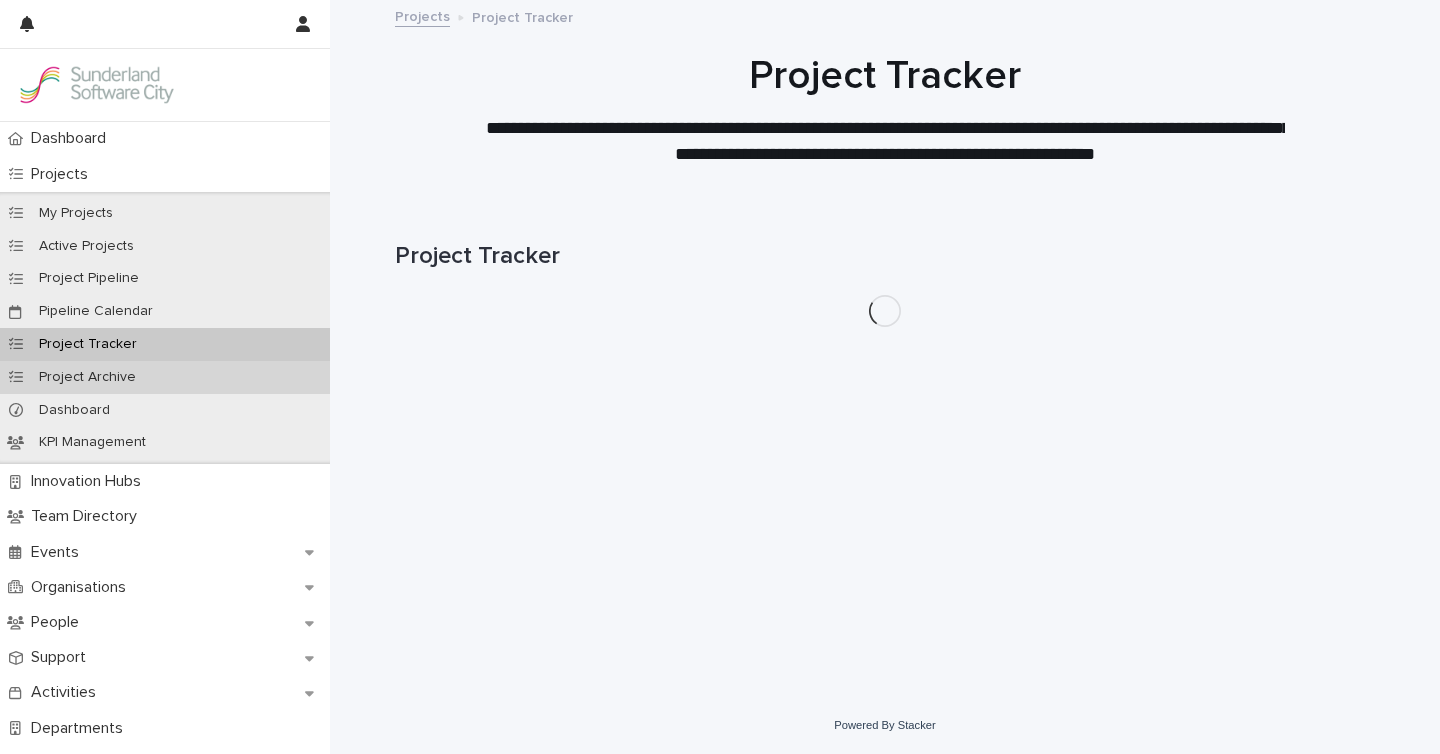 click on "Project Archive" at bounding box center [87, 377] 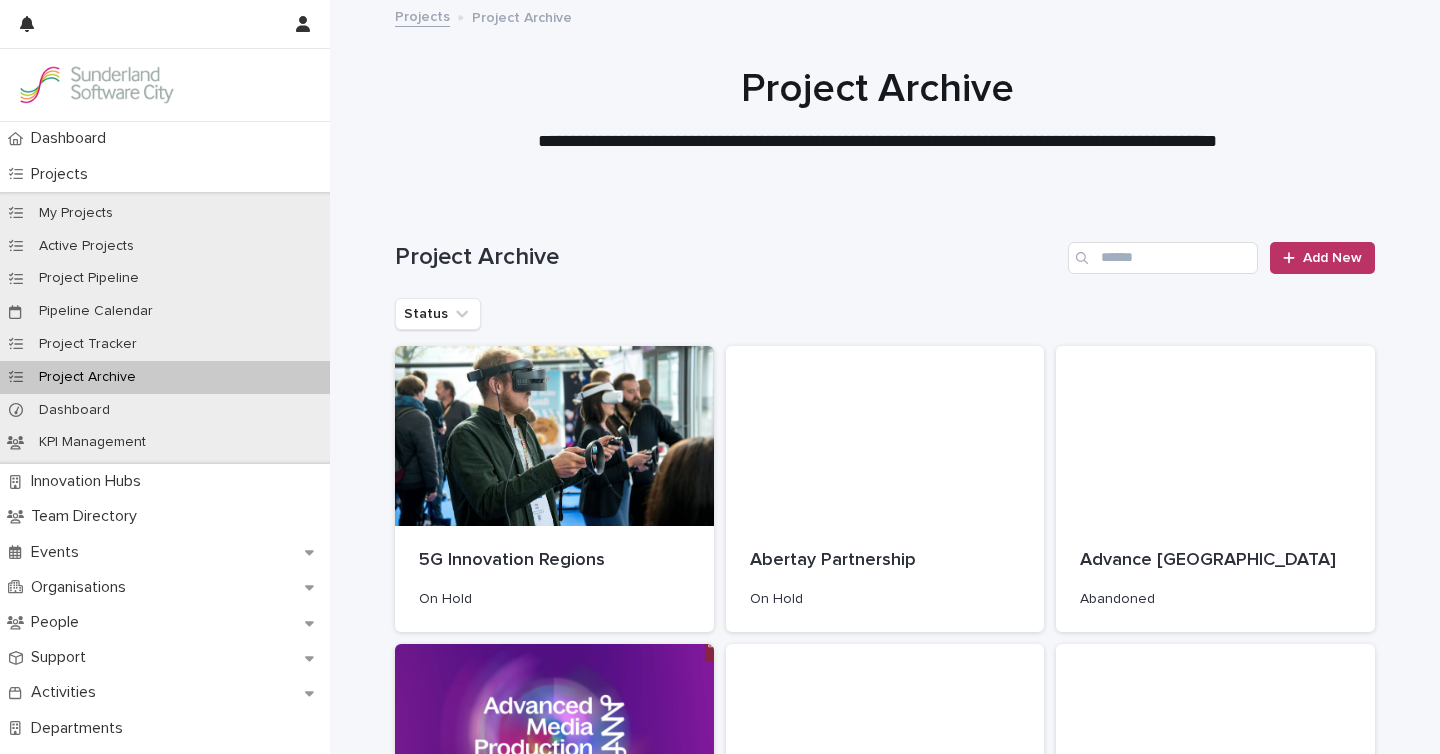 click on "Project Archive Add New" at bounding box center [885, 250] 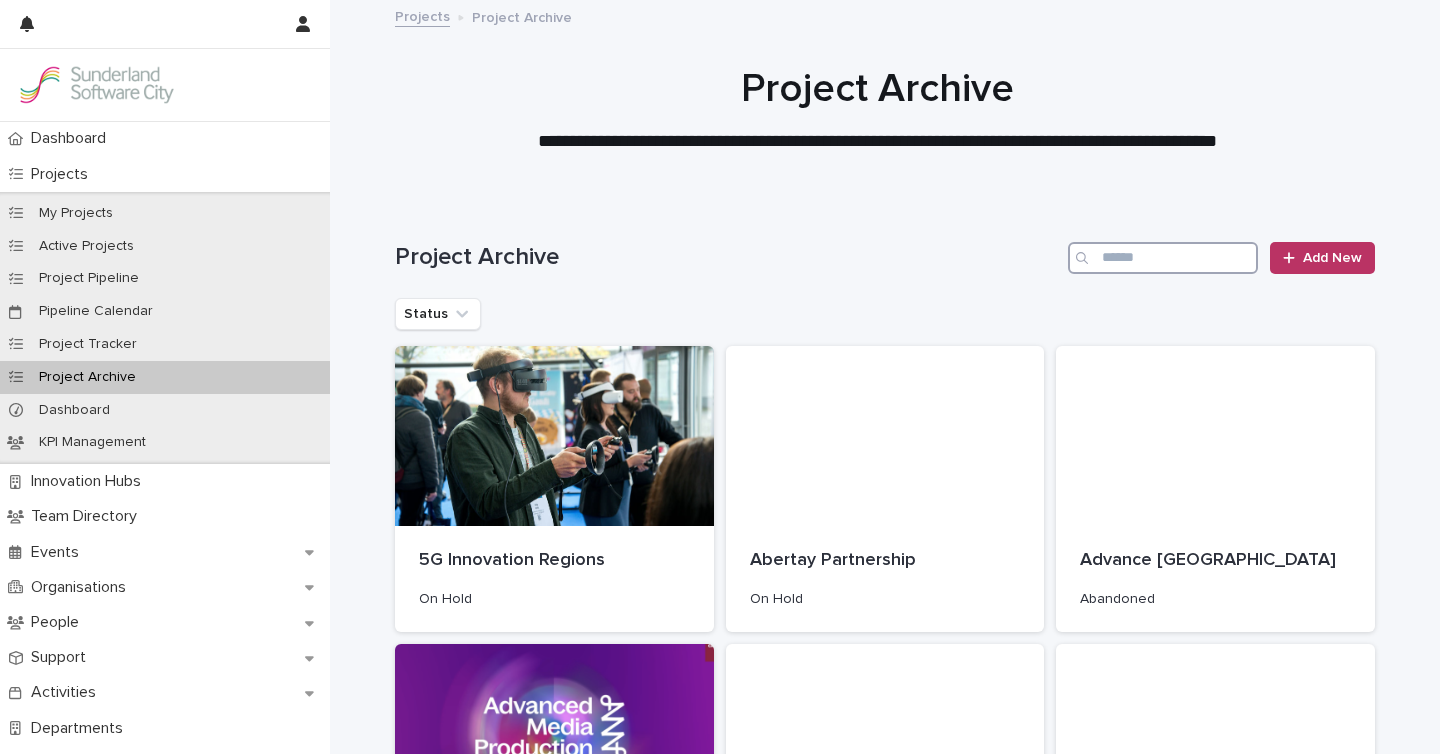 click at bounding box center [1163, 258] 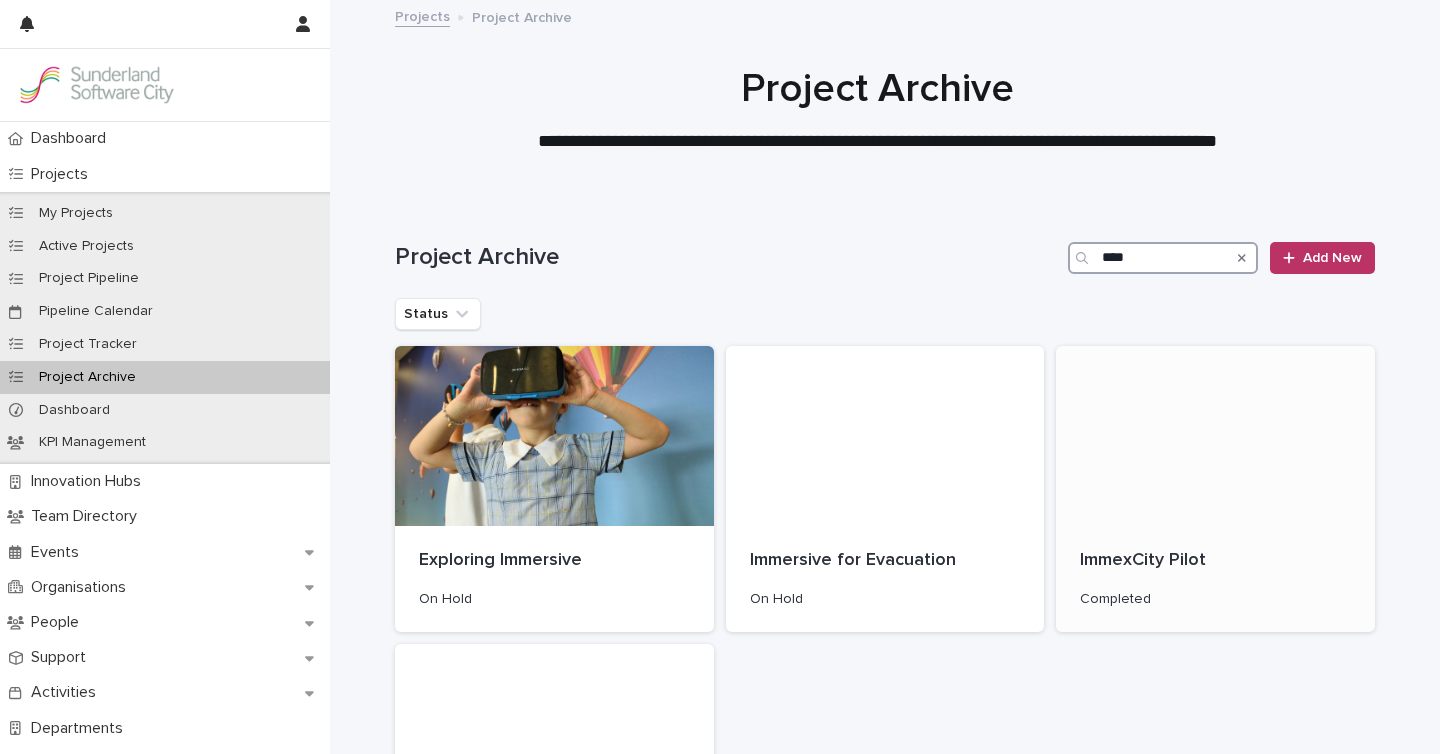 type on "****" 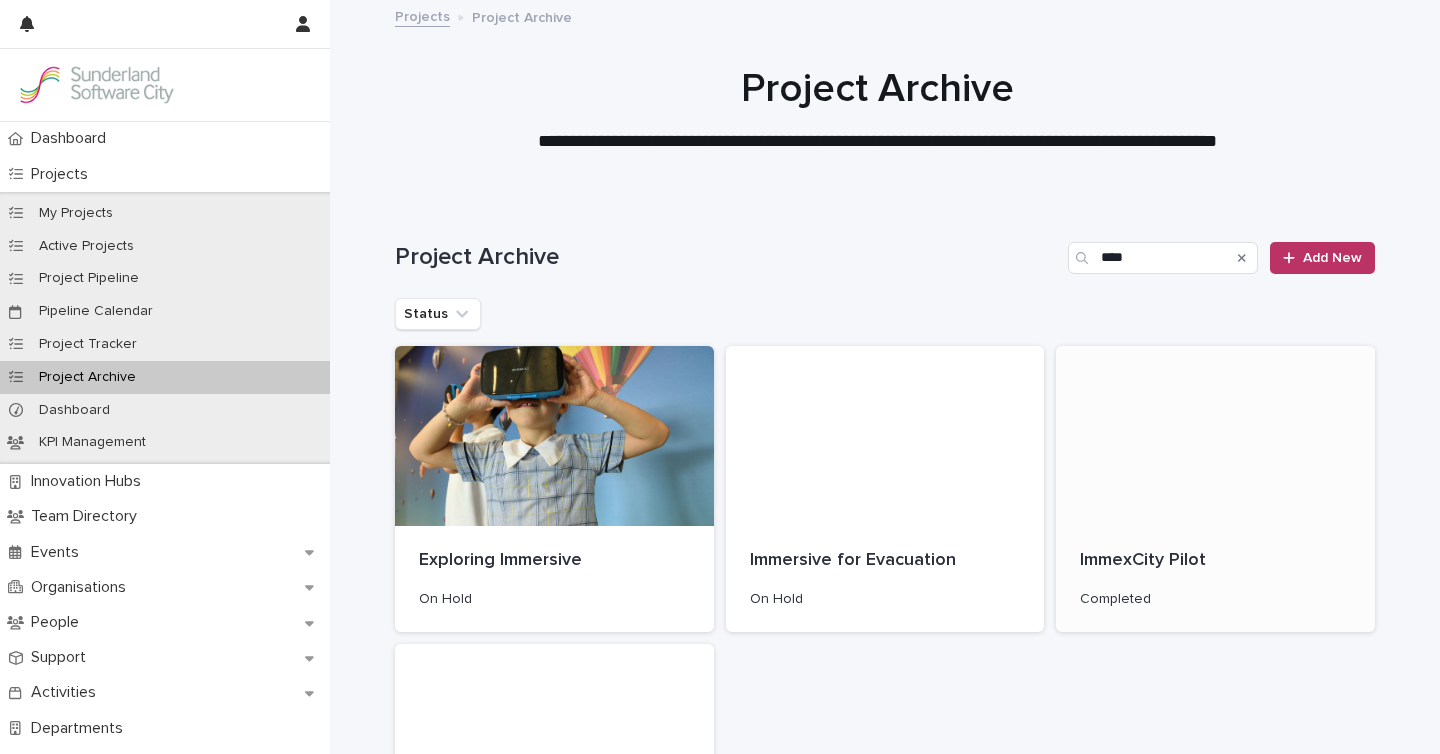 click on "ImmexCity Pilot" at bounding box center [1215, 561] 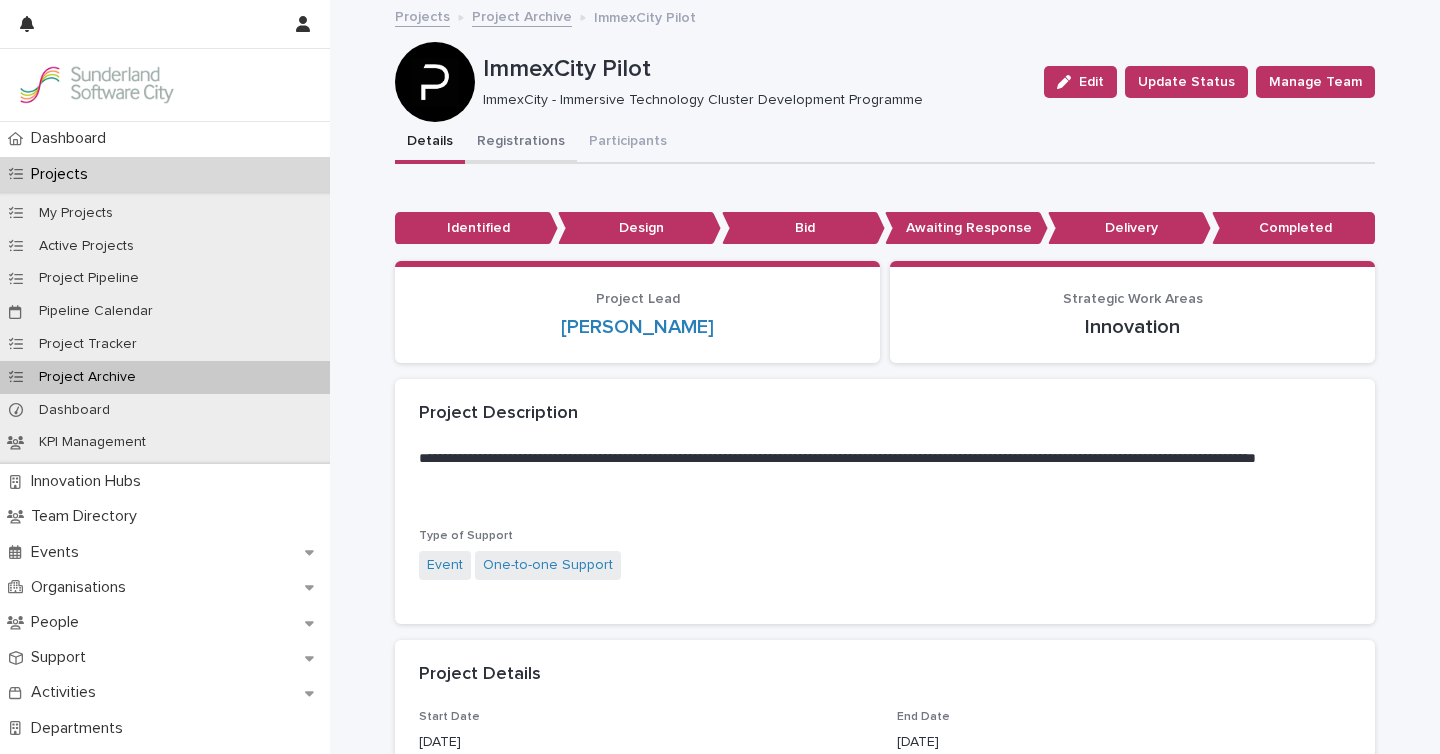 click on "Registrations" at bounding box center [521, 143] 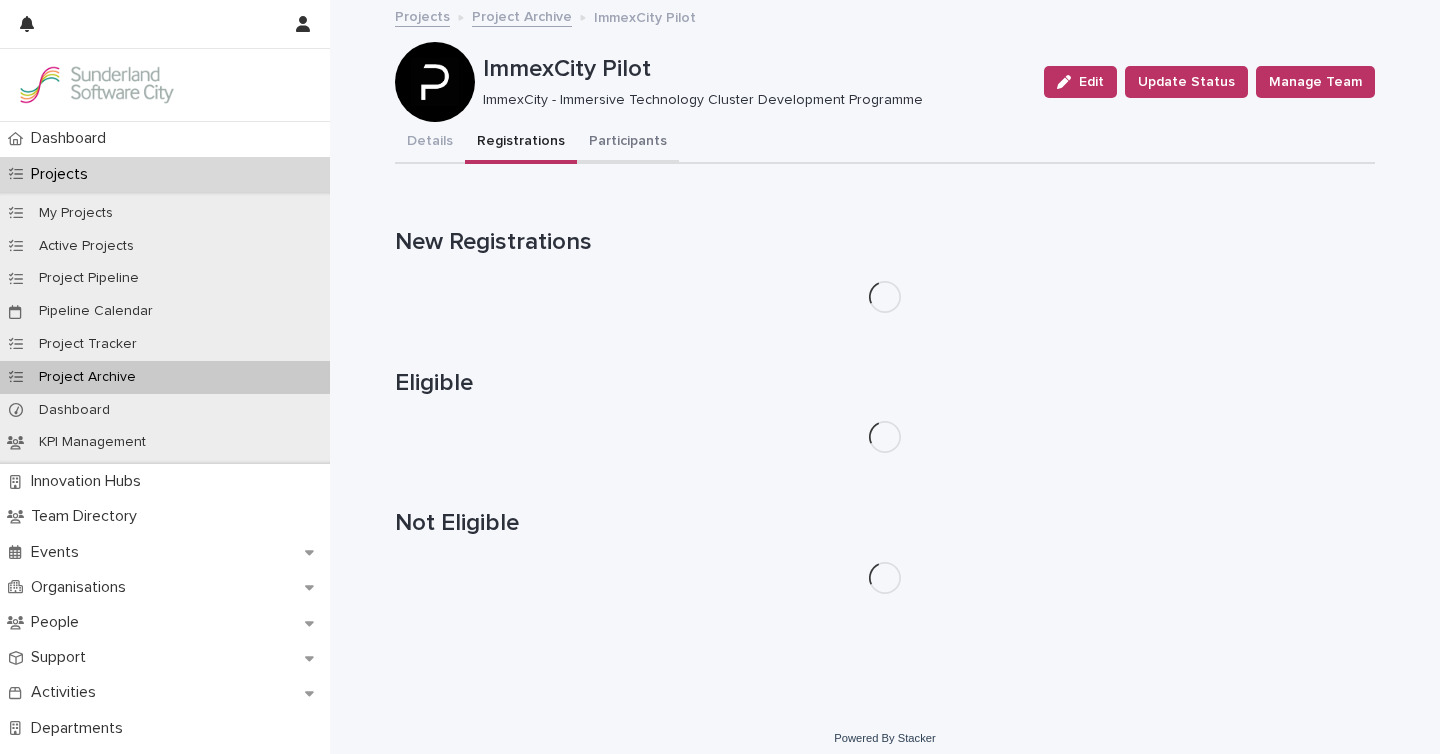 click on "Participants" at bounding box center (628, 143) 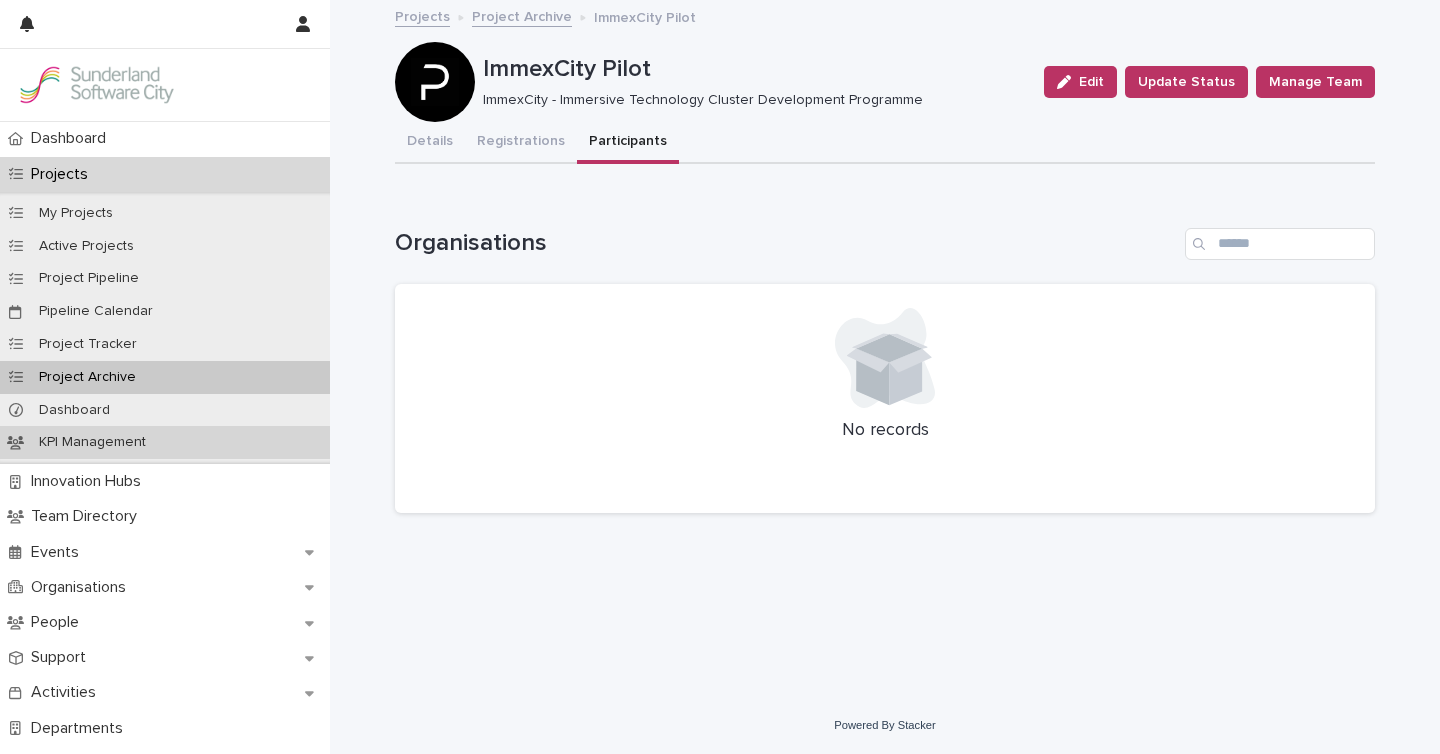 click on "KPI Management" at bounding box center (165, 442) 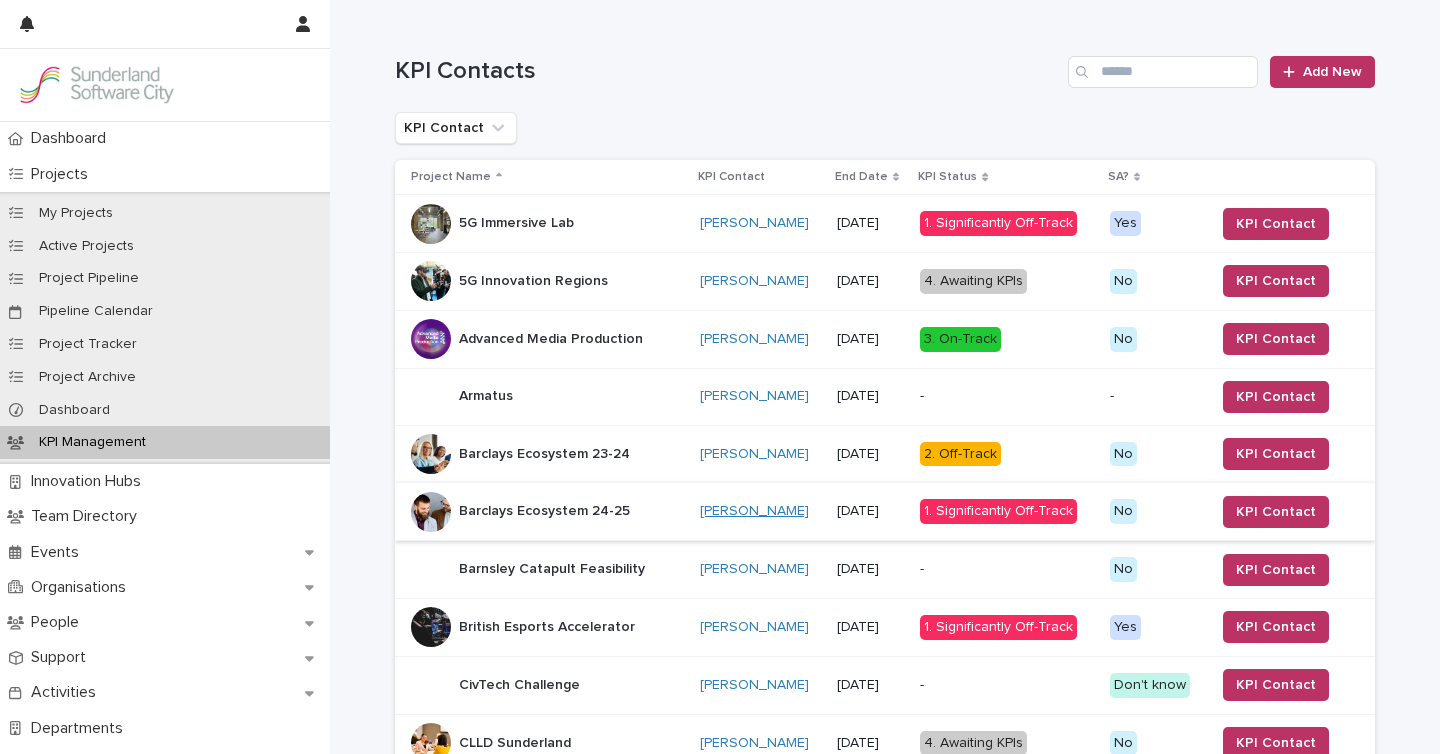 scroll, scrollTop: 189, scrollLeft: 0, axis: vertical 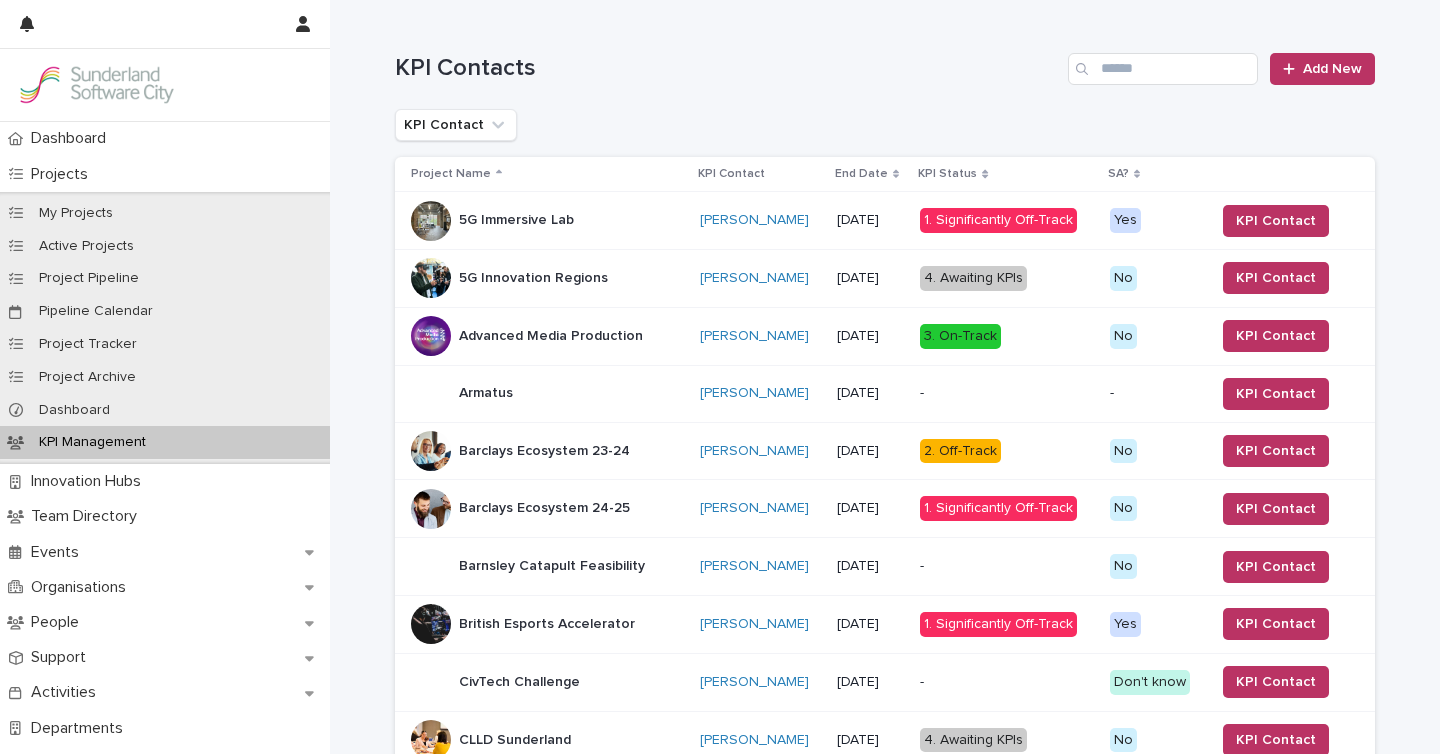 click on "Armatus" at bounding box center [488, 391] 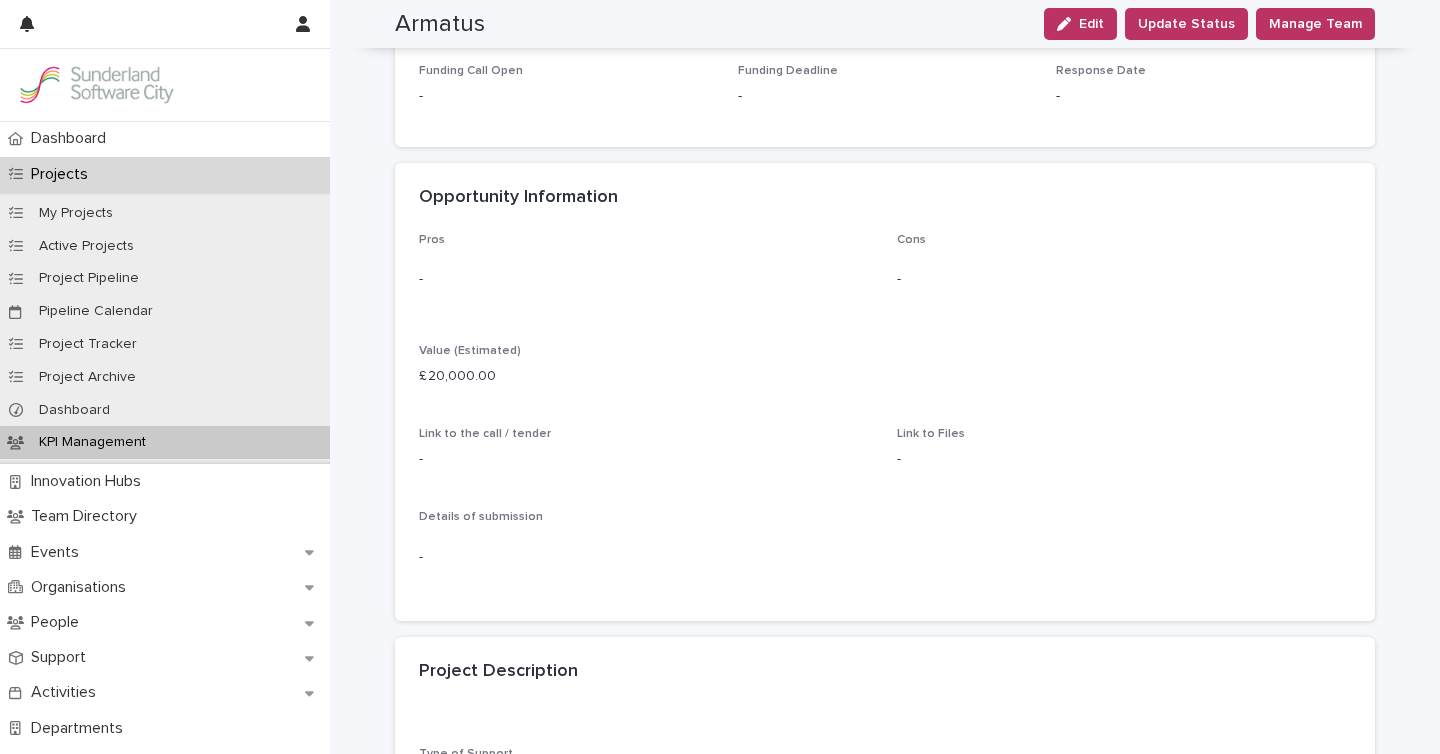 scroll, scrollTop: 0, scrollLeft: 0, axis: both 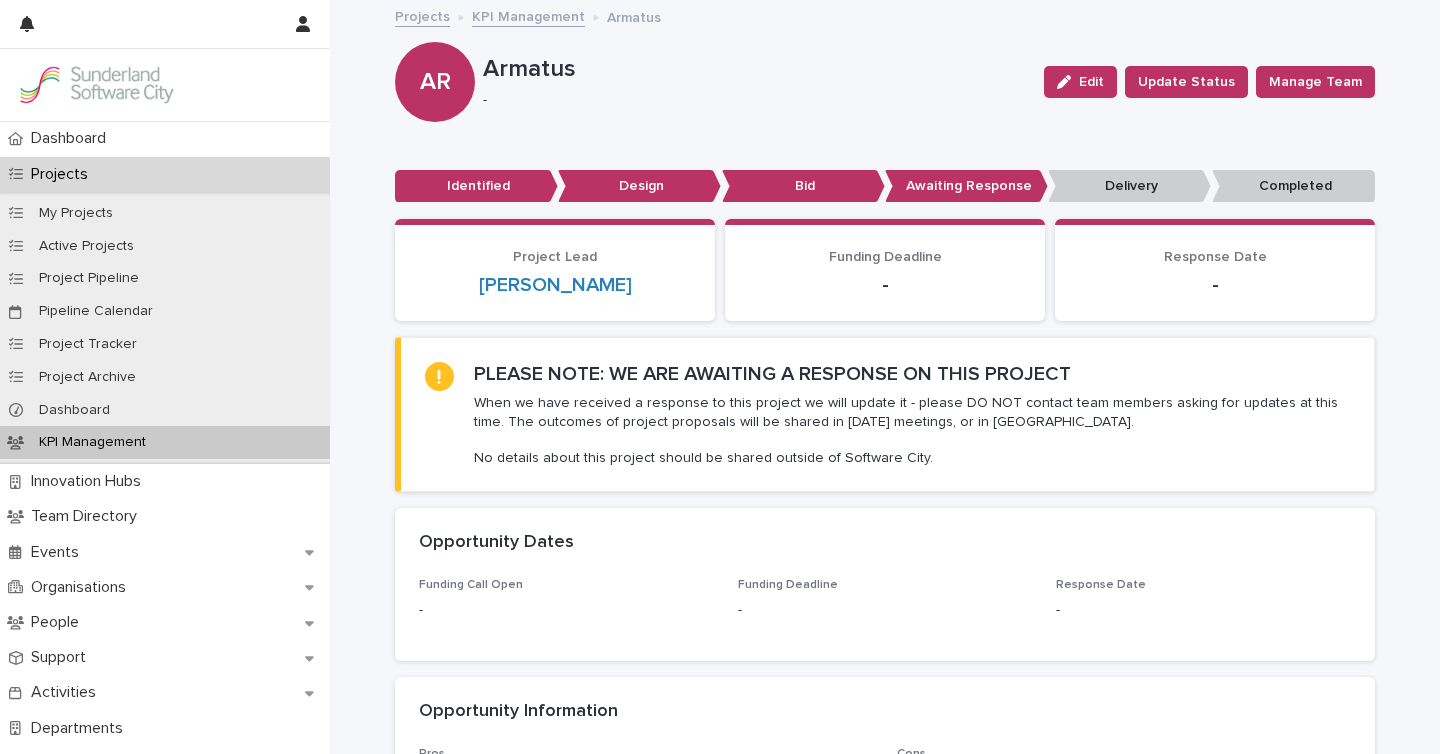 click on "KPI Management" at bounding box center (528, 15) 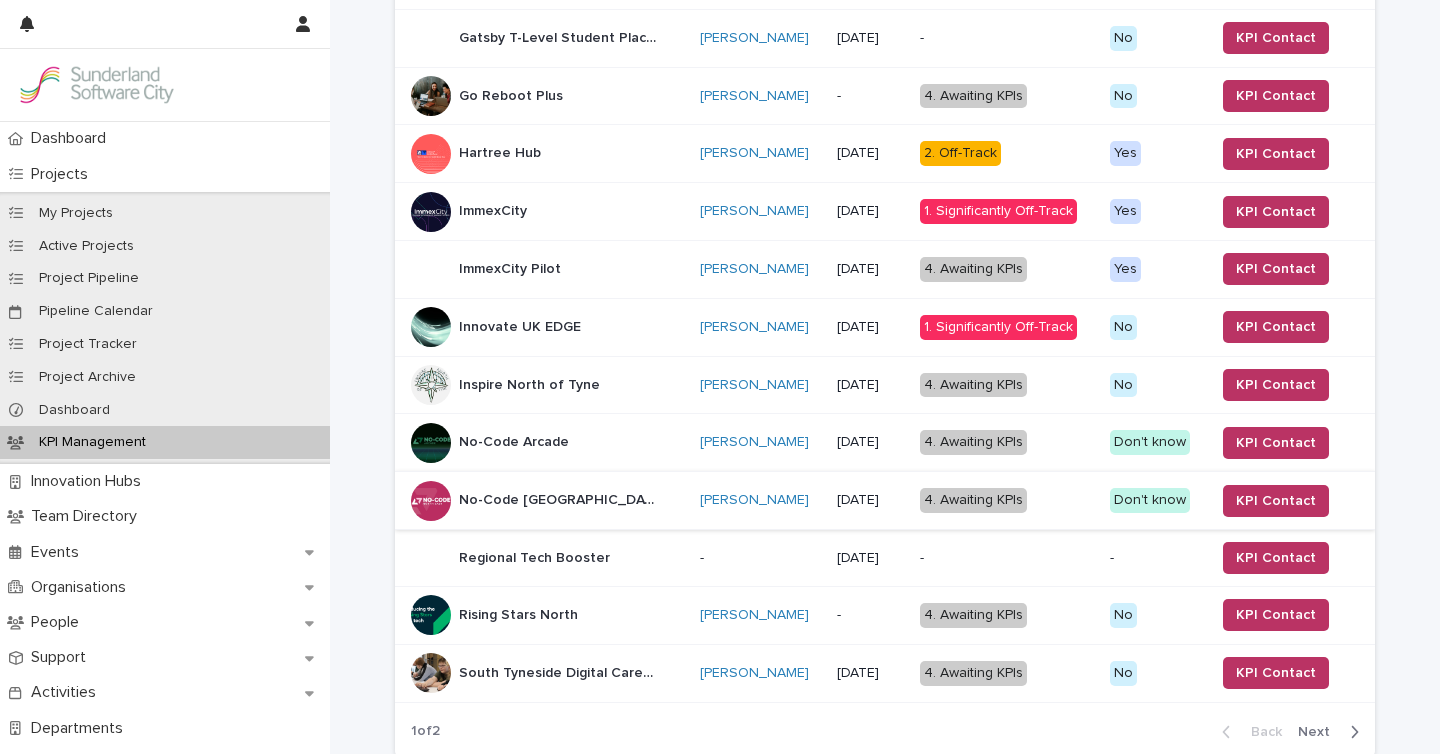 scroll, scrollTop: 1422, scrollLeft: 0, axis: vertical 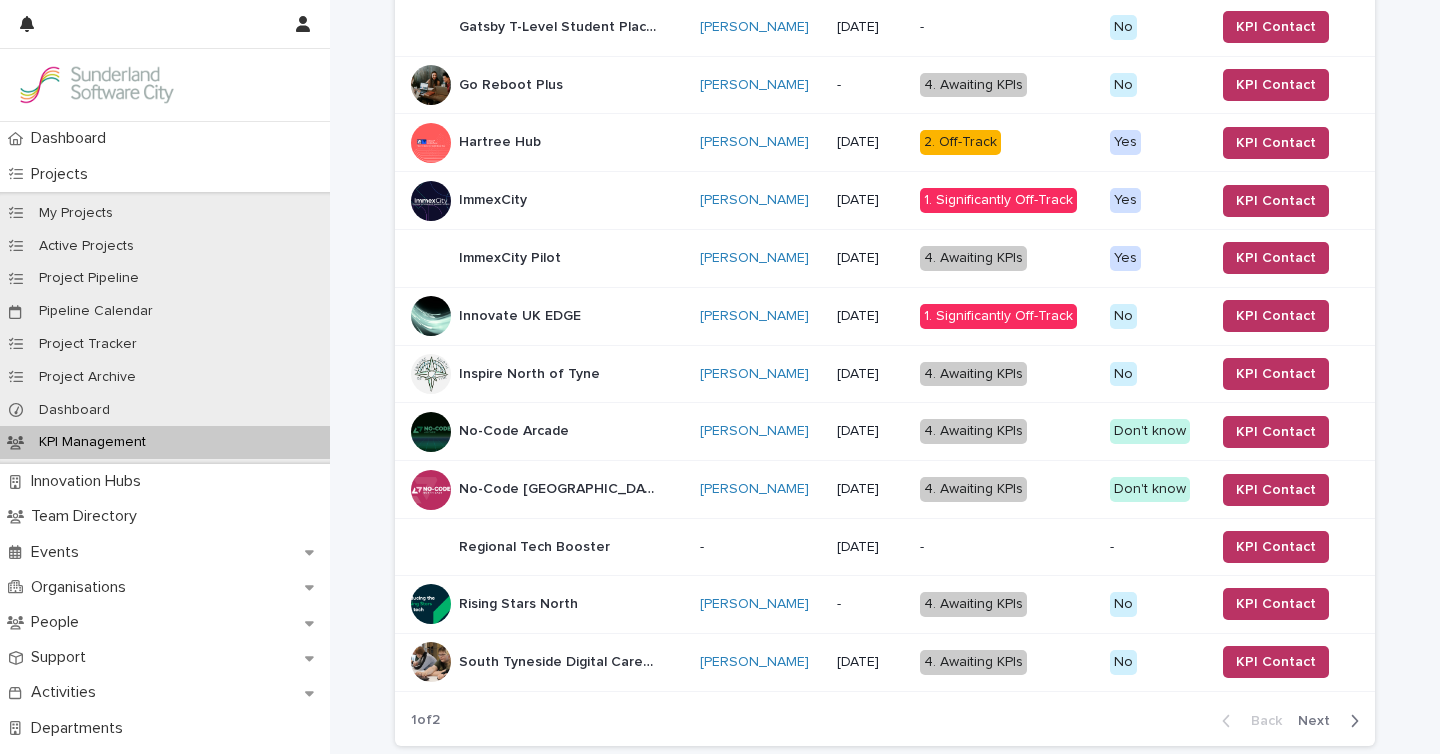 click on "Innovate UK EDGE" at bounding box center (522, 314) 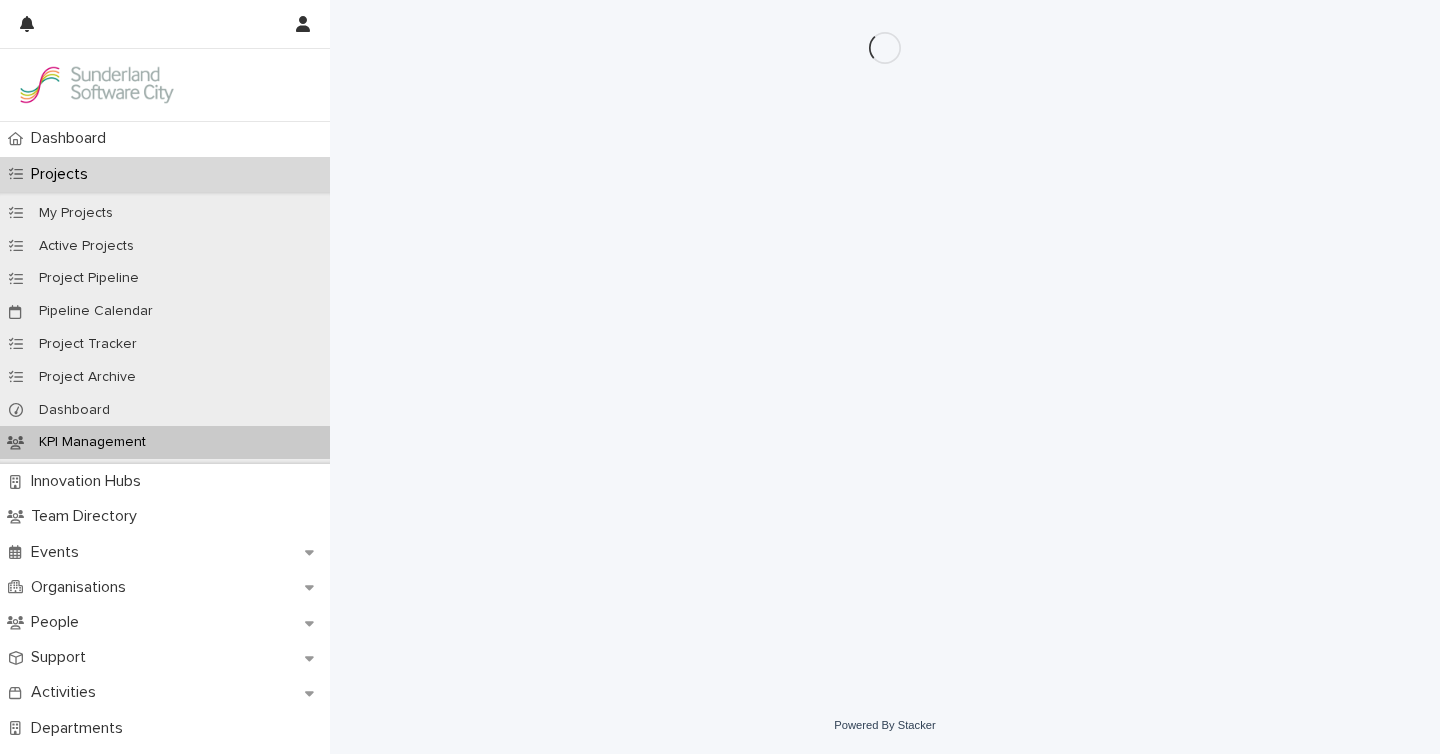 scroll, scrollTop: 0, scrollLeft: 0, axis: both 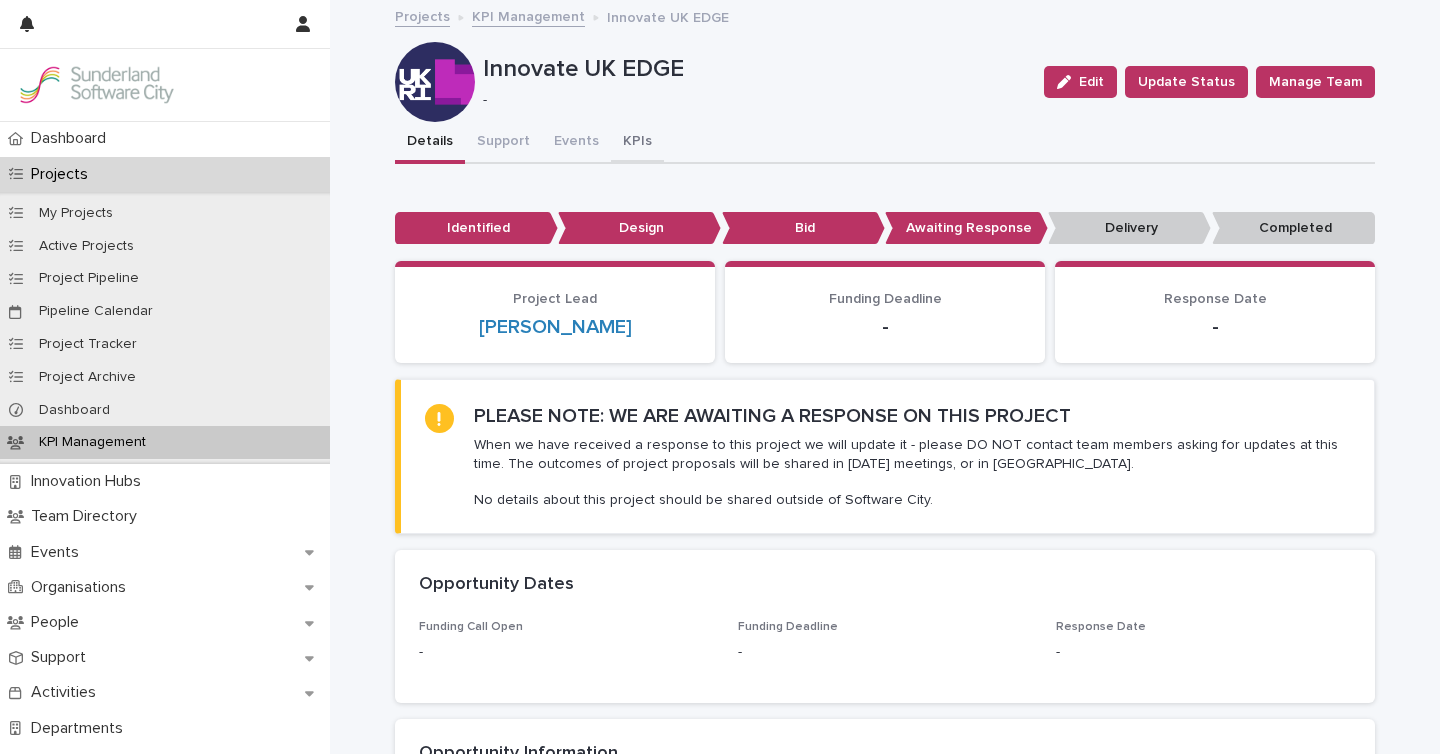 click on "KPIs" at bounding box center [637, 143] 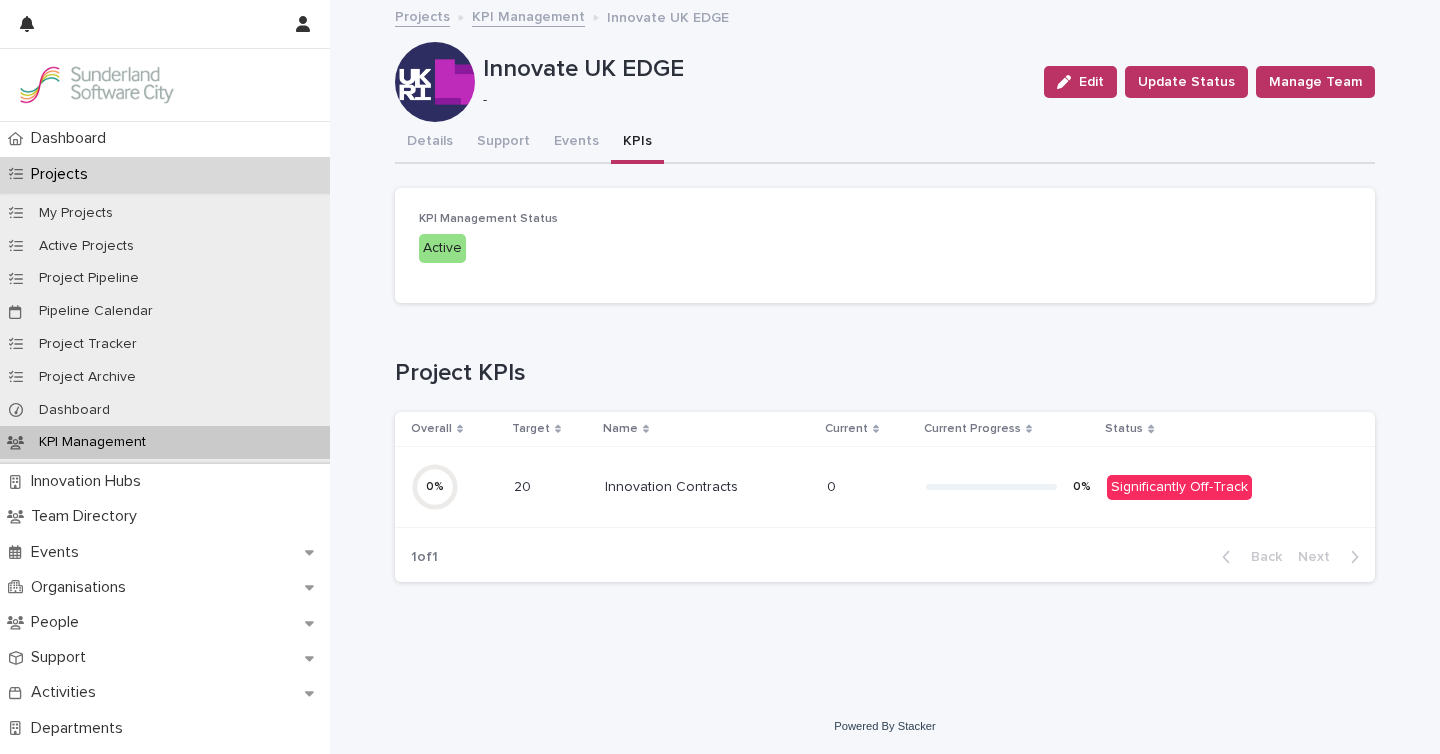 click on "KPI Management" at bounding box center (528, 15) 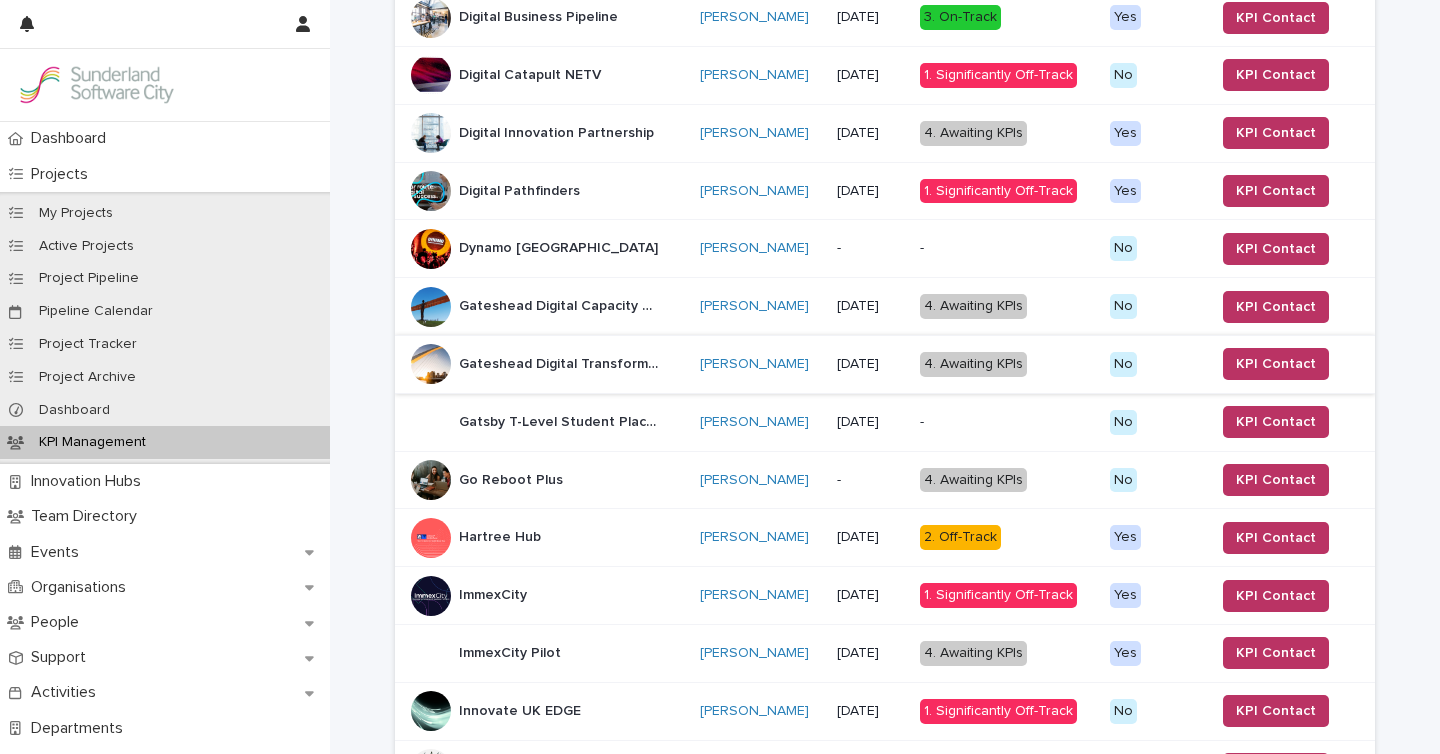 scroll, scrollTop: 1140, scrollLeft: 0, axis: vertical 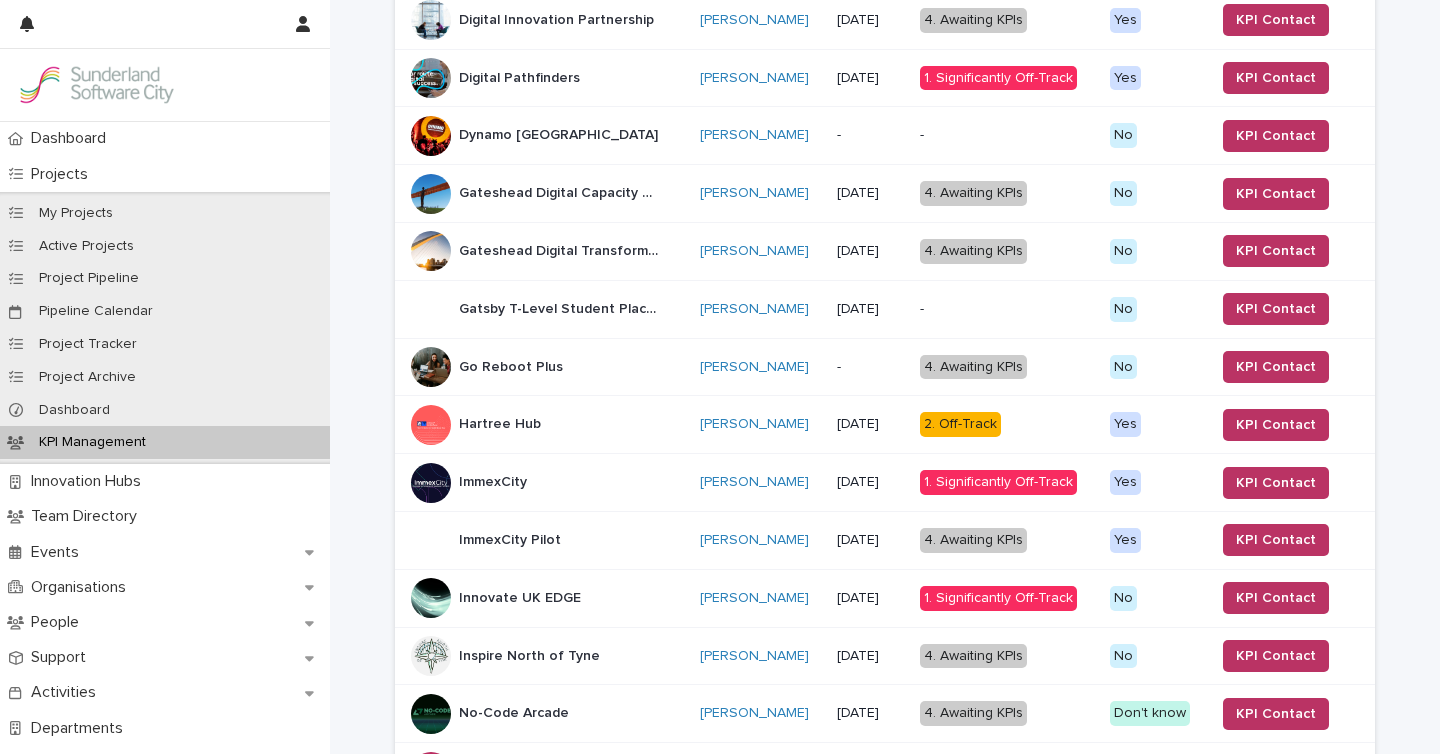 click on "Inspire North of Tyne" at bounding box center [531, 654] 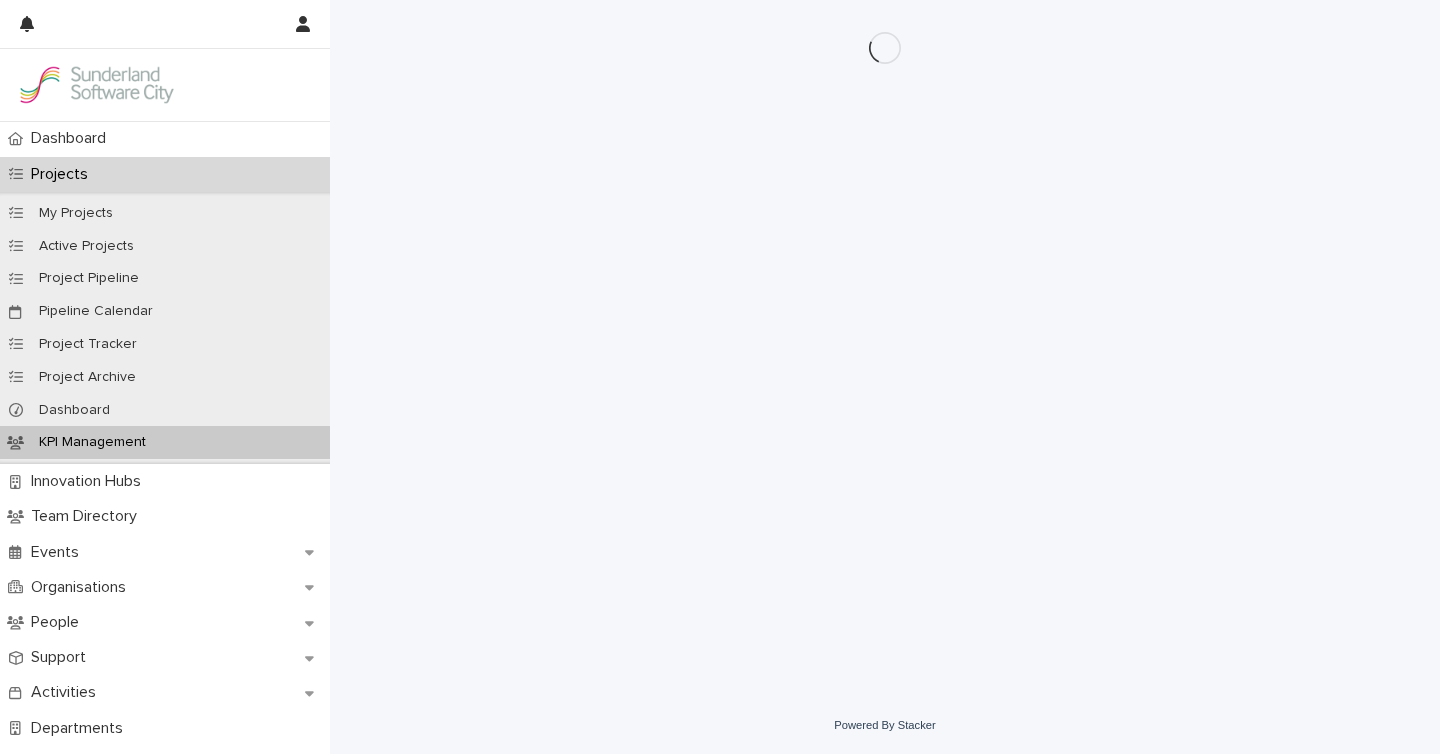 scroll, scrollTop: 0, scrollLeft: 0, axis: both 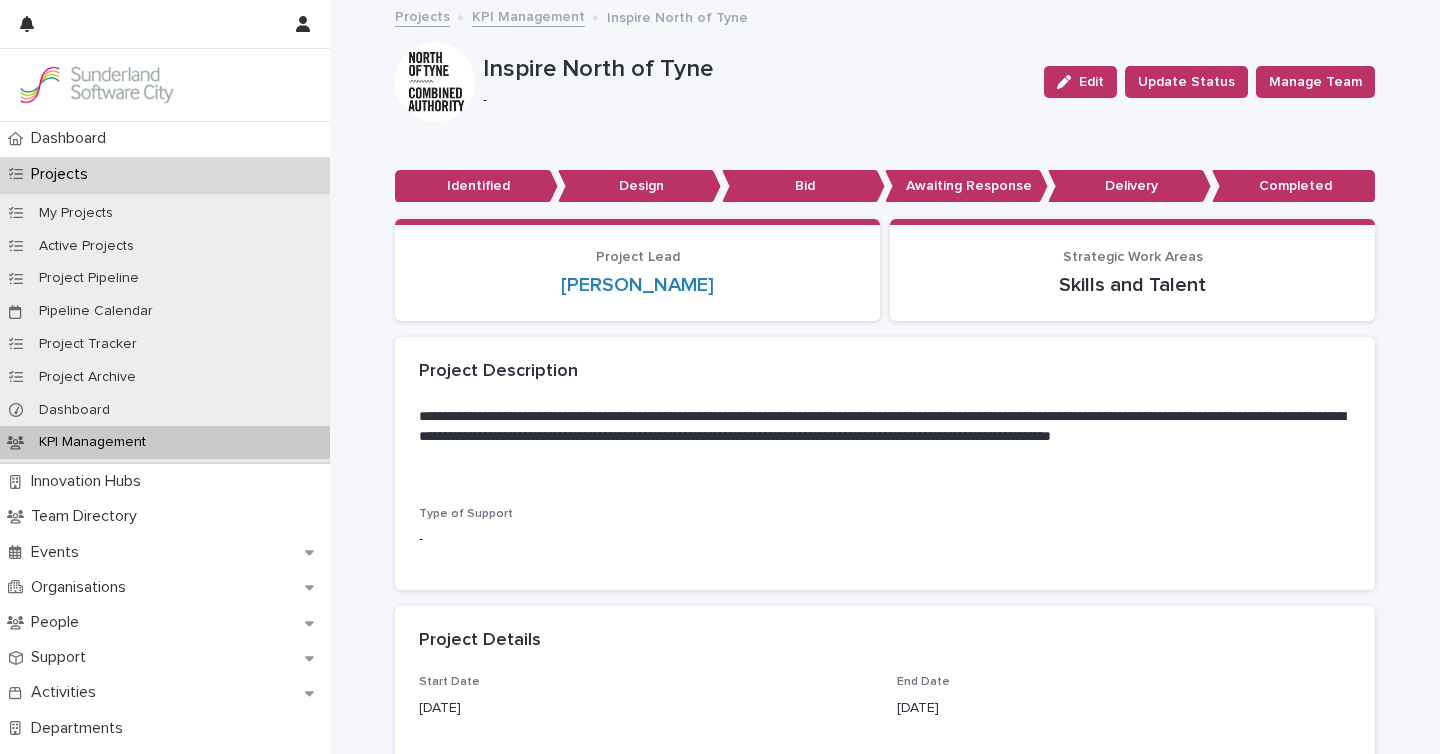 click on "KPI Management" at bounding box center [528, 15] 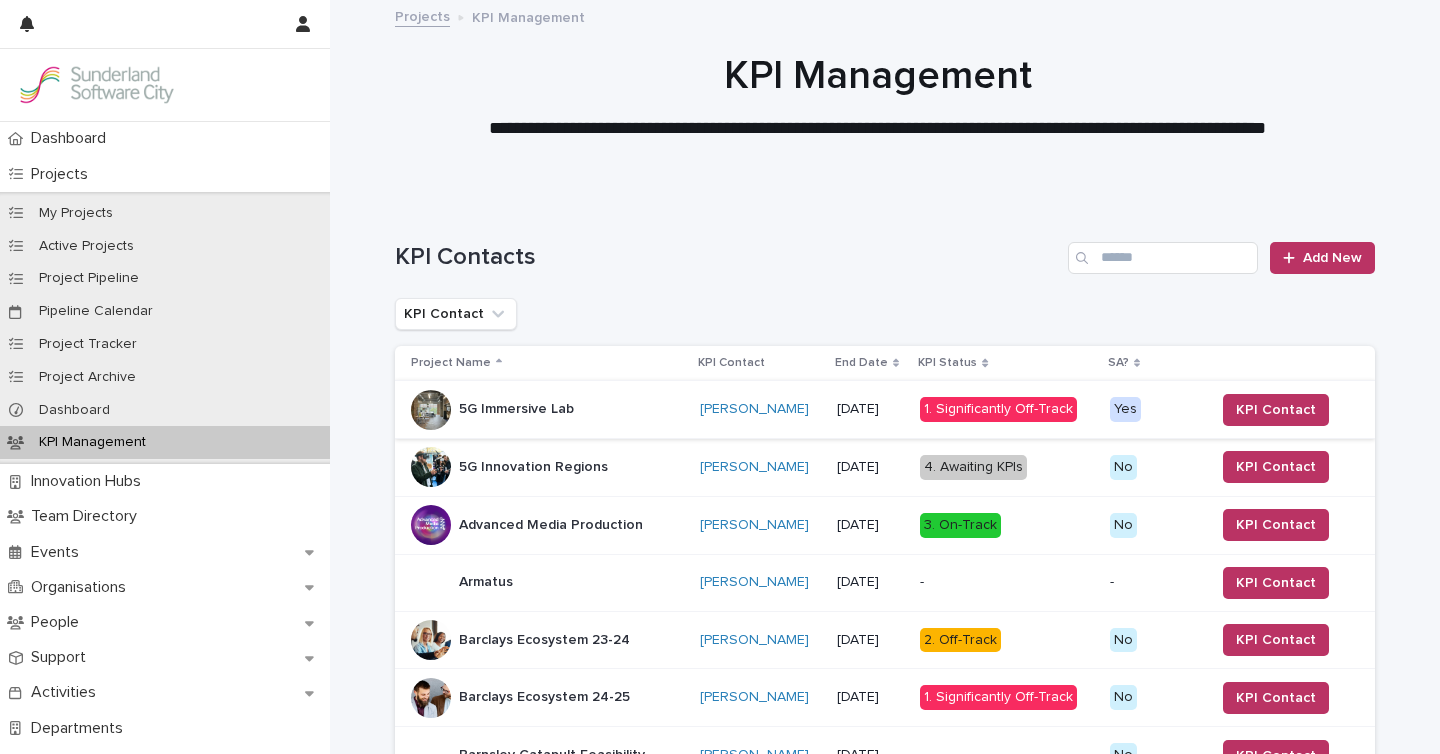 scroll, scrollTop: 1587, scrollLeft: 0, axis: vertical 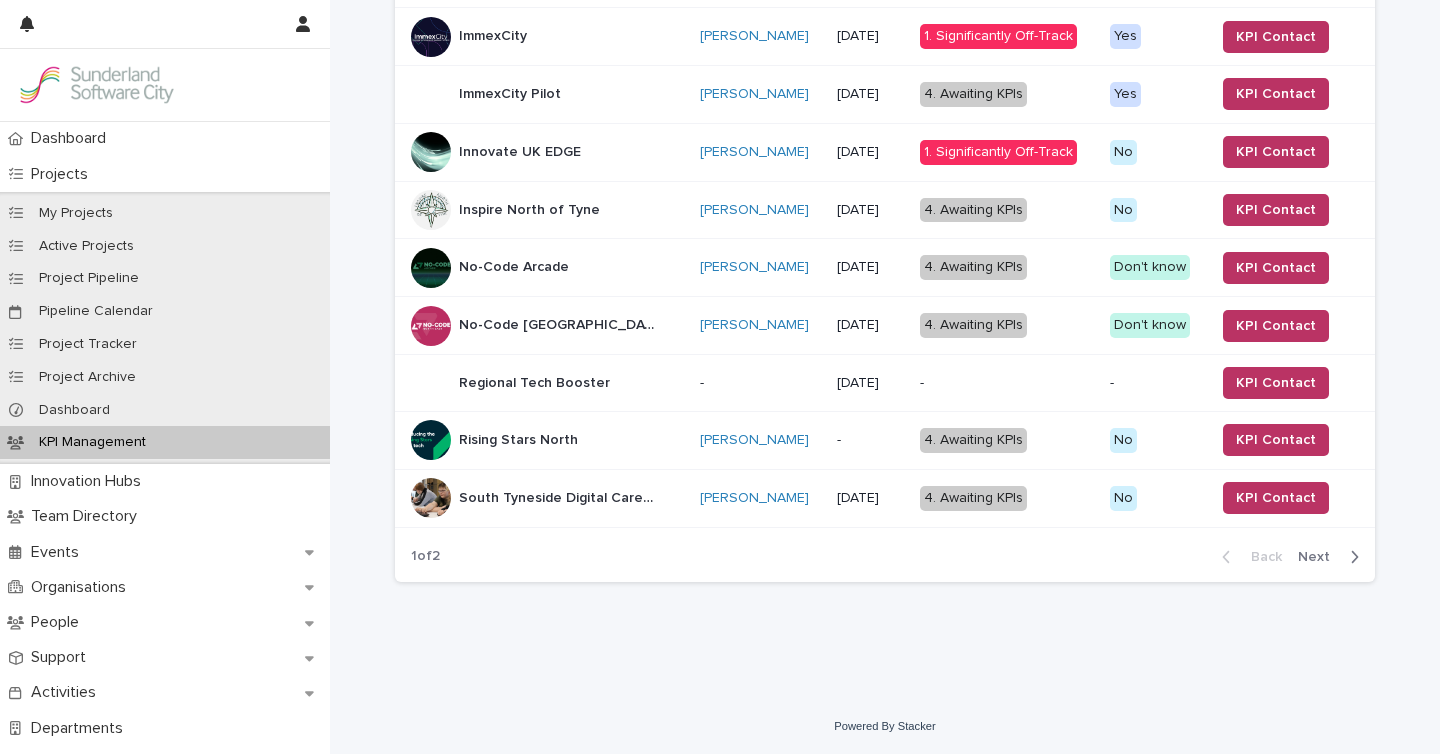 click on "South Tyneside Digital Careers" at bounding box center [561, 496] 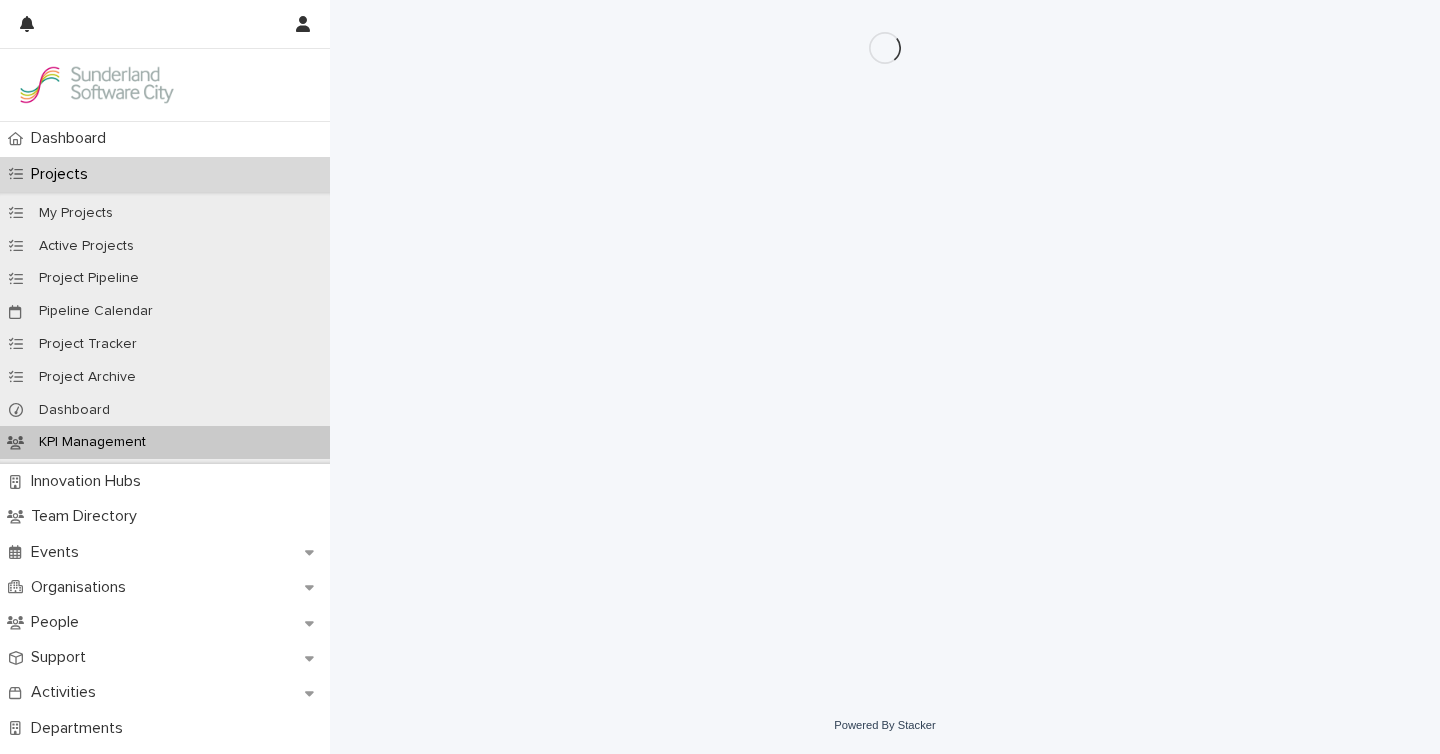 scroll, scrollTop: 0, scrollLeft: 0, axis: both 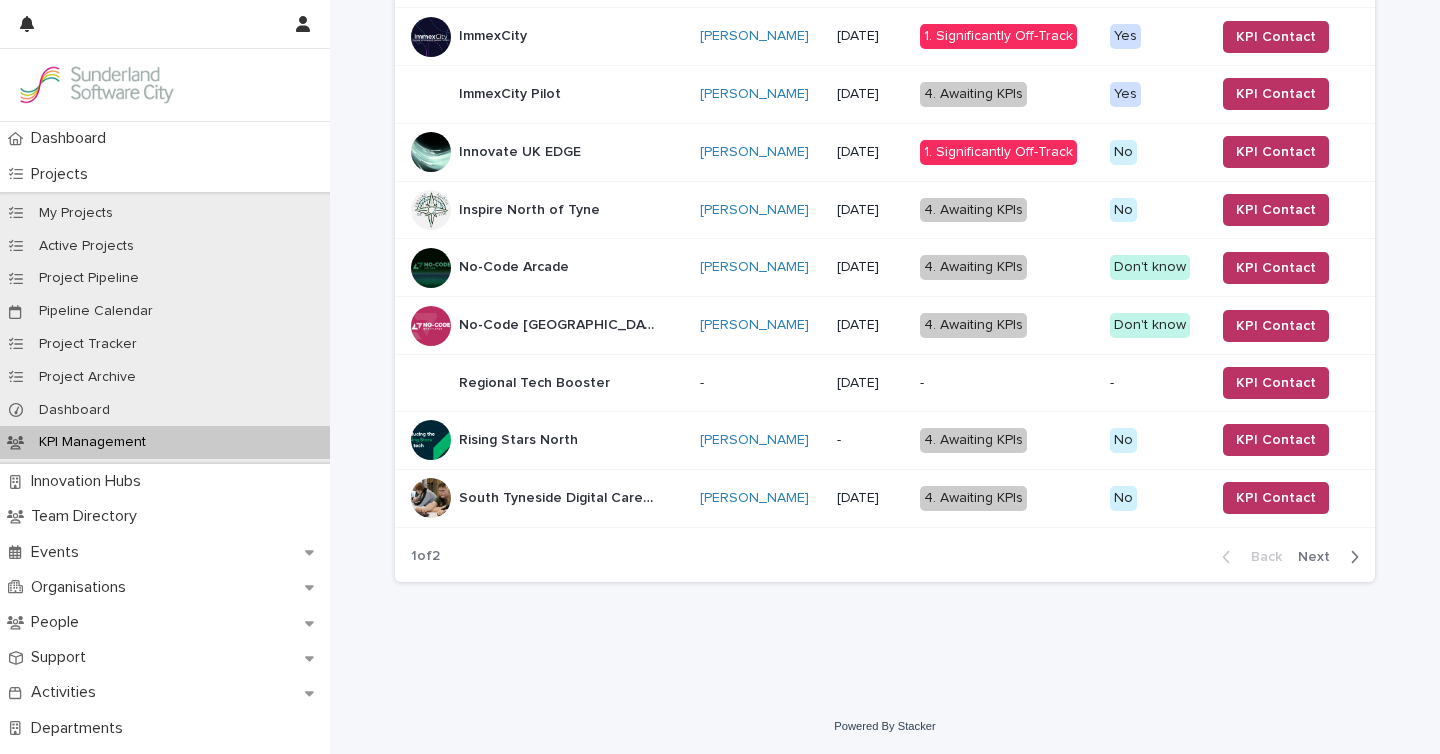 click 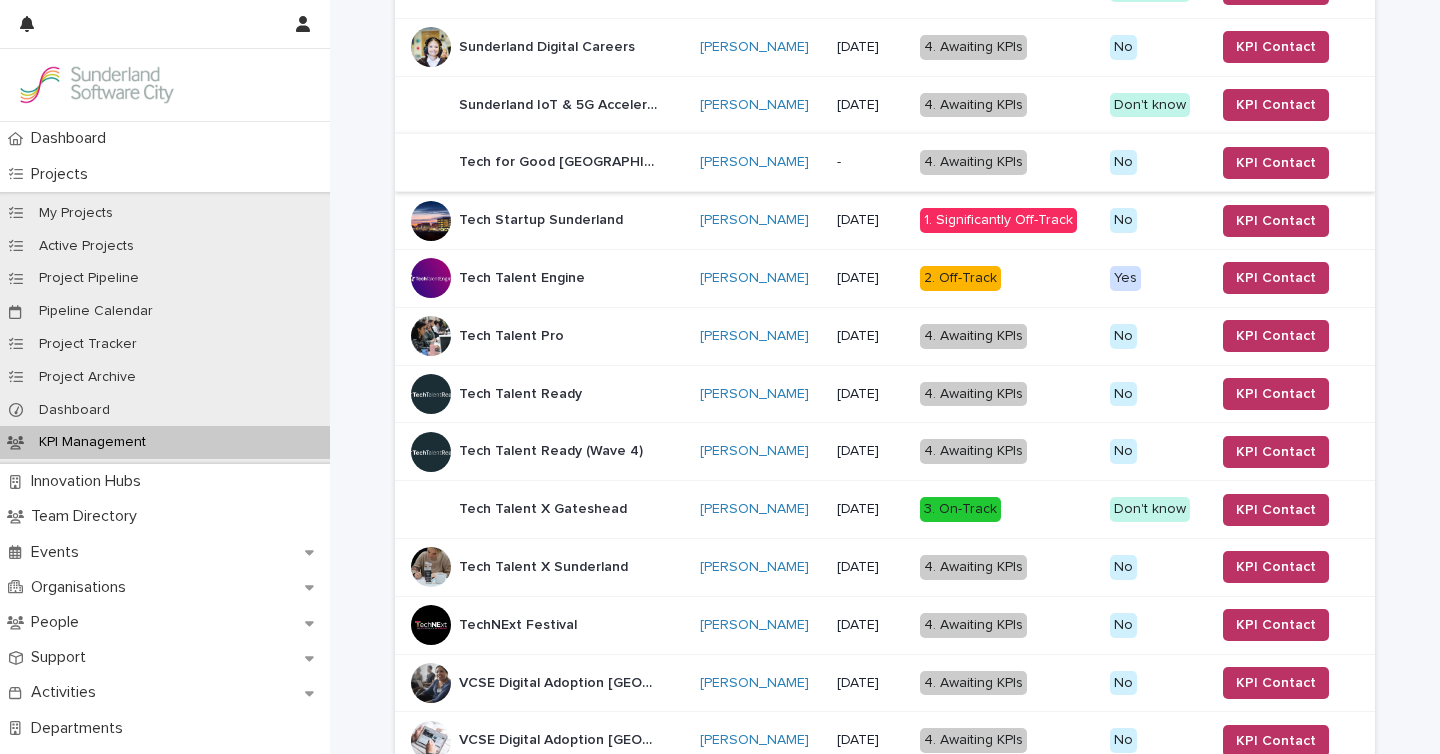 scroll, scrollTop: 0, scrollLeft: 0, axis: both 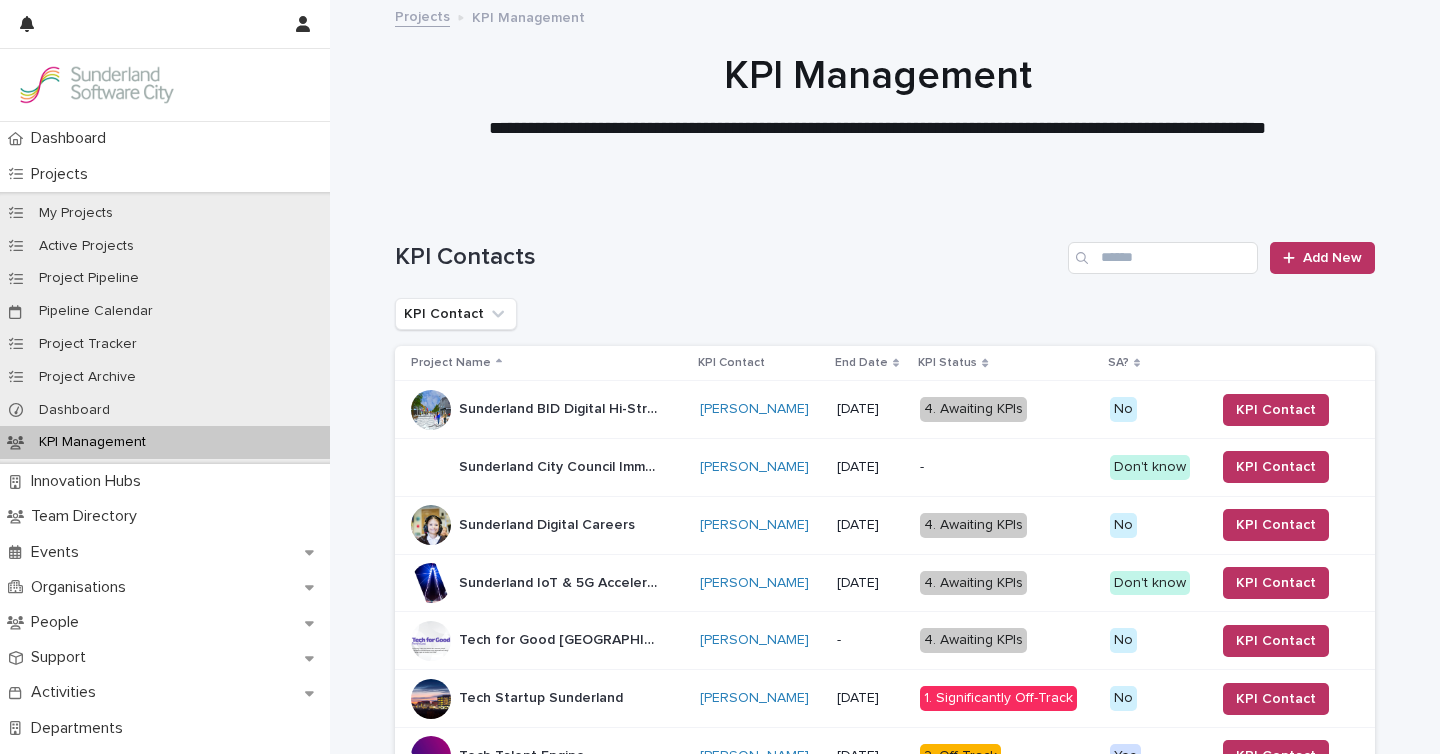 click on "Sunderland BID Digital Hi-Street" at bounding box center (561, 407) 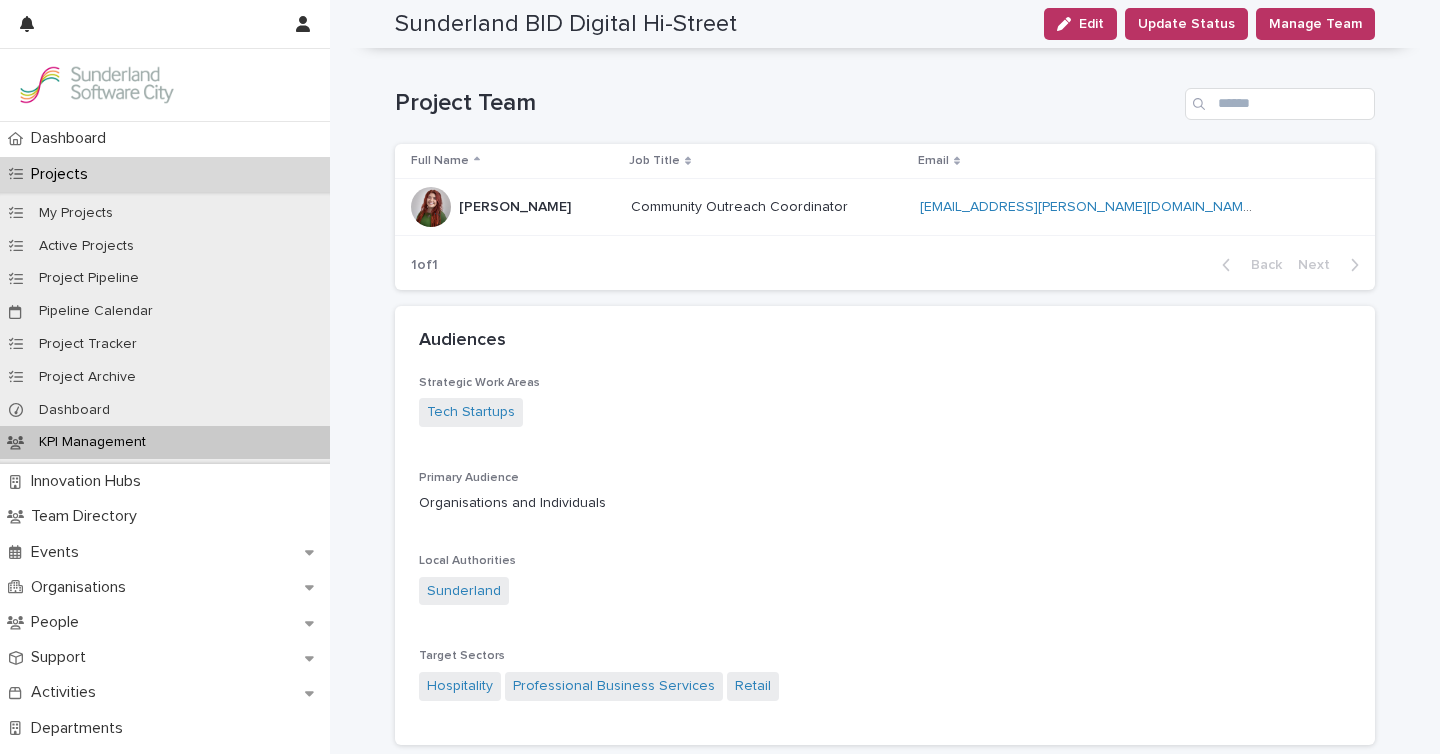 scroll, scrollTop: 56, scrollLeft: 0, axis: vertical 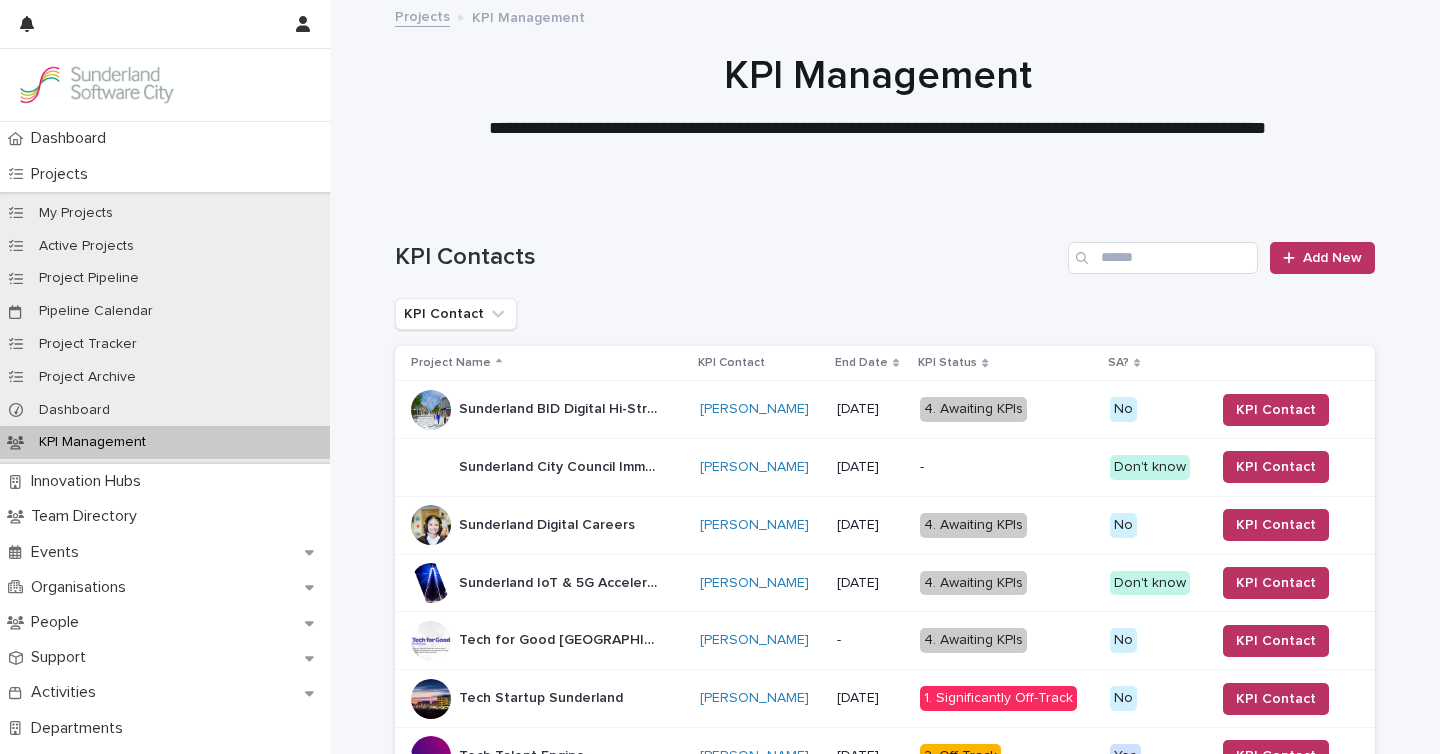 click on "Sunderland City Council Immersive Partnership" at bounding box center [561, 465] 